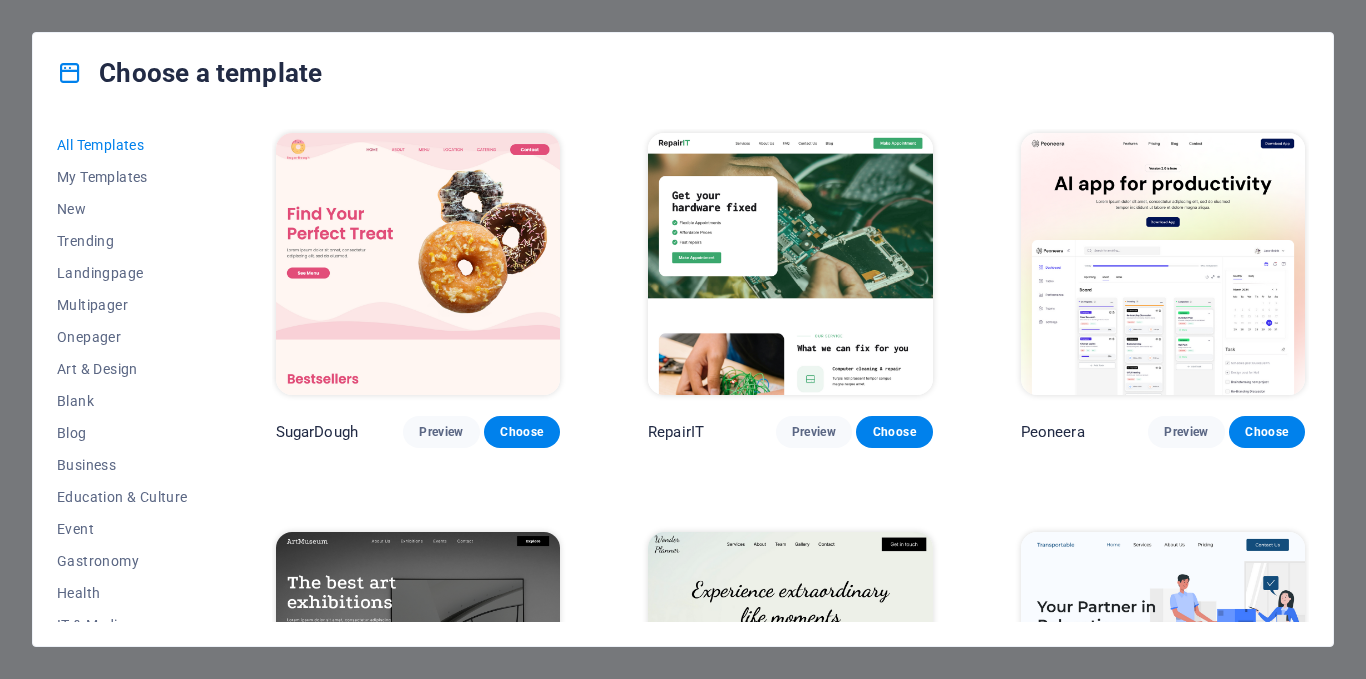 scroll, scrollTop: 0, scrollLeft: 0, axis: both 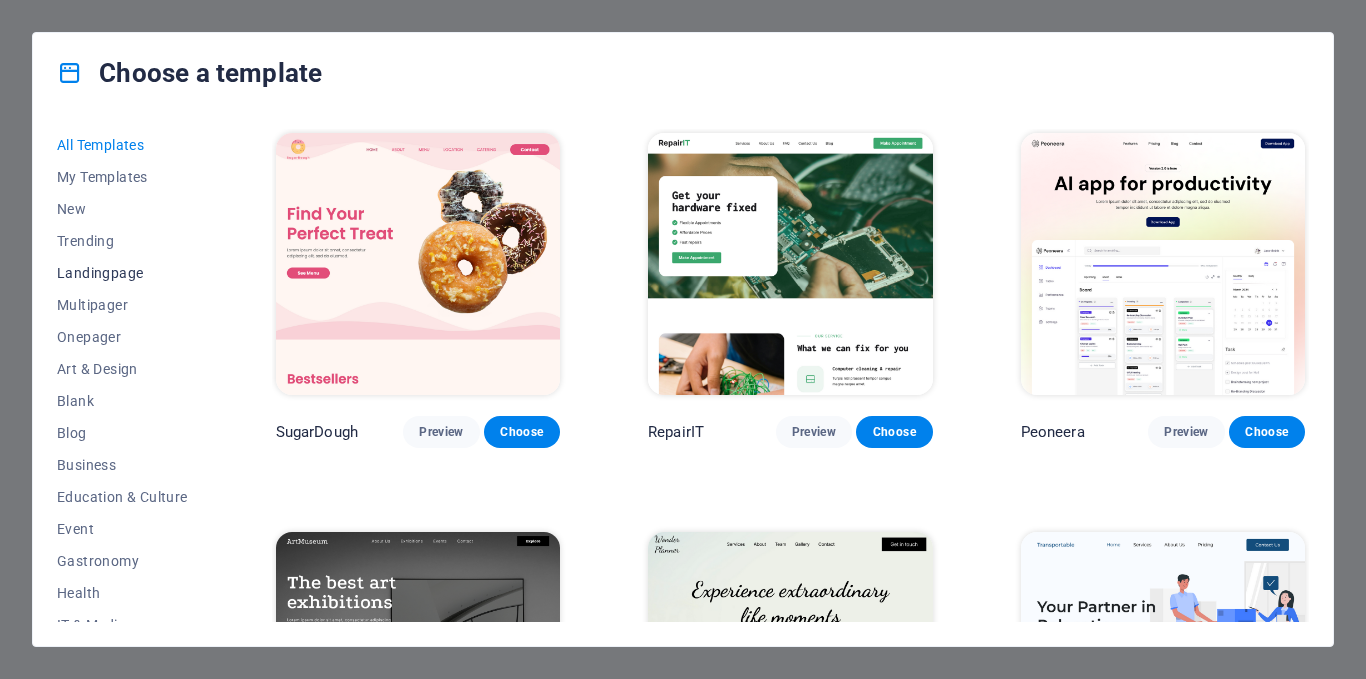 click on "Landingpage" at bounding box center [122, 273] 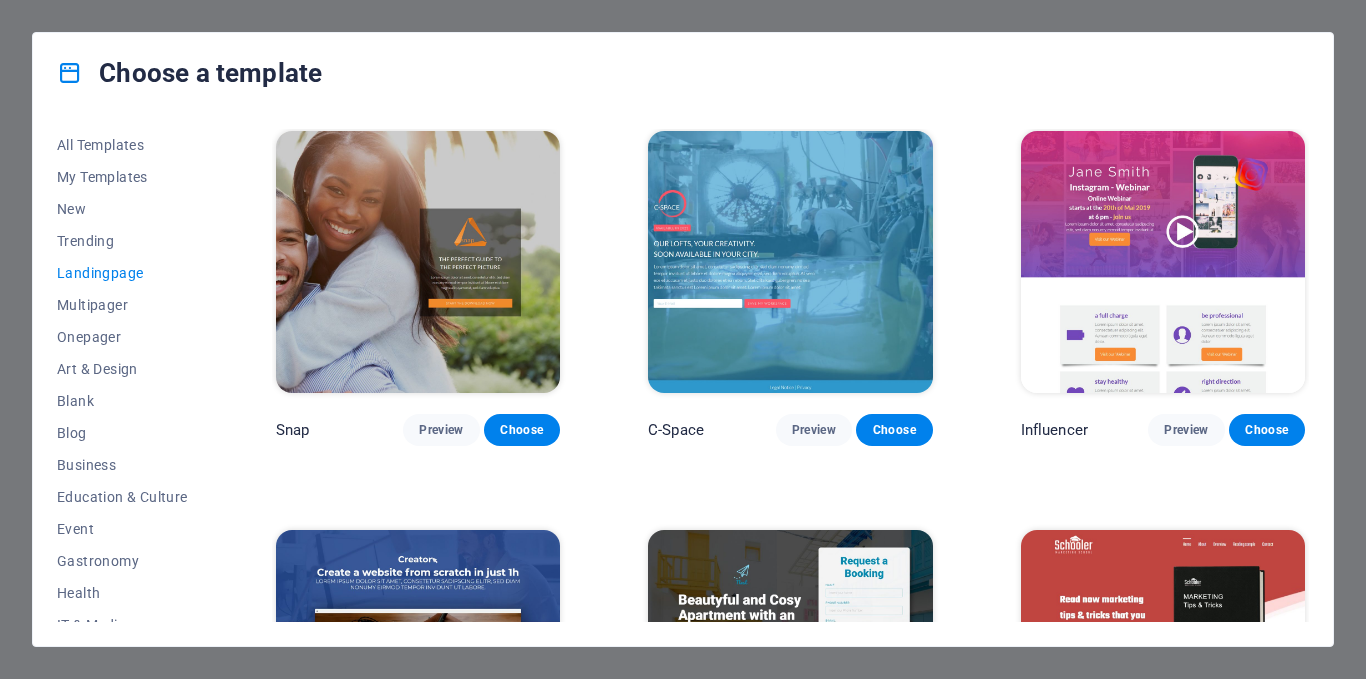 scroll, scrollTop: 1498, scrollLeft: 0, axis: vertical 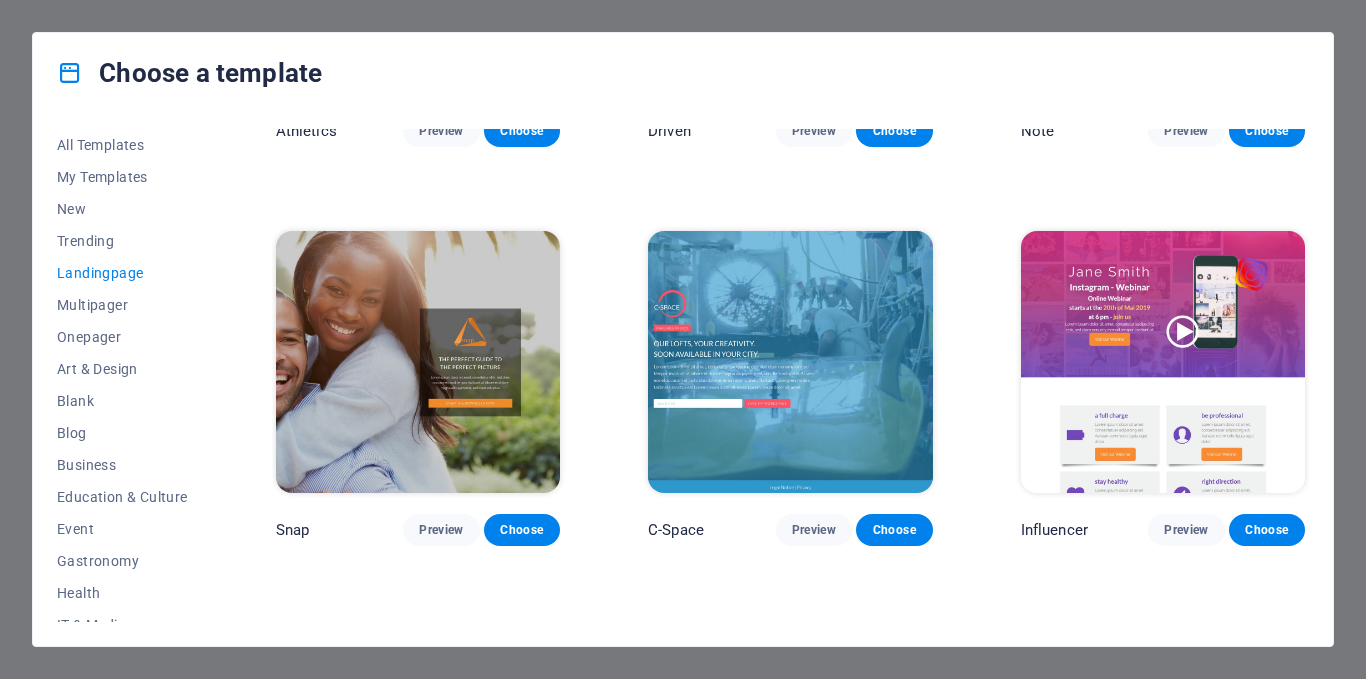 click on "All Templates My Templates New Trending Landingpage Multipager Onepager Art & Design Blank Blog Business Education & Culture Event Gastronomy Health IT & Media Legal & Finance Non-Profit Performance Portfolio Services Sports & Beauty Trades Travel Wireframe Klank Preview Choose Culture Preview Choose Phonic Preview Choose Code Preview Choose Beatbox Preview Choose Malka Preview Choose Videoo Preview Choose Advanced Preview Choose Pets Preview Choose Athletics Preview Choose Driven Preview Choose Note Preview Choose Snap Preview Choose C-Space Preview Choose Influencer Preview Choose Creator Preview Choose Nest Preview Choose Schooler Preview Choose Sales Kit Preview Choose LeadER Preview Choose Catch Preview Choose Ubinar Preview Choose Boky Preview Choose Coming Soon 4 Preview Choose Coming Soon 3 Preview Choose Coming Soon 2 Preview Choose Coming Soon Preview Choose" at bounding box center [683, 379] 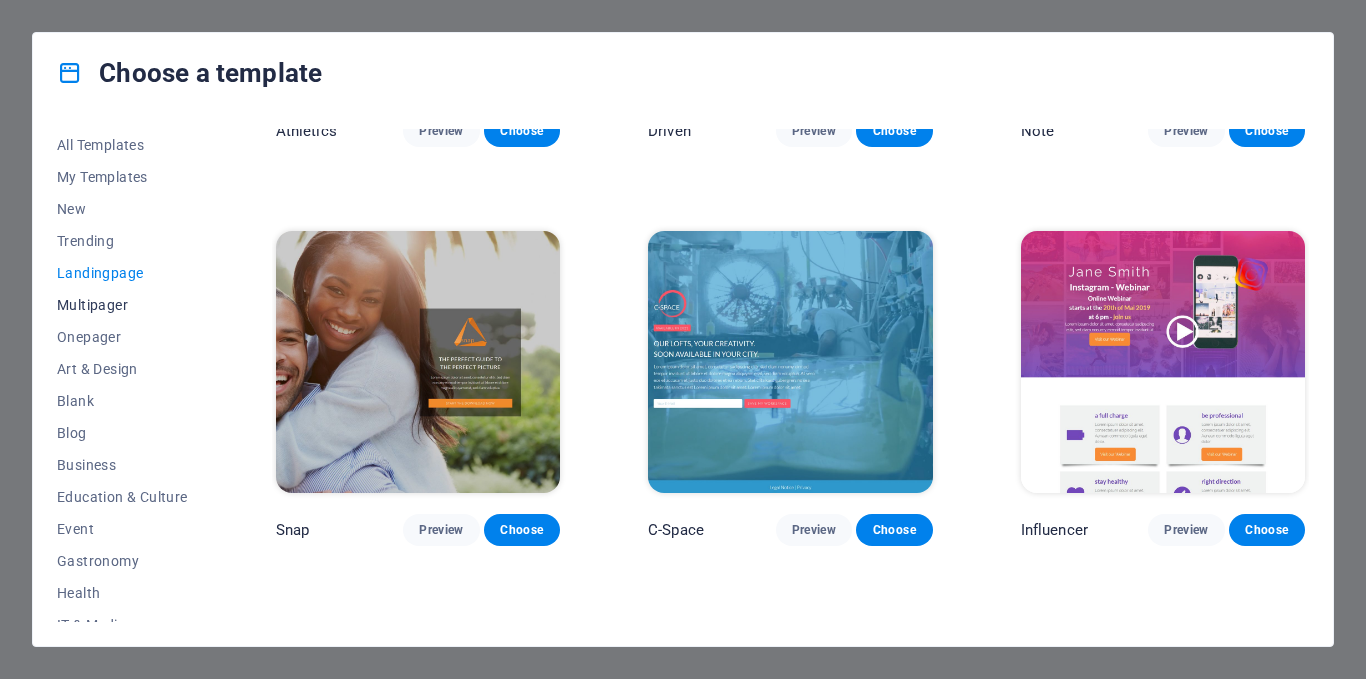 click on "Multipager" at bounding box center (122, 305) 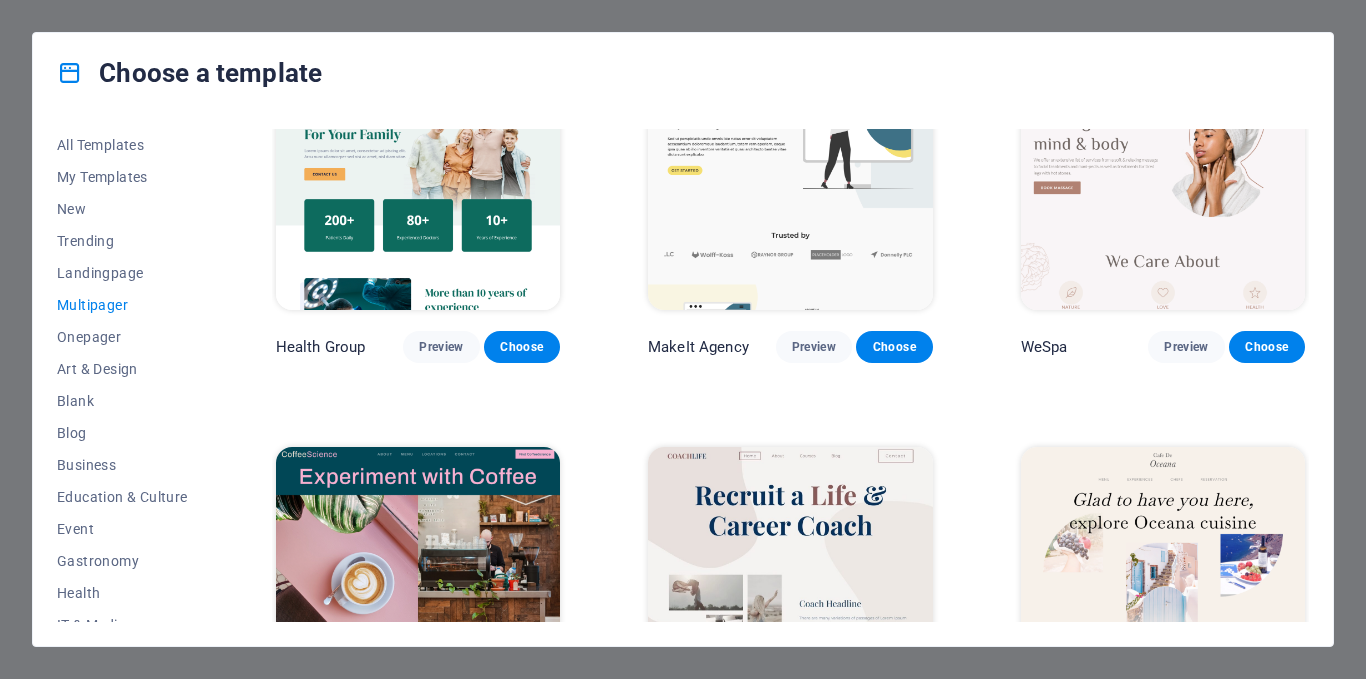 scroll, scrollTop: 2498, scrollLeft: 0, axis: vertical 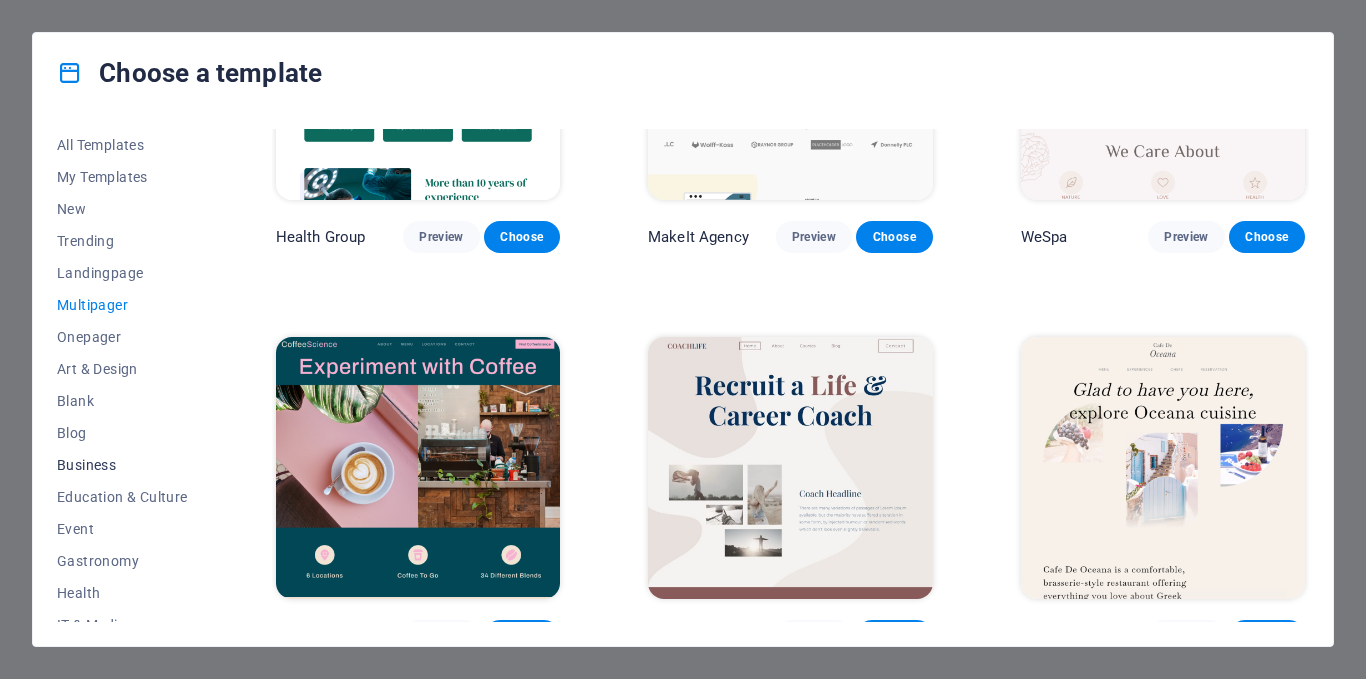 click on "Business" at bounding box center (122, 465) 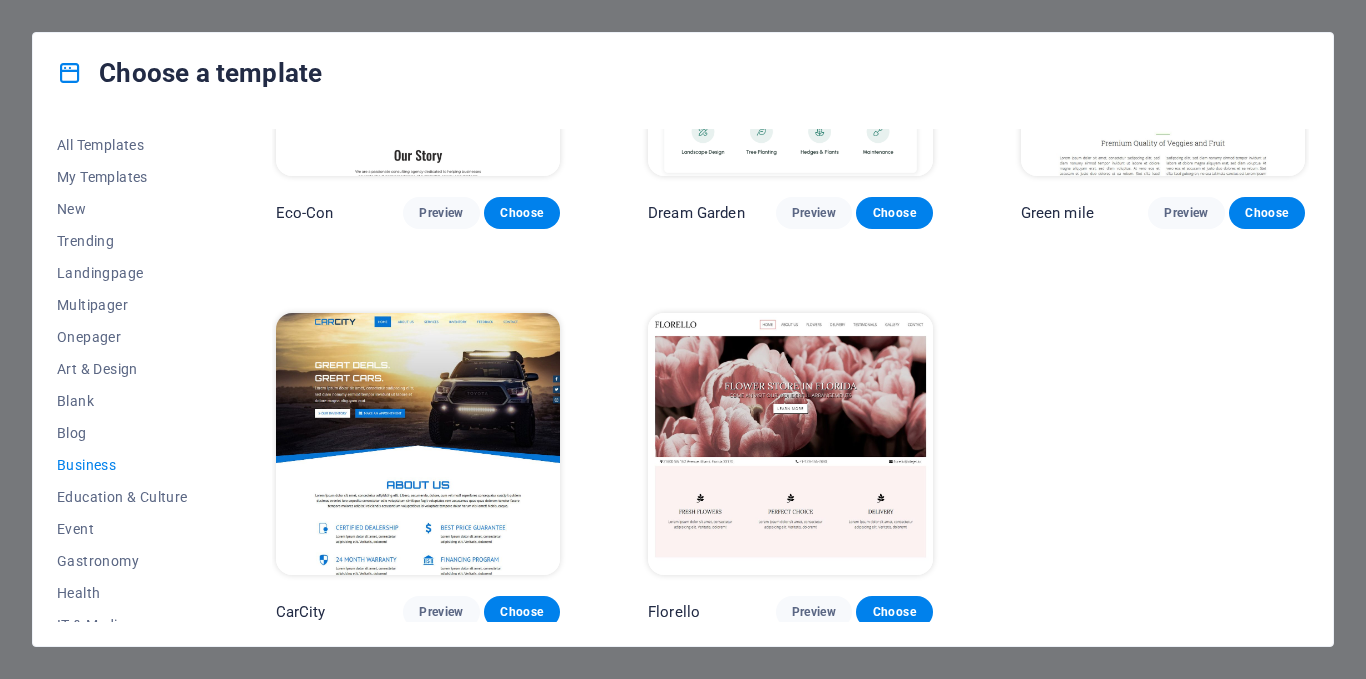 scroll, scrollTop: 221, scrollLeft: 0, axis: vertical 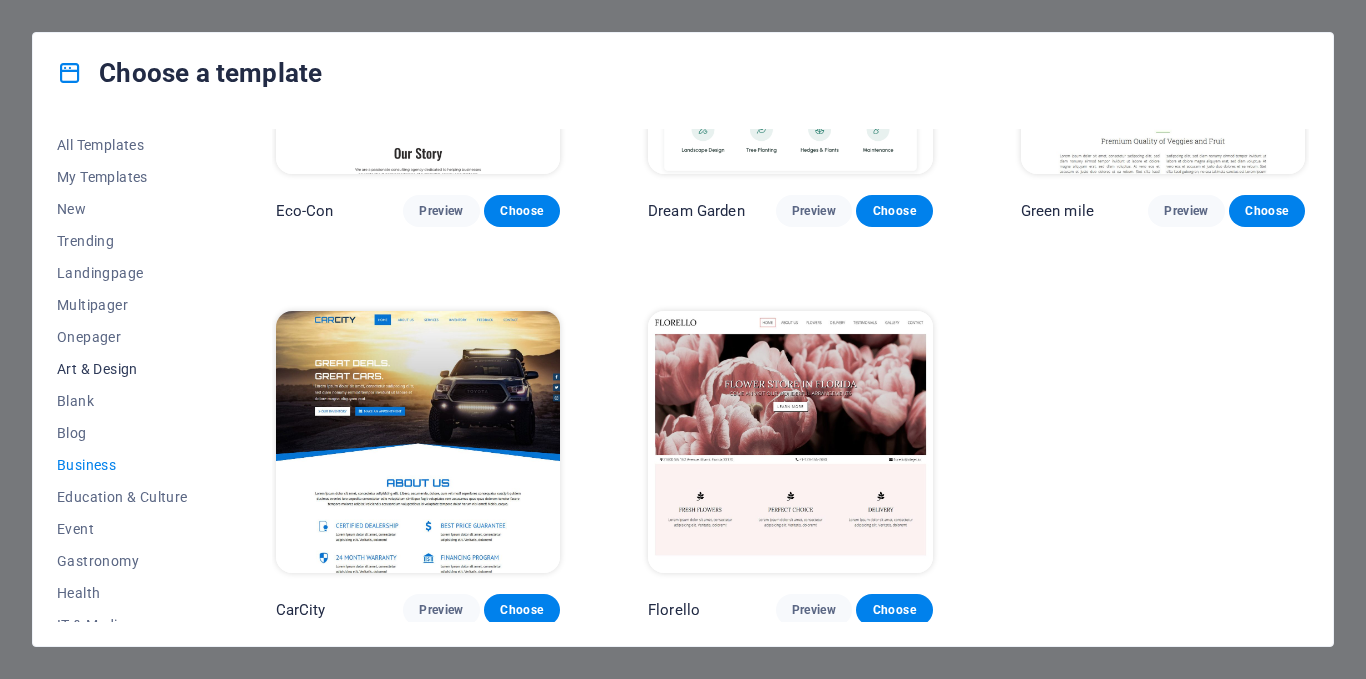 click on "Art & Design" at bounding box center [122, 369] 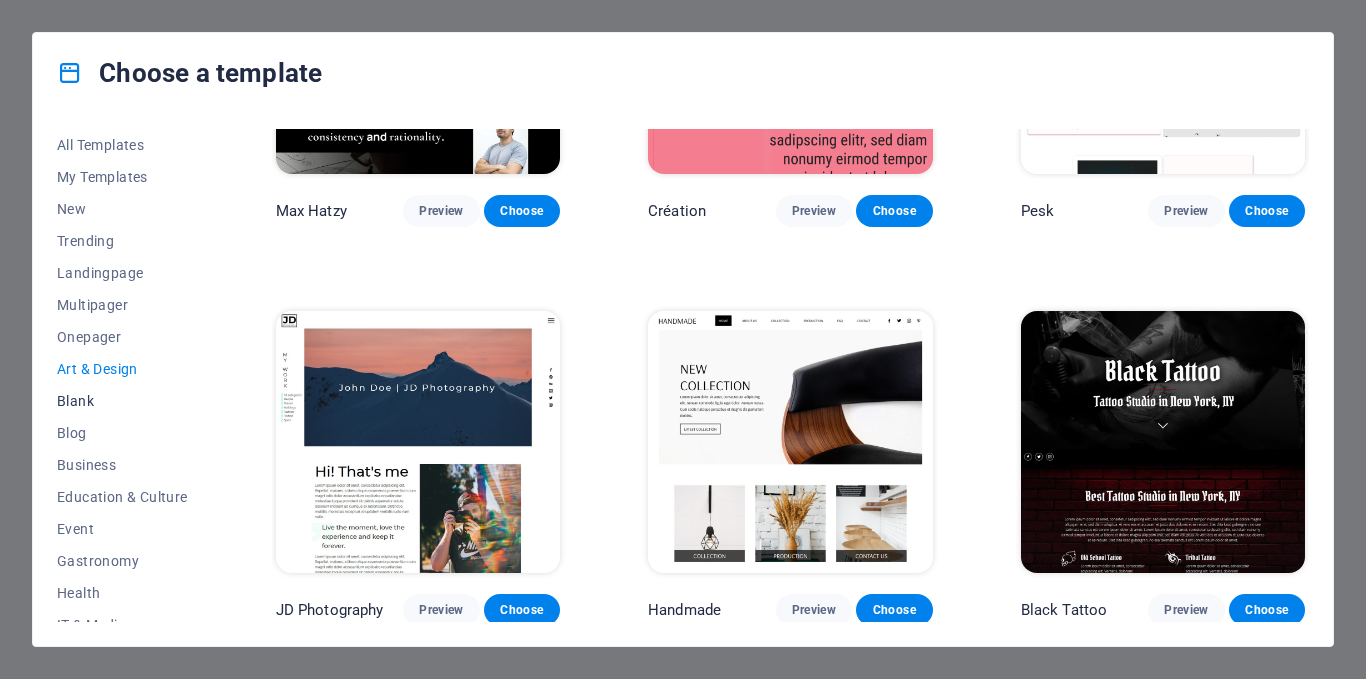 click on "Blank" at bounding box center [122, 401] 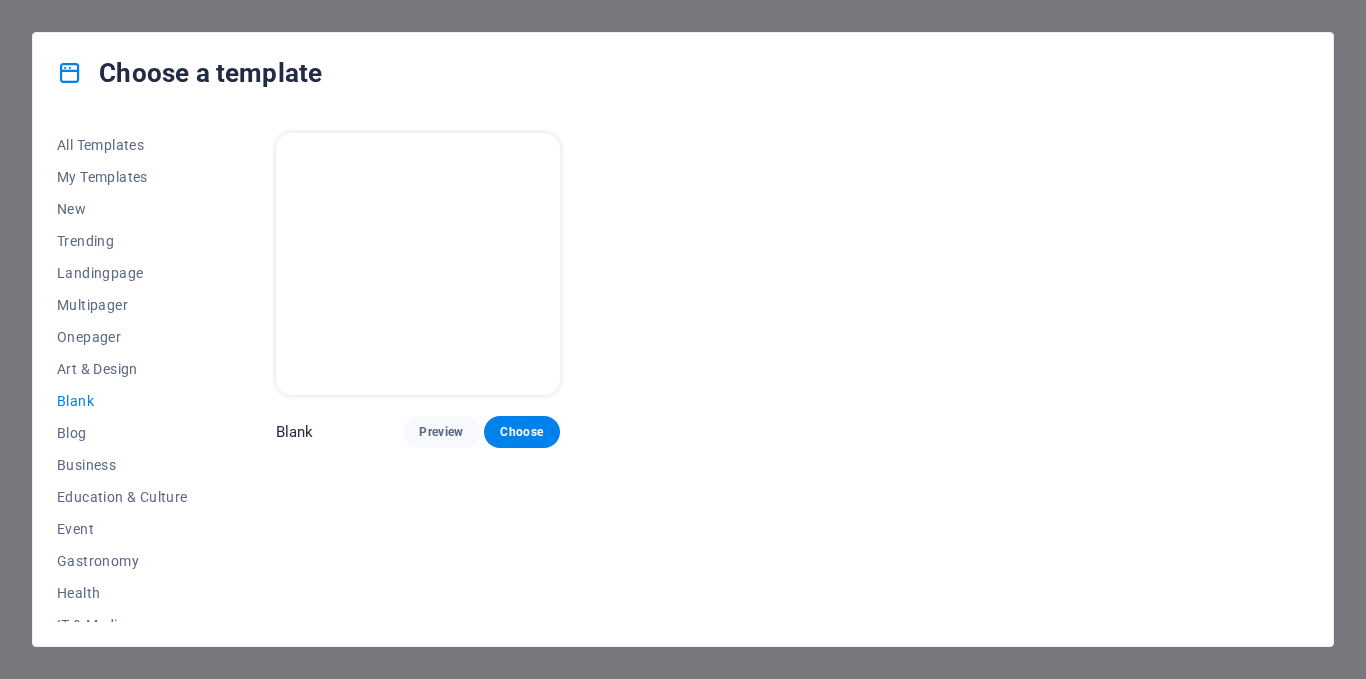 scroll, scrollTop: 0, scrollLeft: 0, axis: both 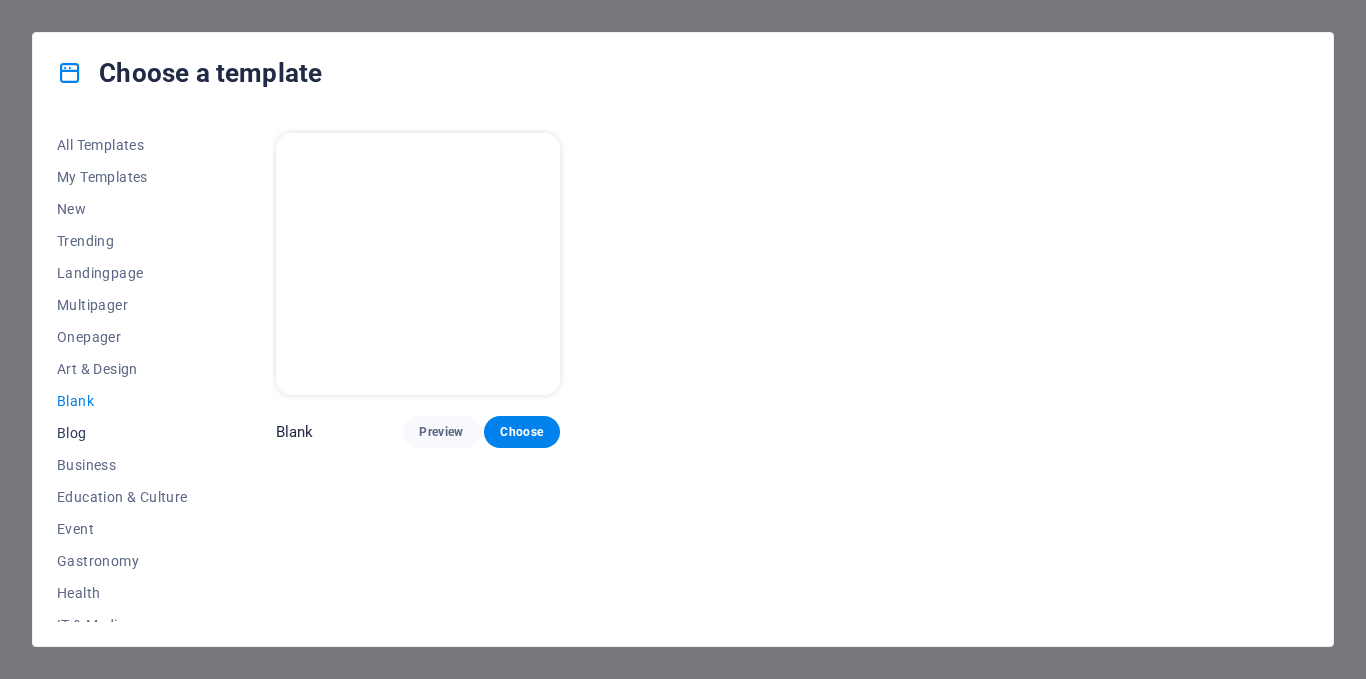 click on "Blog" at bounding box center (122, 433) 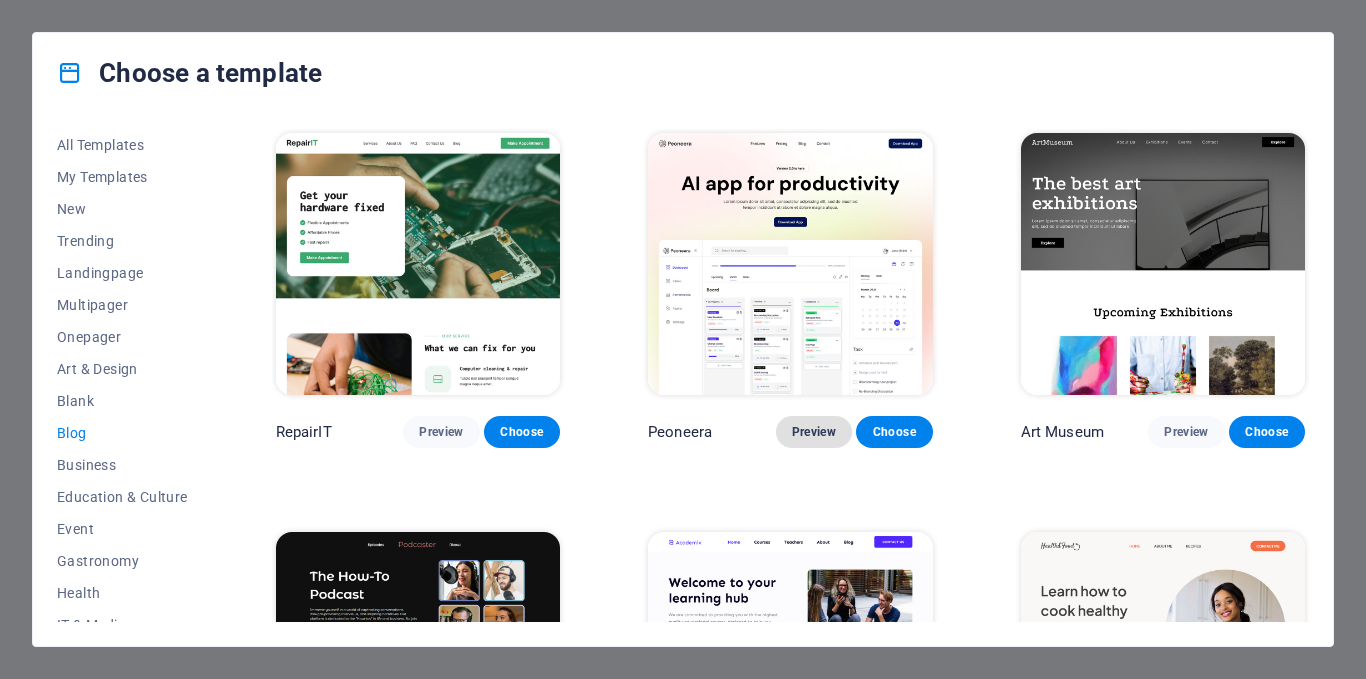 click on "Preview" at bounding box center (814, 432) 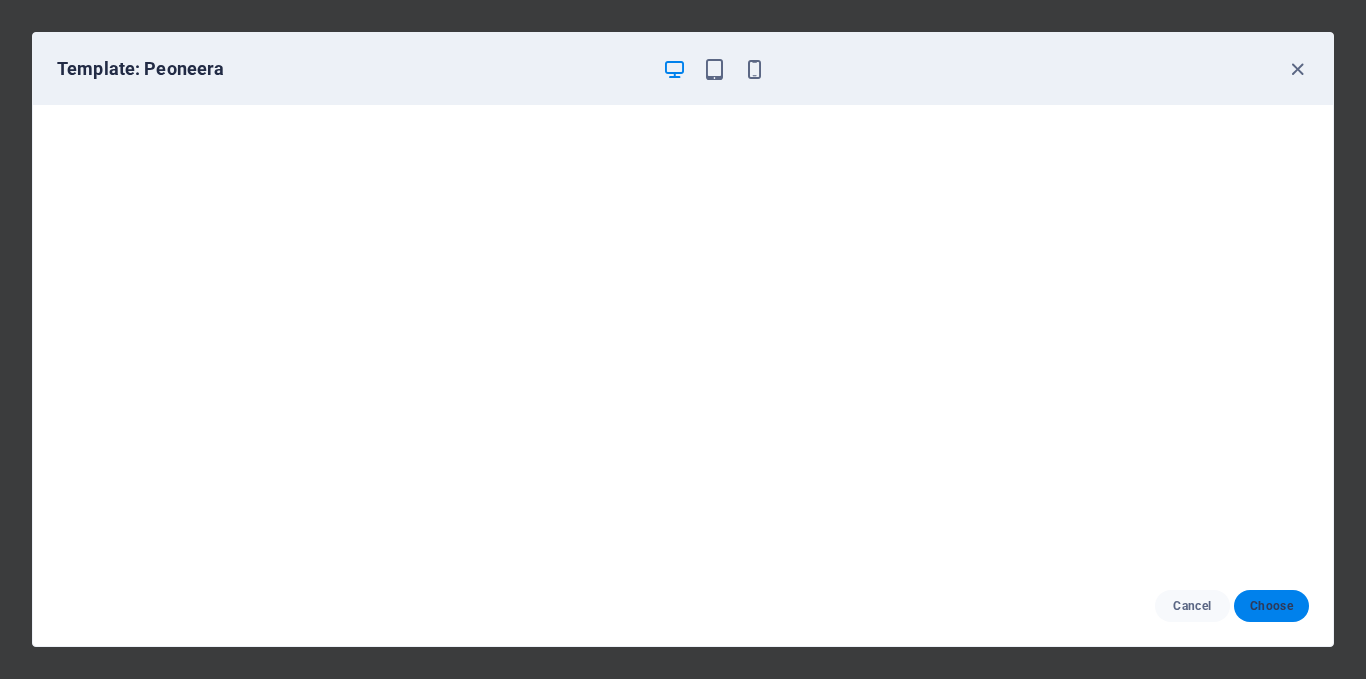 click on "Choose" at bounding box center [1271, 606] 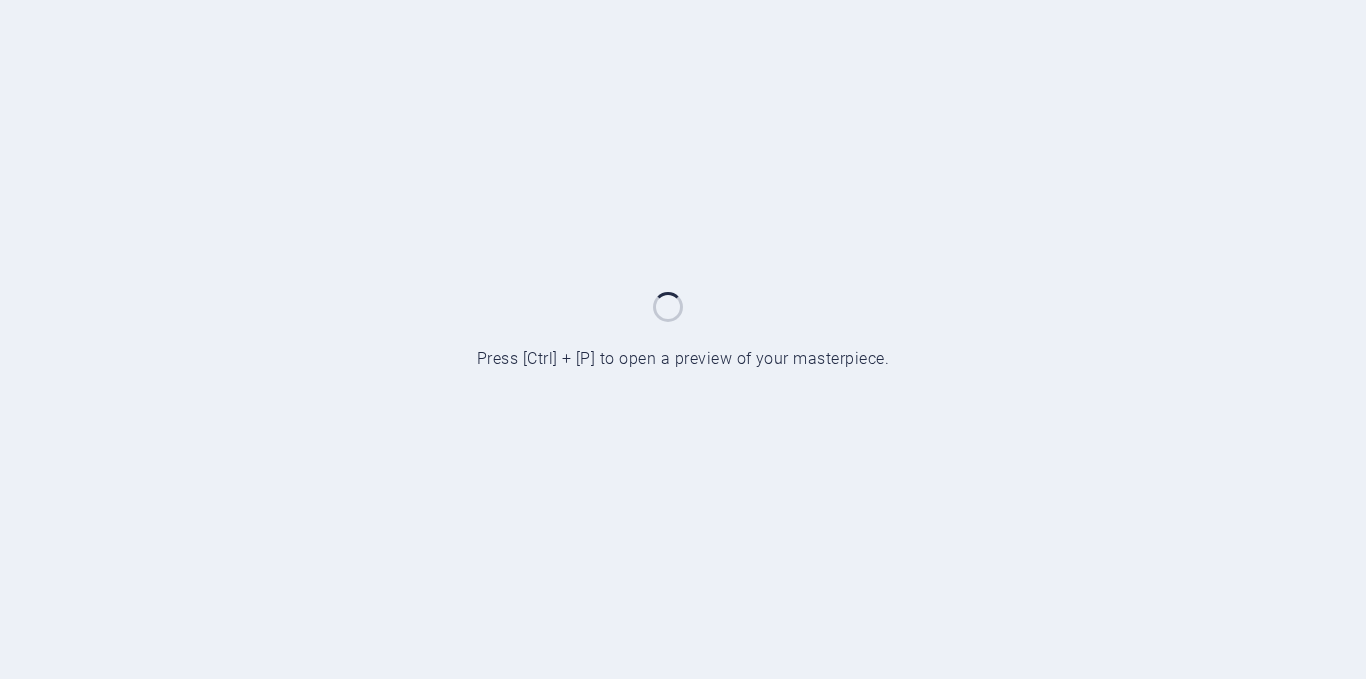 scroll, scrollTop: 0, scrollLeft: 0, axis: both 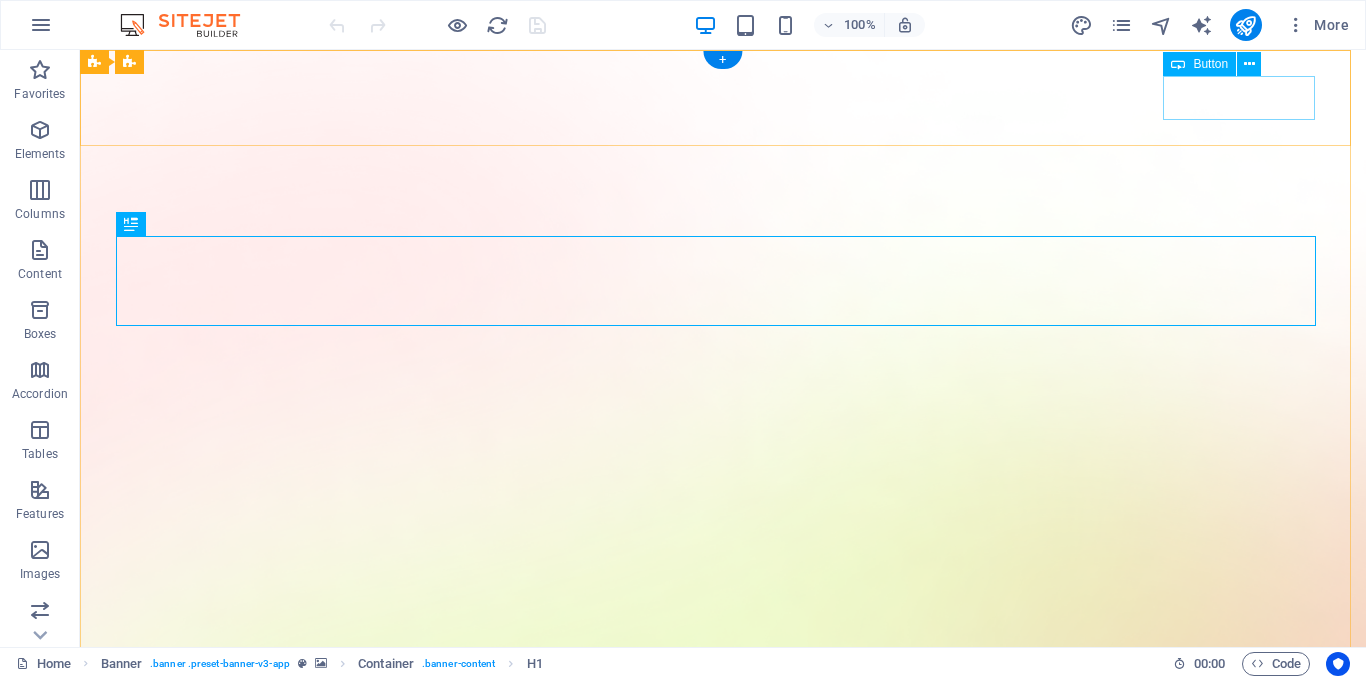 click on "Download App" at bounding box center [723, 1600] 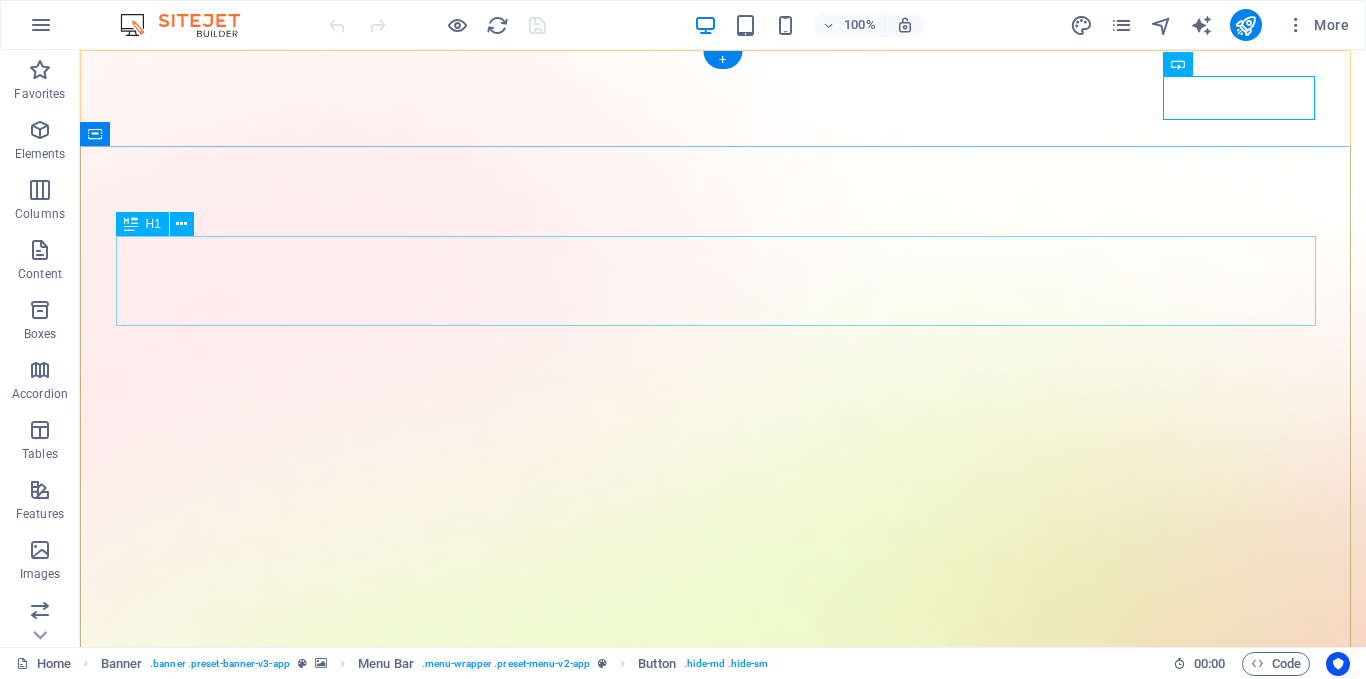 click on "AI app for productivity" at bounding box center [723, 1781] 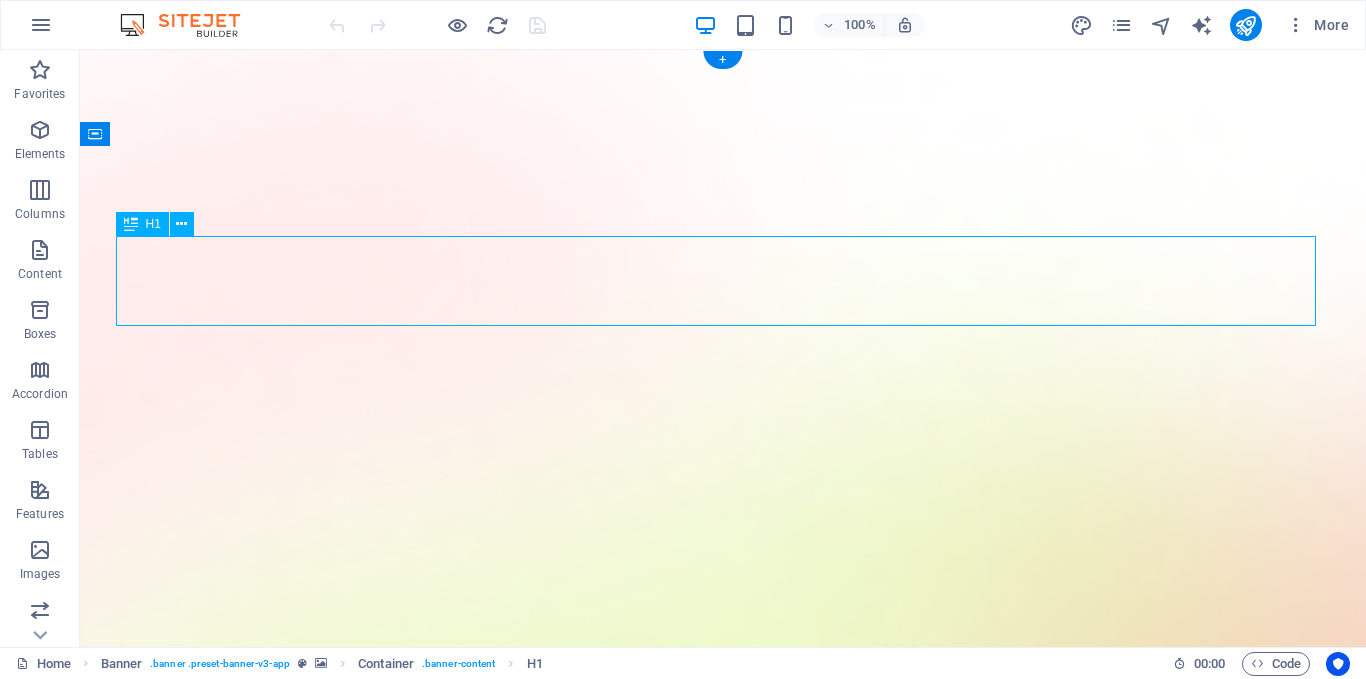 click on "AI app for productivity" at bounding box center [723, 1781] 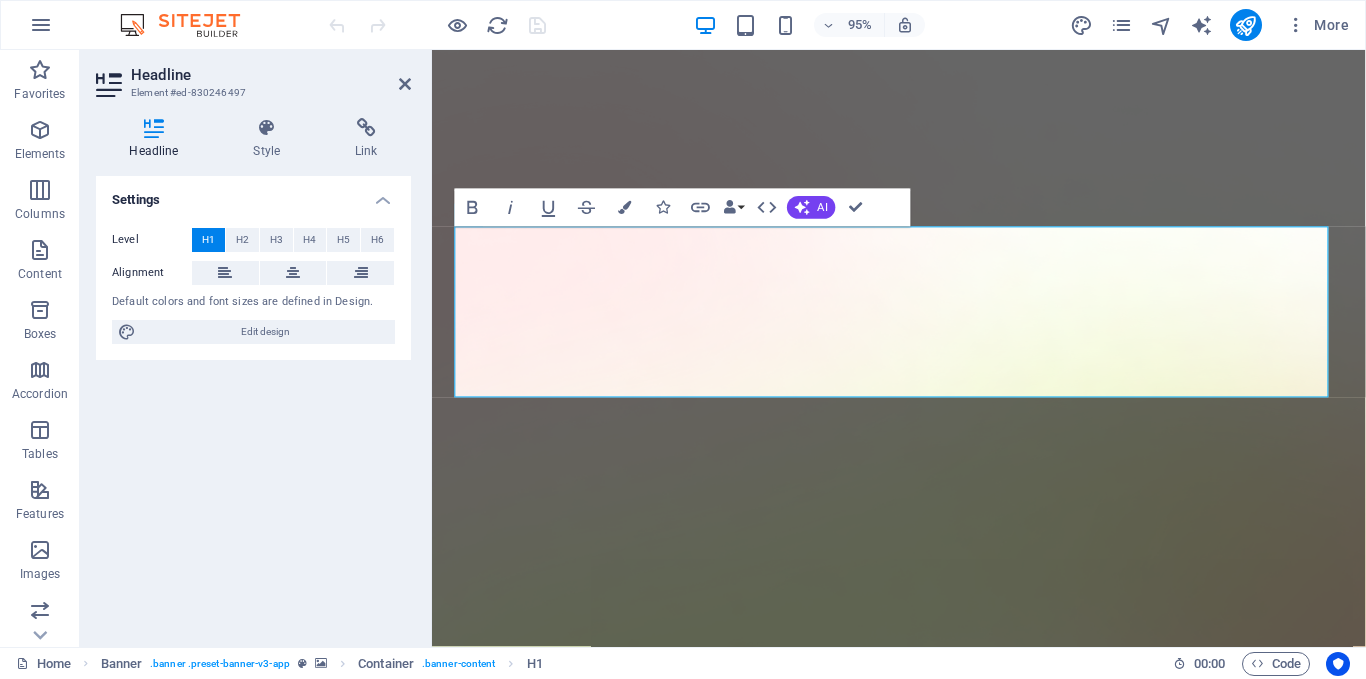 type 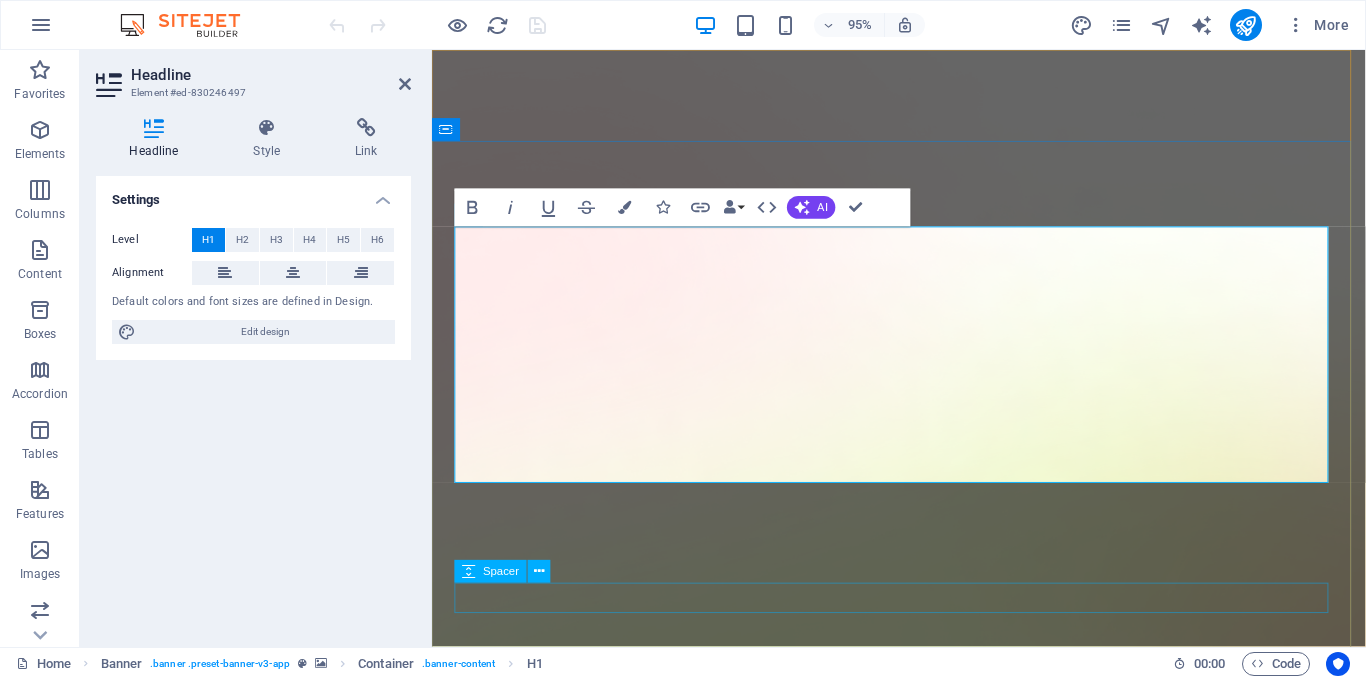 drag, startPoint x: 535, startPoint y: 573, endPoint x: 969, endPoint y: 521, distance: 437.1041 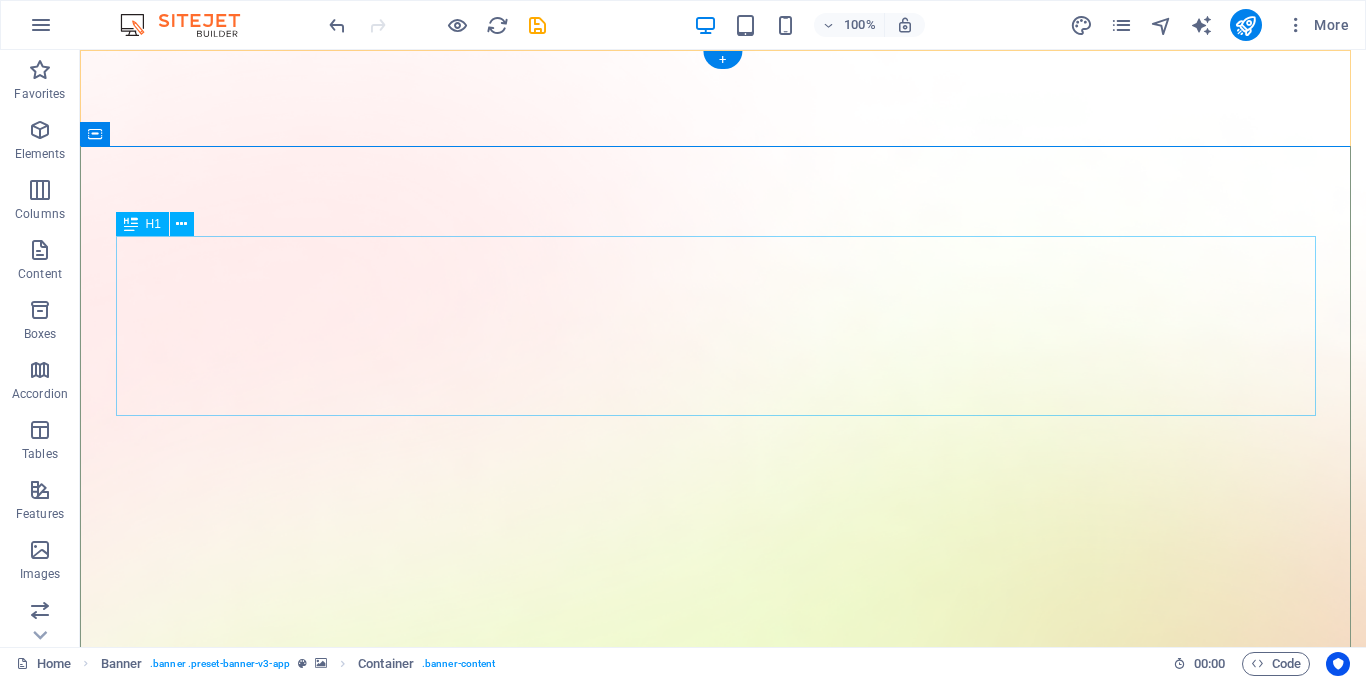 click on "BUSYWORKER APP CLIENTS AND SKILLED WORKERS" at bounding box center [723, 1916] 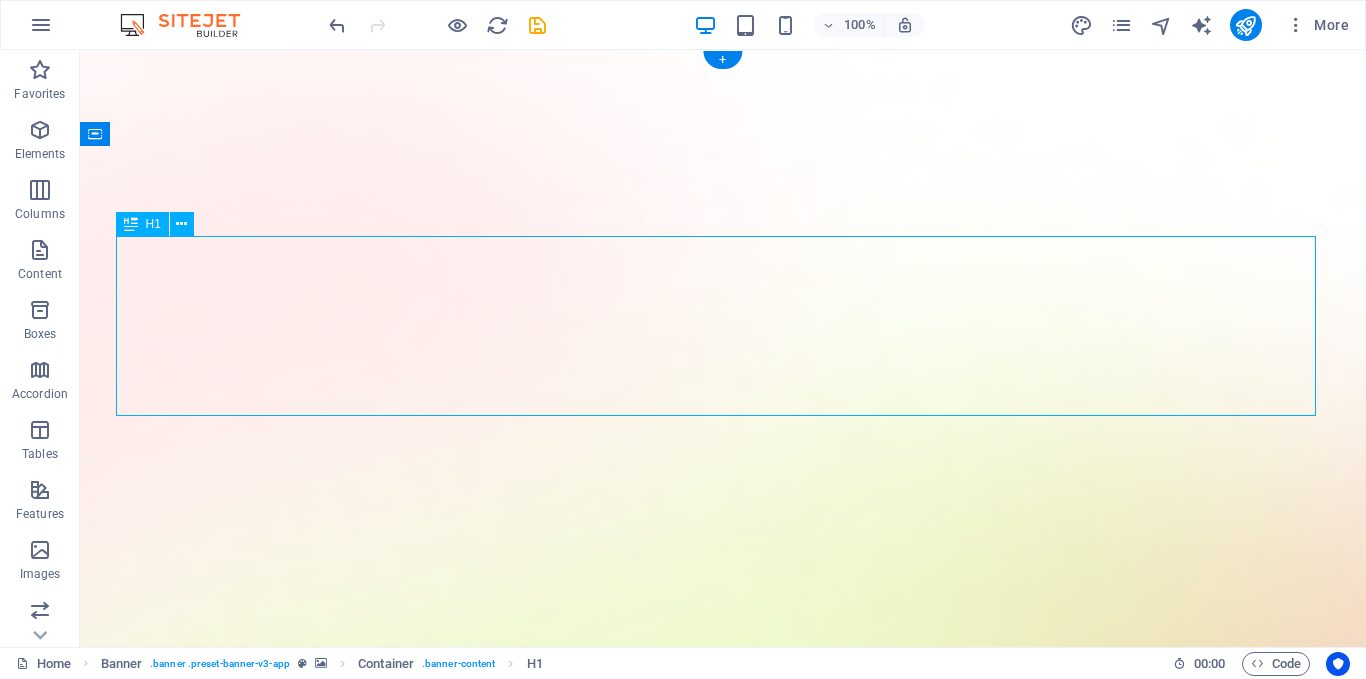 click on "BUSYWORKER APP CLIENTS AND SKILLED WORKERS" at bounding box center (723, 1916) 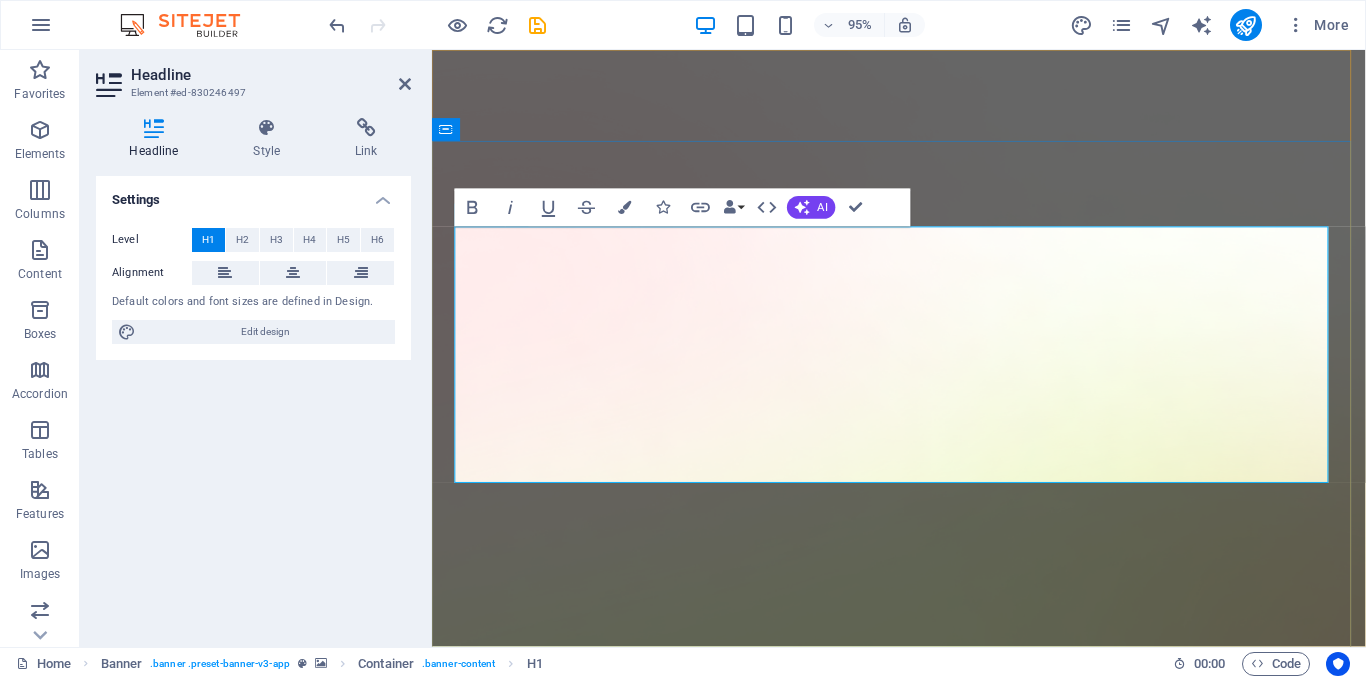 click on "BUSYWORKER APP CLIENTS AND SKILLED WORKERS" at bounding box center (923, 1961) 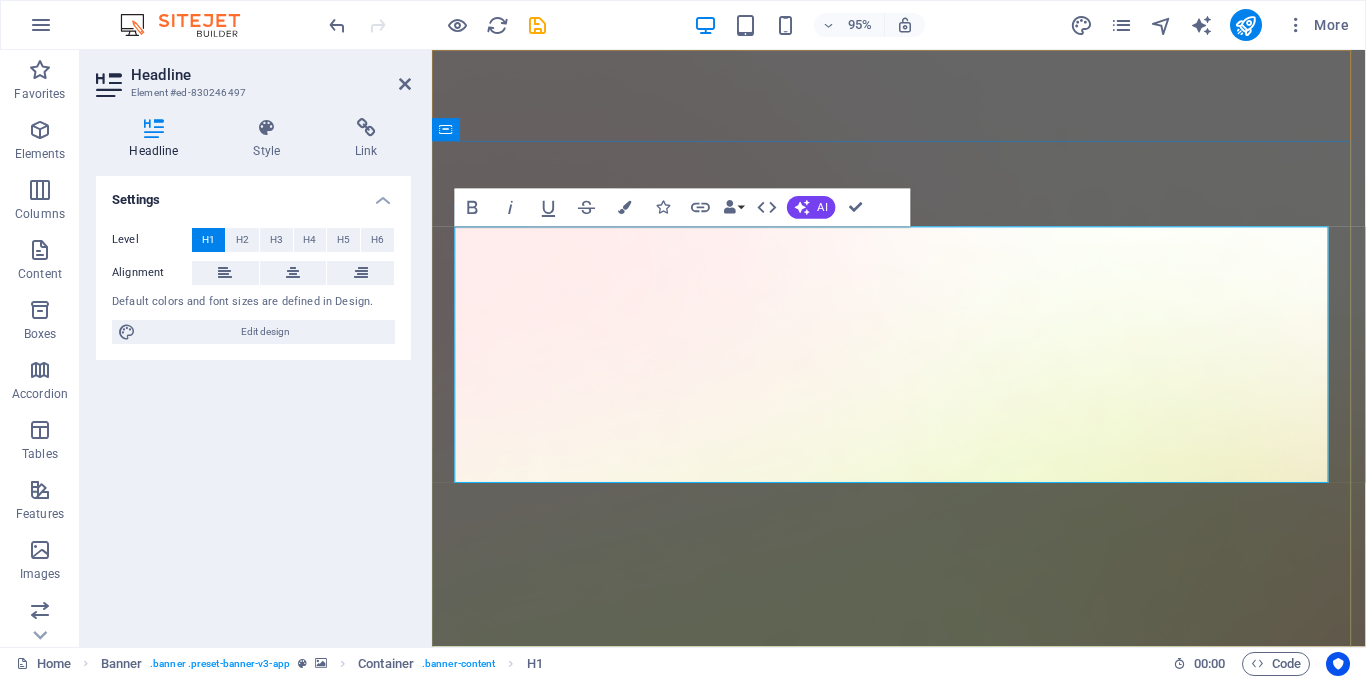 type 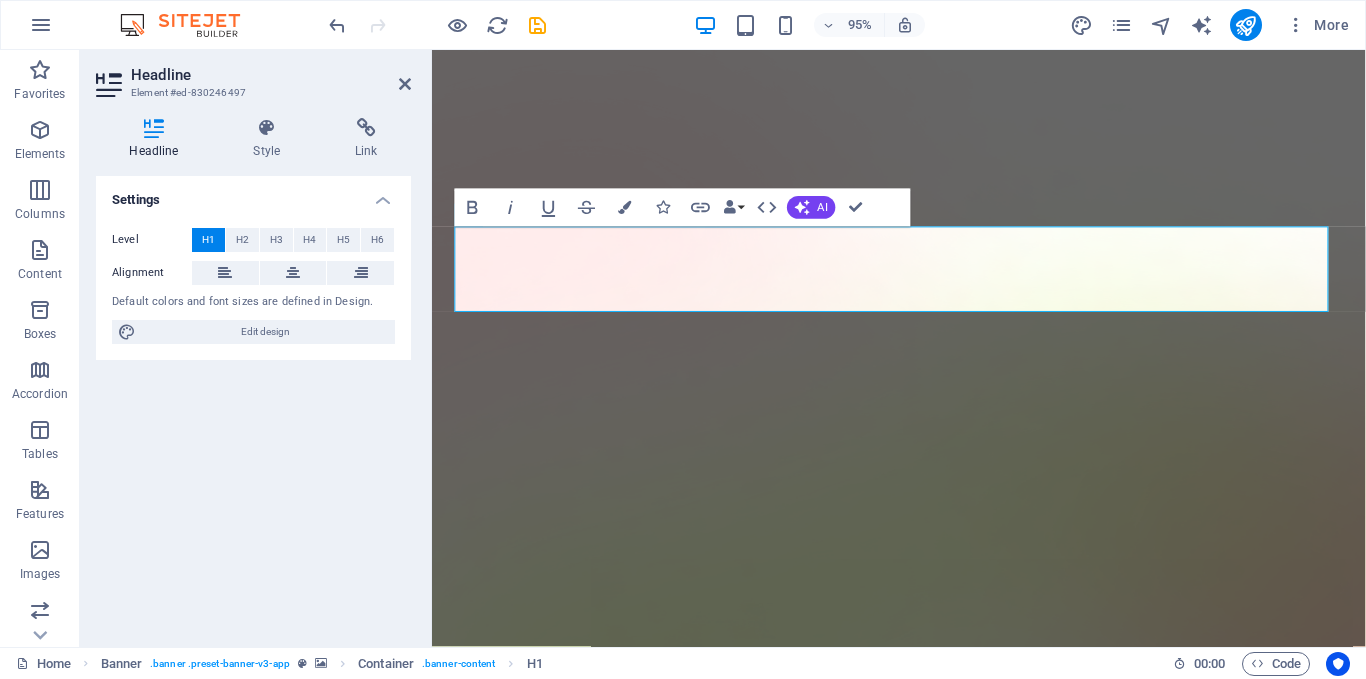 click on "Settings Level H1 H2 H3 H4 H5 H6 Alignment Default colors and font sizes are defined in Design. Edit design" at bounding box center [253, 403] 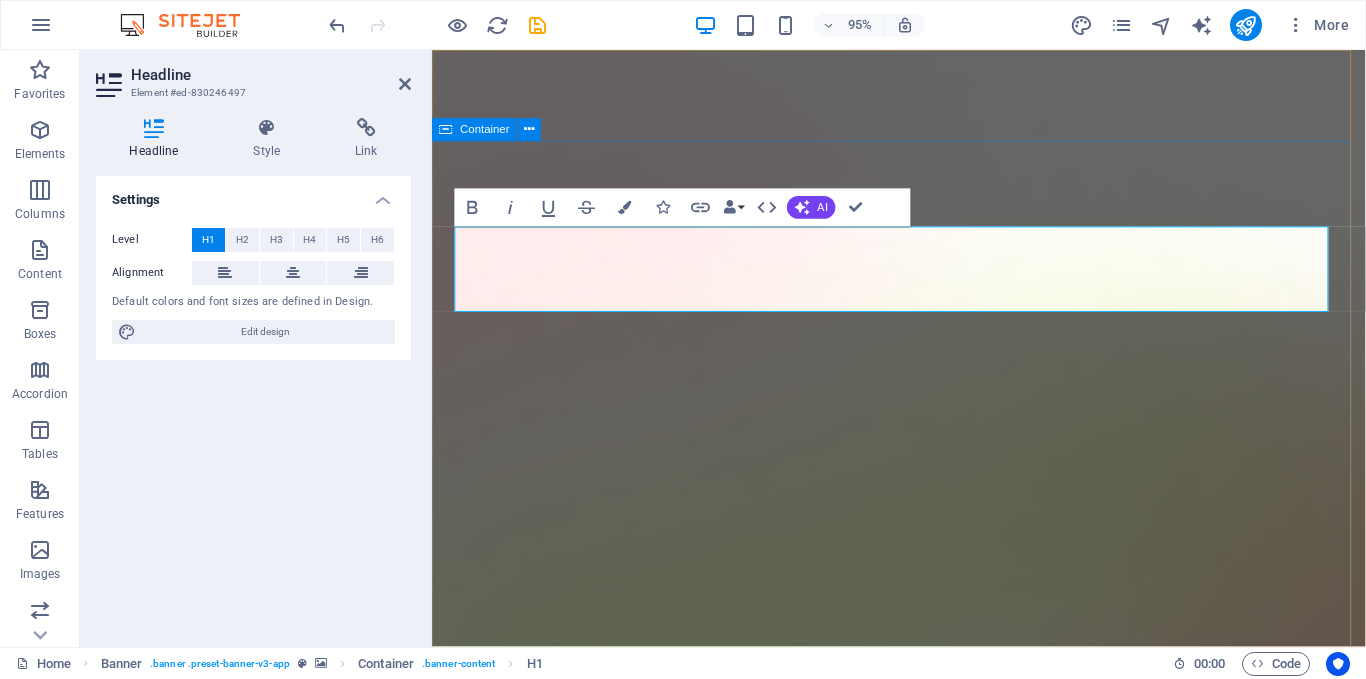 click on "Version 2.0 is here BUSYWORKER App  Lorem ipsum dolor sit amet, consectetur adipiscing elit, sed do eiusmod tempor incididunt ut labore et dolore magna aliqua. Download App" at bounding box center (923, 2043) 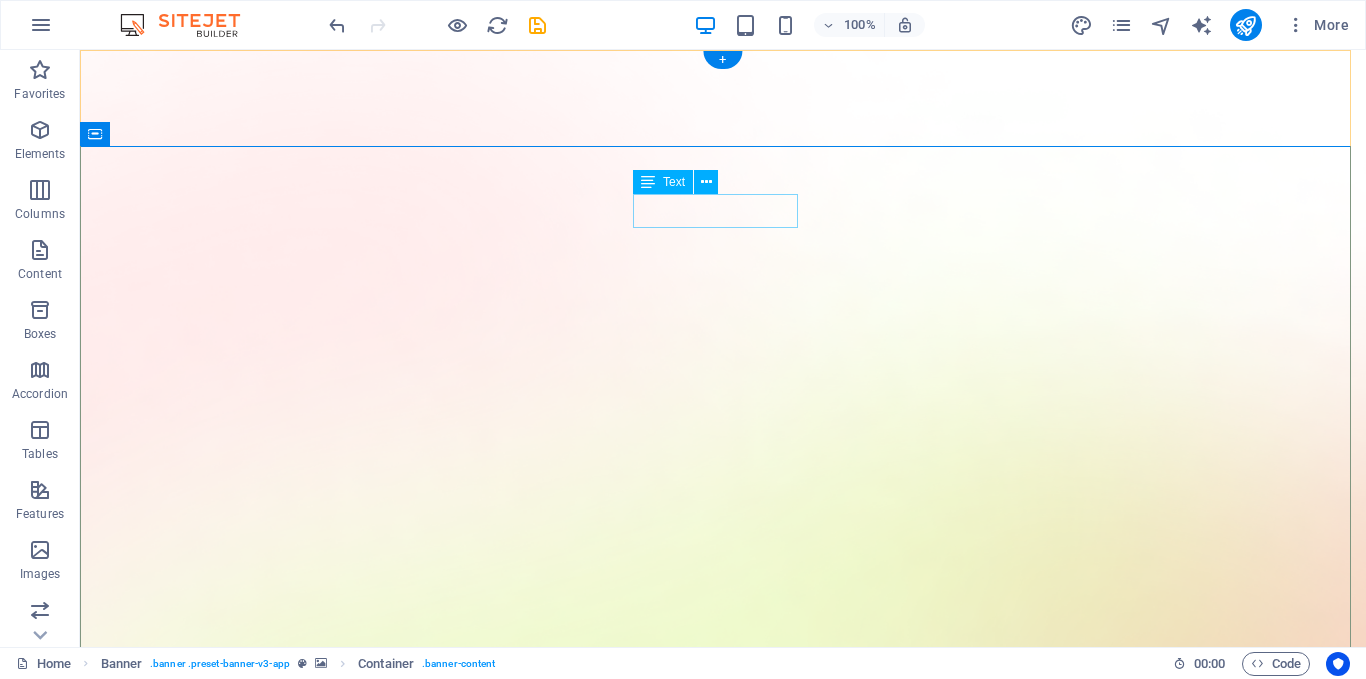 click on "Version 2.0 is here" at bounding box center [723, 1711] 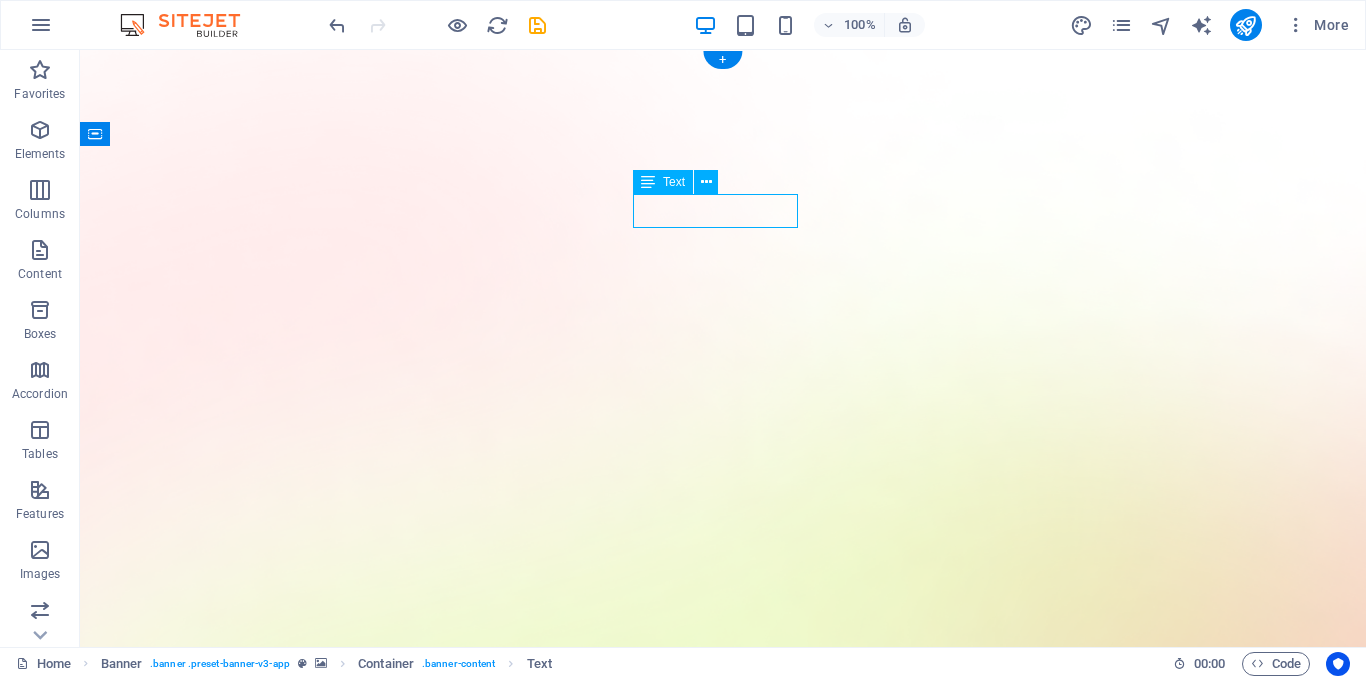 click on "Version 2.0 is here" at bounding box center (723, 1711) 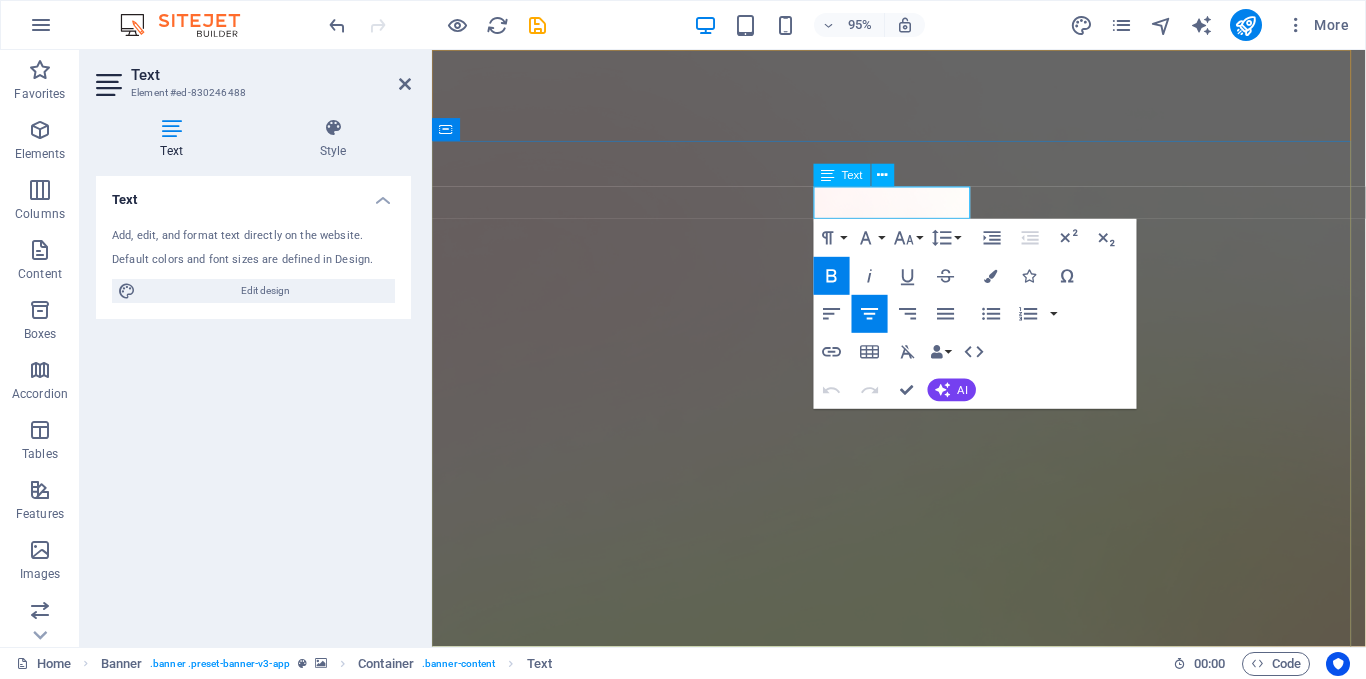 click on "Version 2.0 is here" at bounding box center [924, 1711] 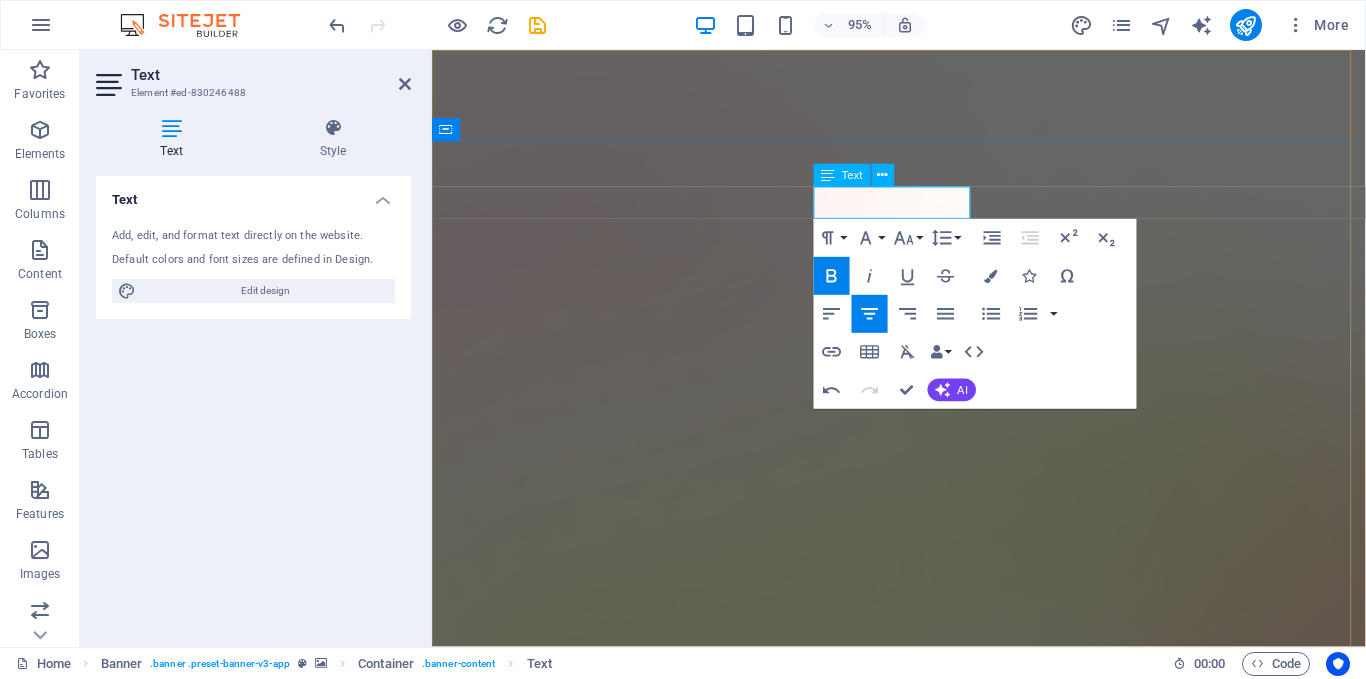 click on "Version 0.0 is here" at bounding box center (924, 1539) 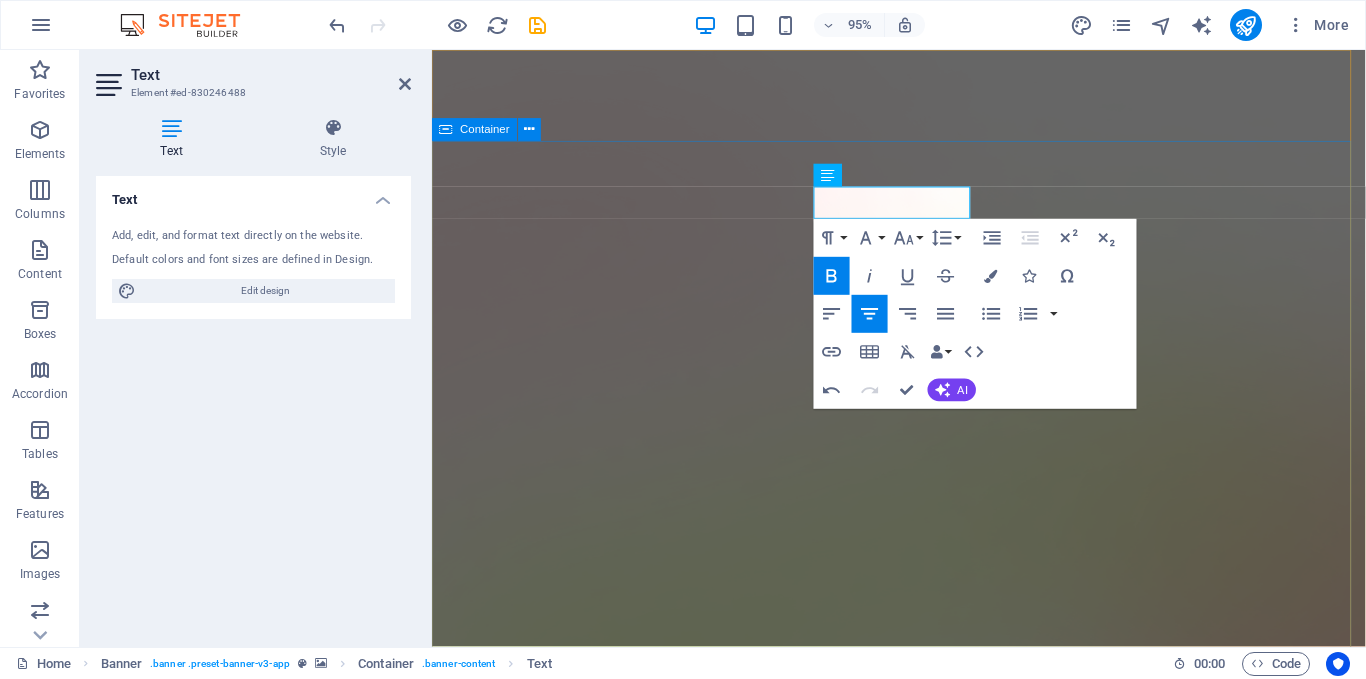 click on "Version 1.0 is here BUSYWORKER App  Lorem ipsum dolor sit amet, consectetur adipiscing elit, sed do eiusmod tempor incididunt ut labore et dolore magna aliqua. Download App" at bounding box center [923, 2043] 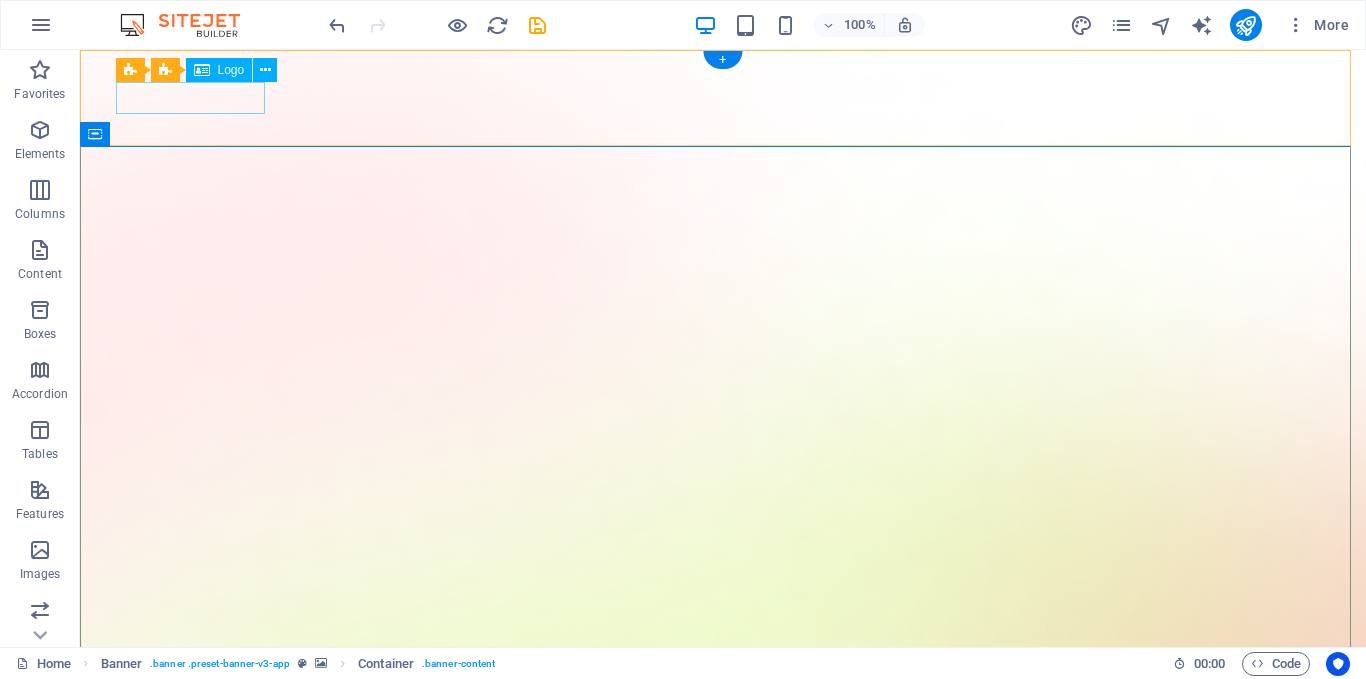 click at bounding box center [723, 1514] 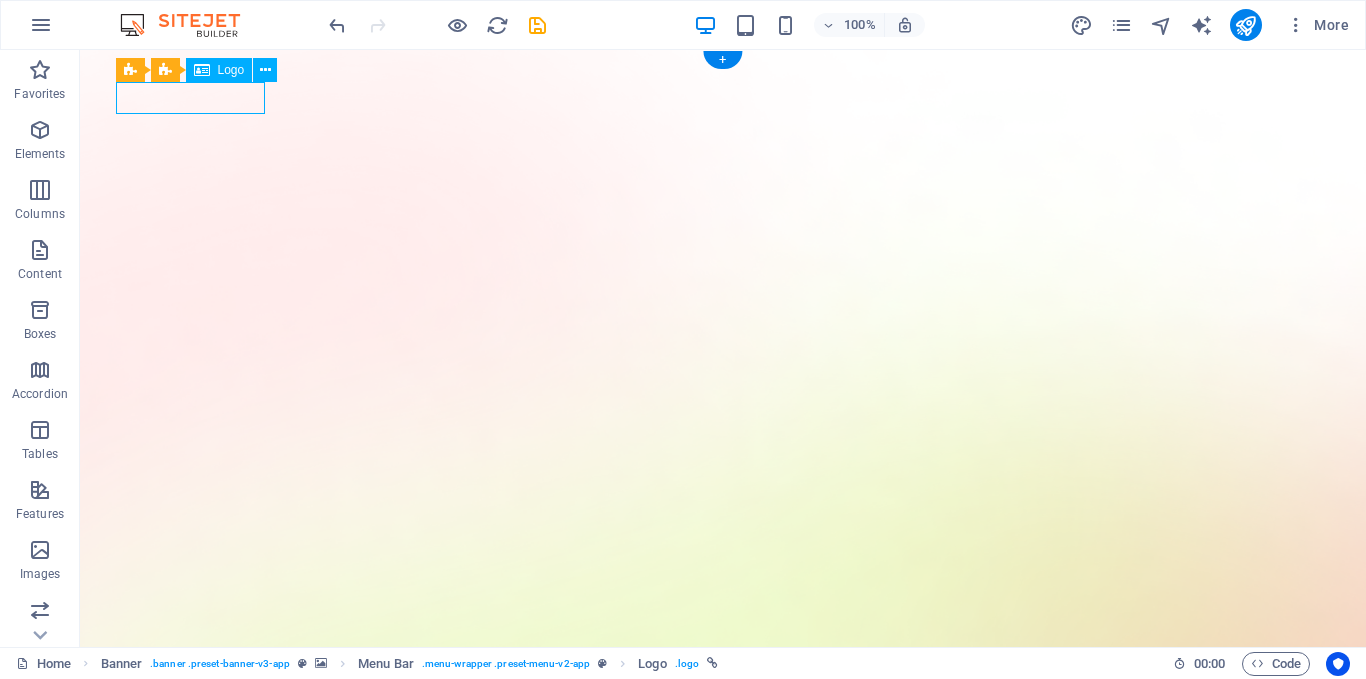 click at bounding box center [723, 1514] 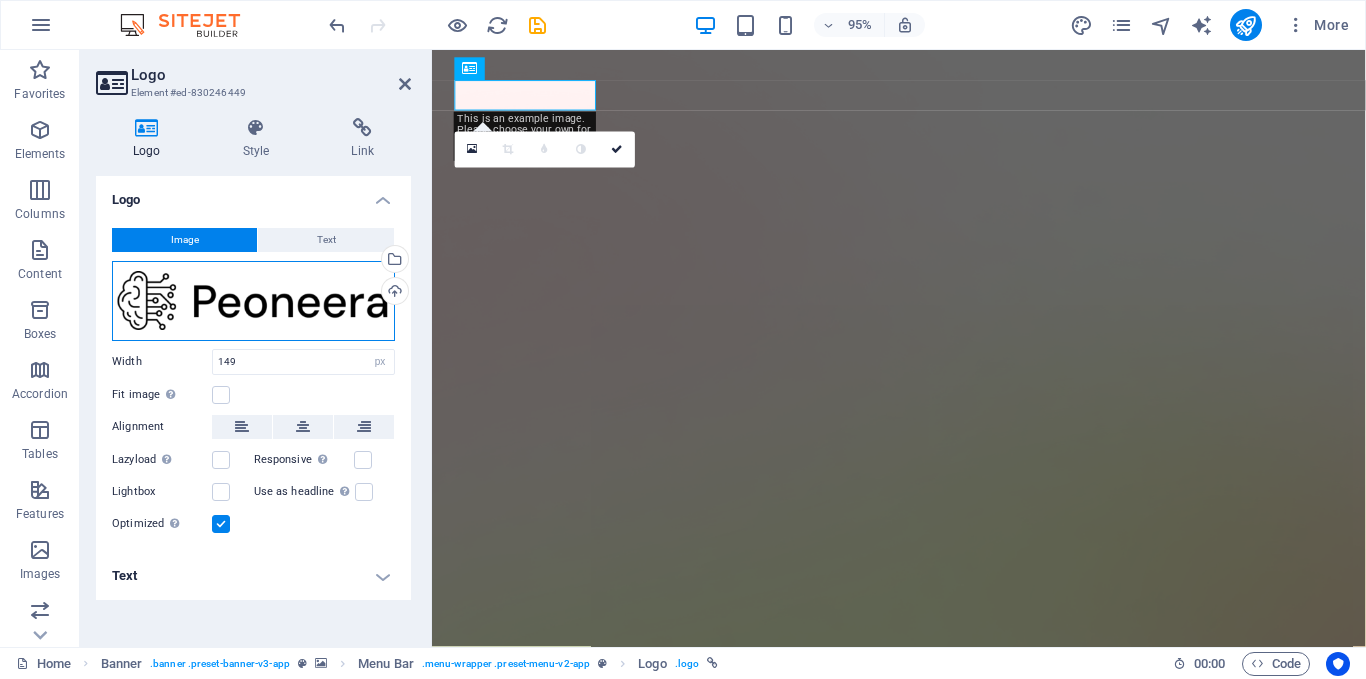 click on "Drag files here, click to choose files or select files from Files or our free stock photos & videos" at bounding box center (253, 301) 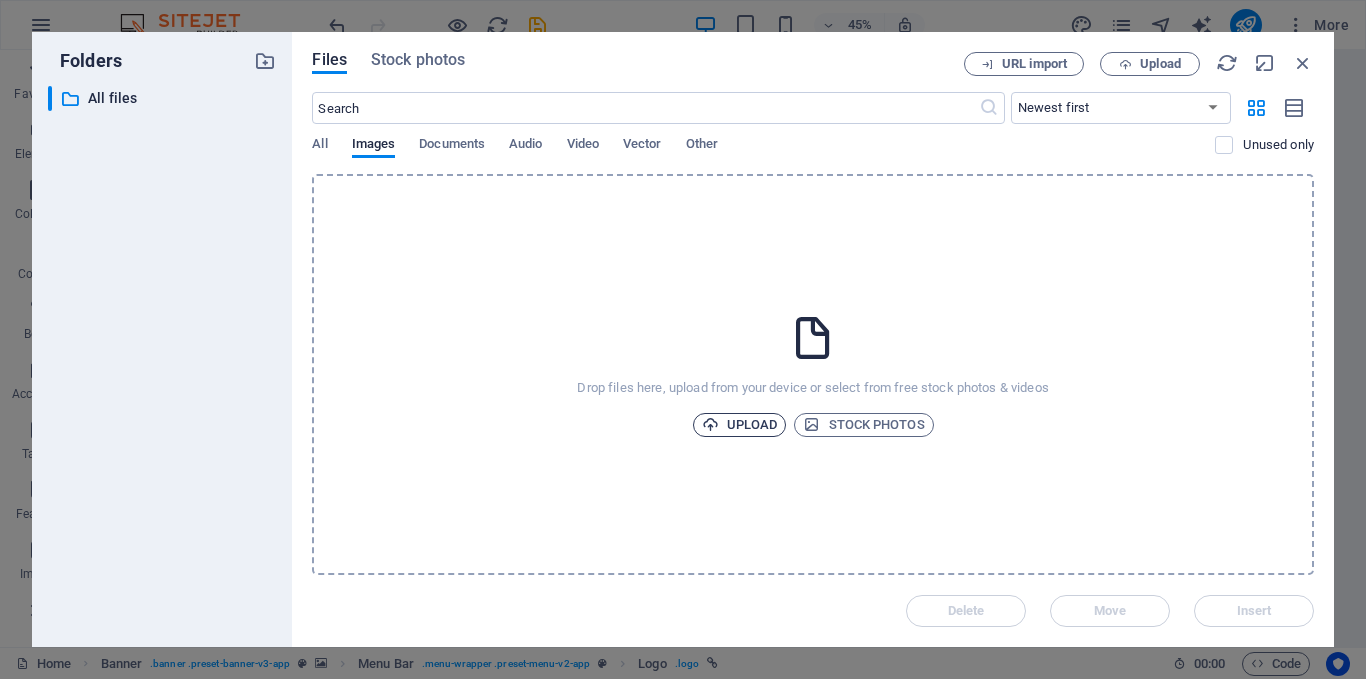 click on "Upload" at bounding box center (740, 425) 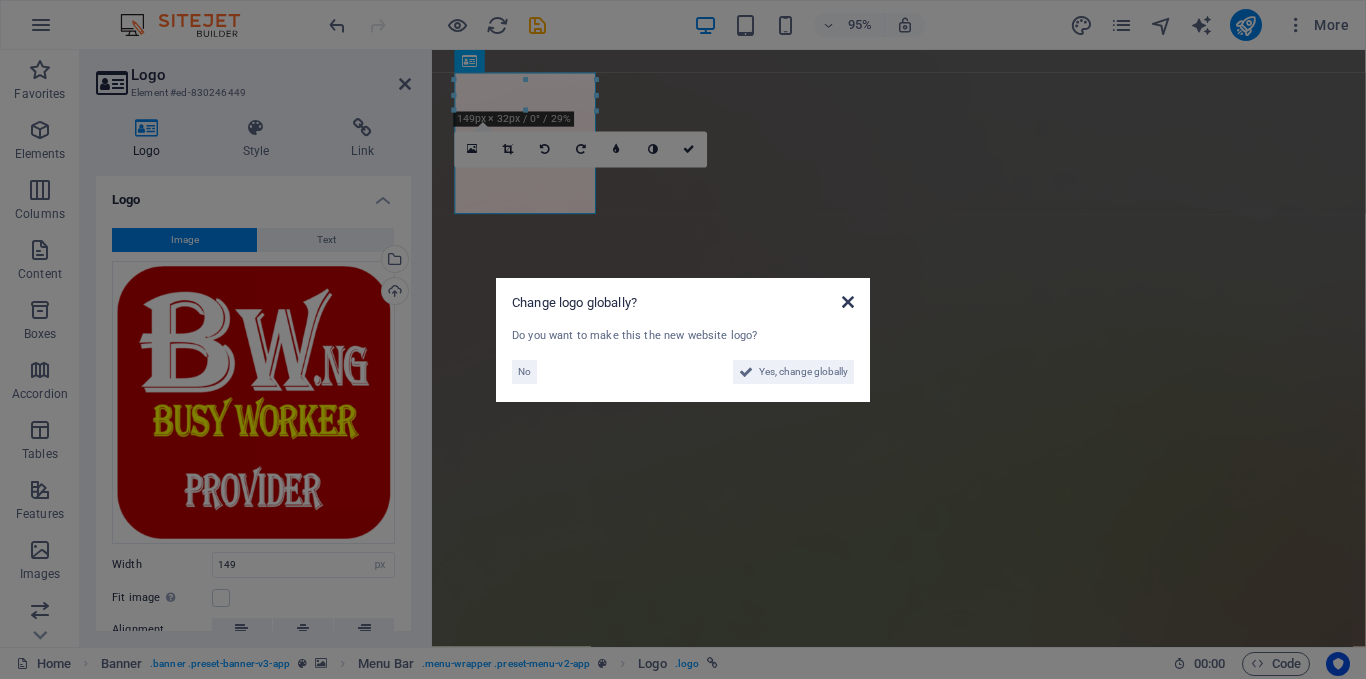 click at bounding box center (848, 302) 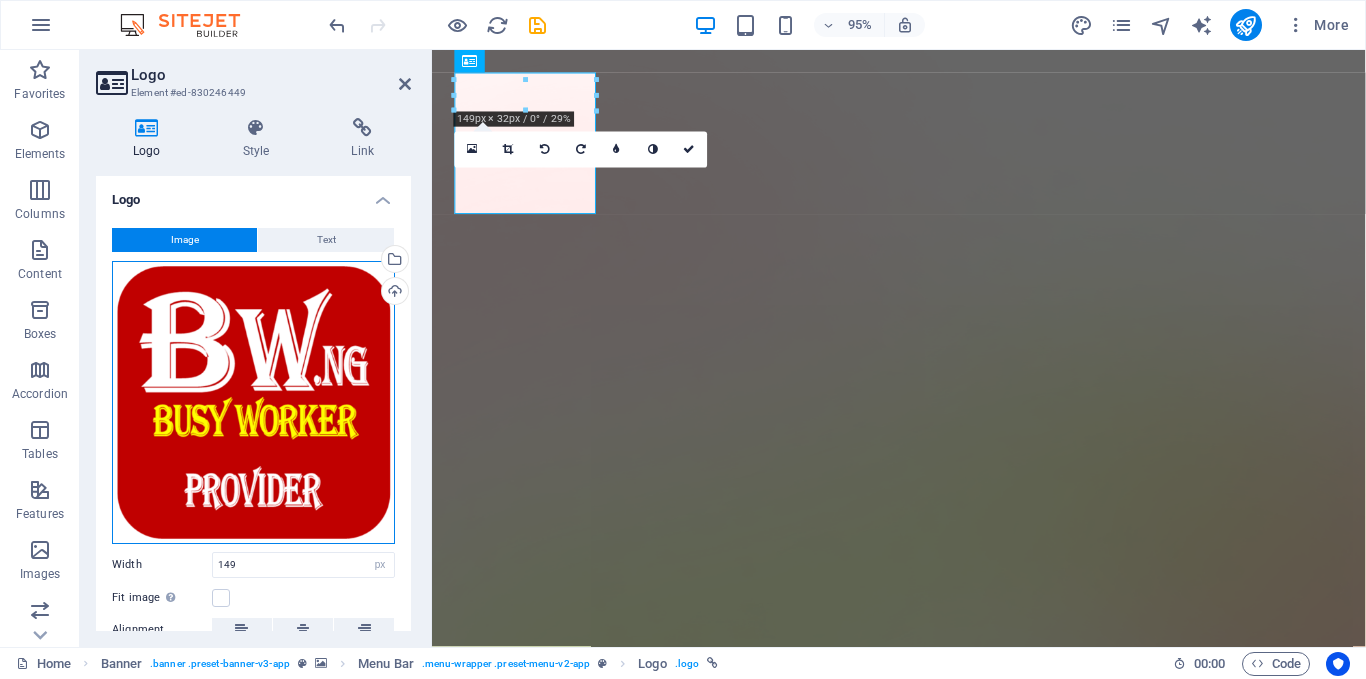 click on "Drag files here, click to choose files or select files from Files or our free stock photos & videos" at bounding box center (253, 402) 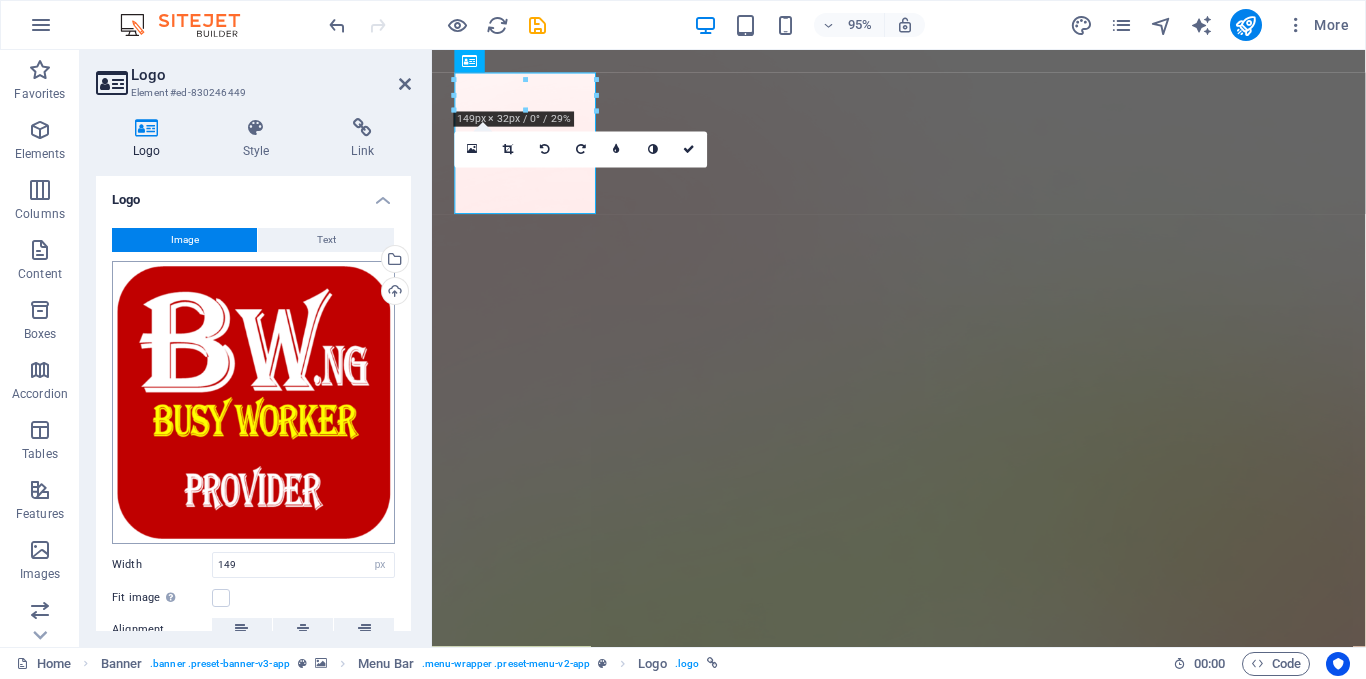 click on "busyworker.com.ng Home Favorites Elements Columns Content Boxes Accordion Tables Features Images Slider Header Footer Forms Marketing Collections Logo Element #ed-830246449 Logo Style Link Logo Image Text Drag files here, click to choose files or select files from Files or our free stock photos & videos Select files from the file manager, stock photos, or upload file(s) Upload Width 149 Default auto px rem % em vh vw Fit image Automatically fit image to a fixed width and height Height Default auto px Alignment Lazyload Loading images after the page loads improves page speed. Responsive Automatically load retina image and smartphone optimized sizes. Lightbox Use as headline The image will be wrapped in an H1 headline tag. Useful for giving alternative text the weight of an H1 headline, e.g. for the logo. Leave unchecked if uncertain. Optimized Images are compressed to improve page speed. Position Direction Custom X offset 50 px rem" at bounding box center (683, 339) 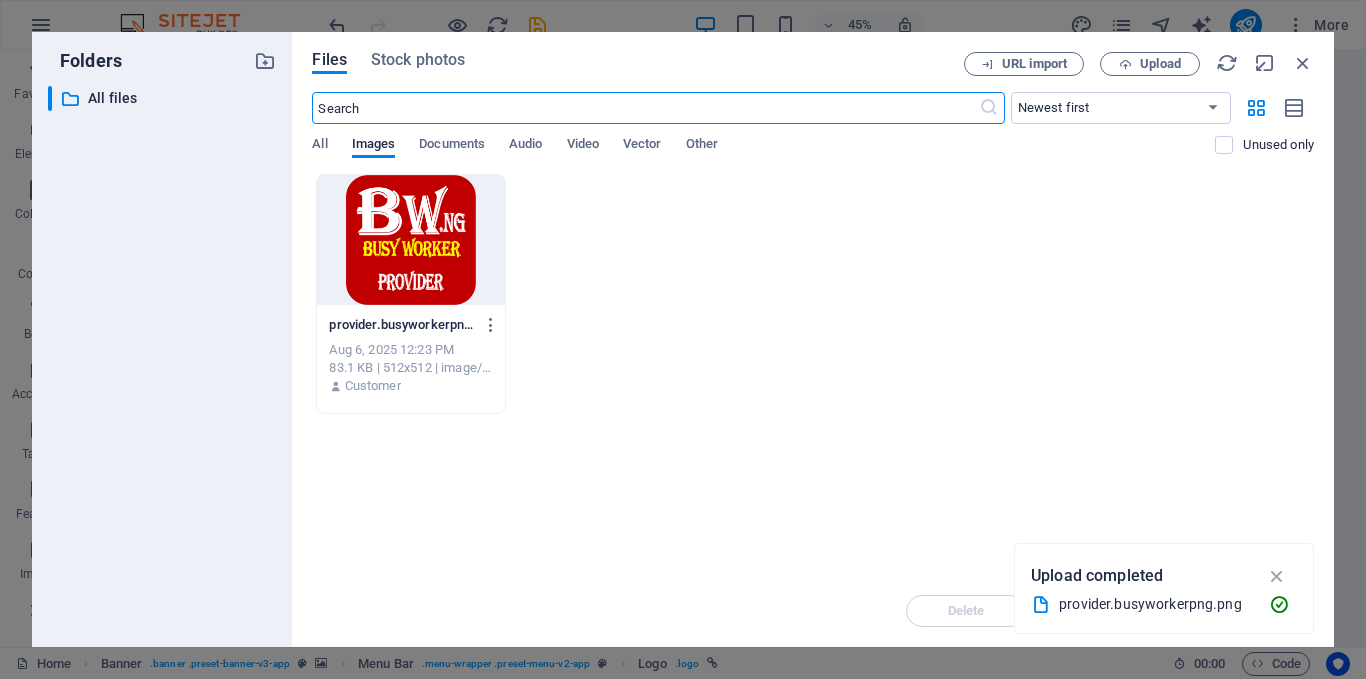 click at bounding box center [410, 240] 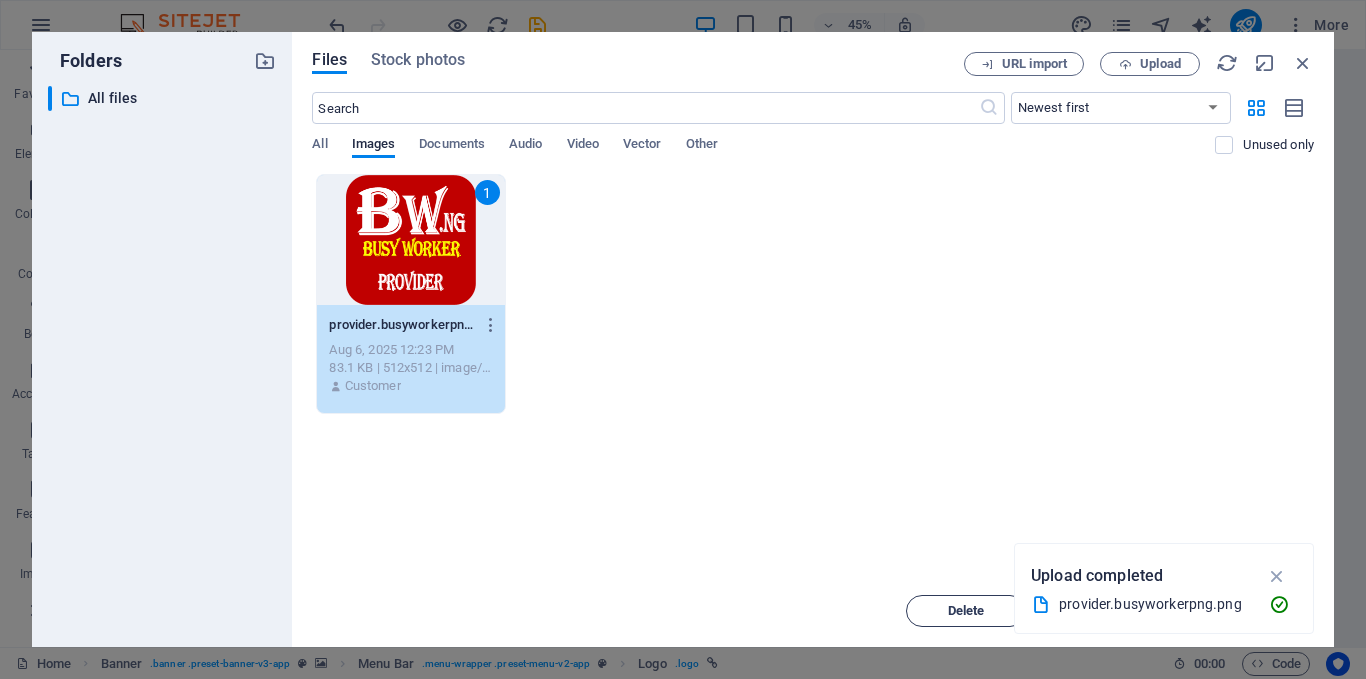 click on "Delete" at bounding box center (966, 611) 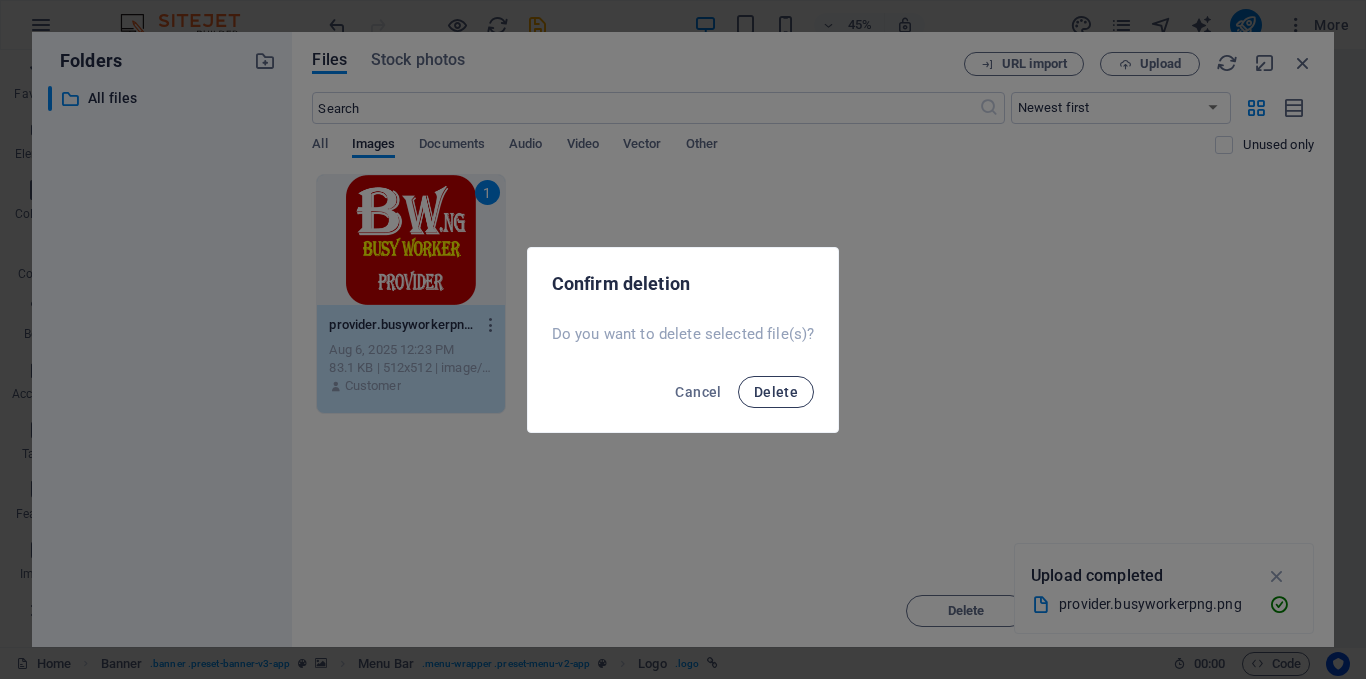 click on "Delete" at bounding box center (776, 392) 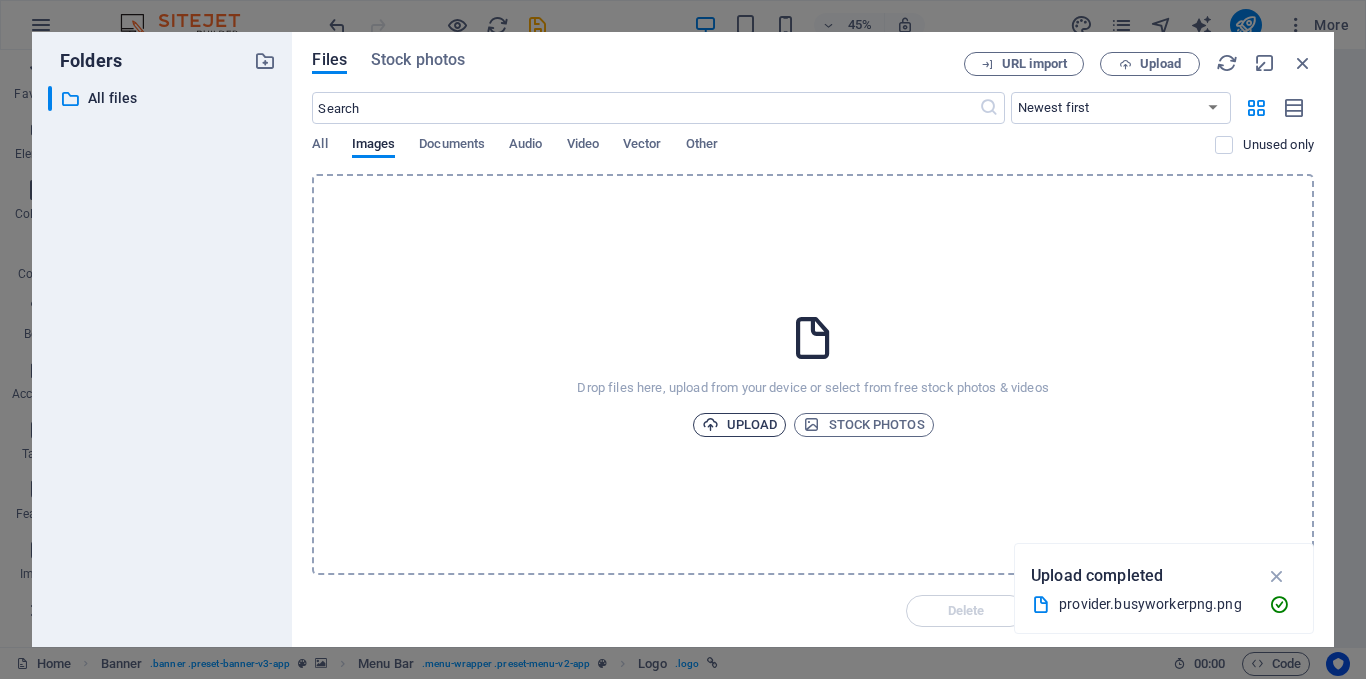 click on "Upload" at bounding box center [740, 425] 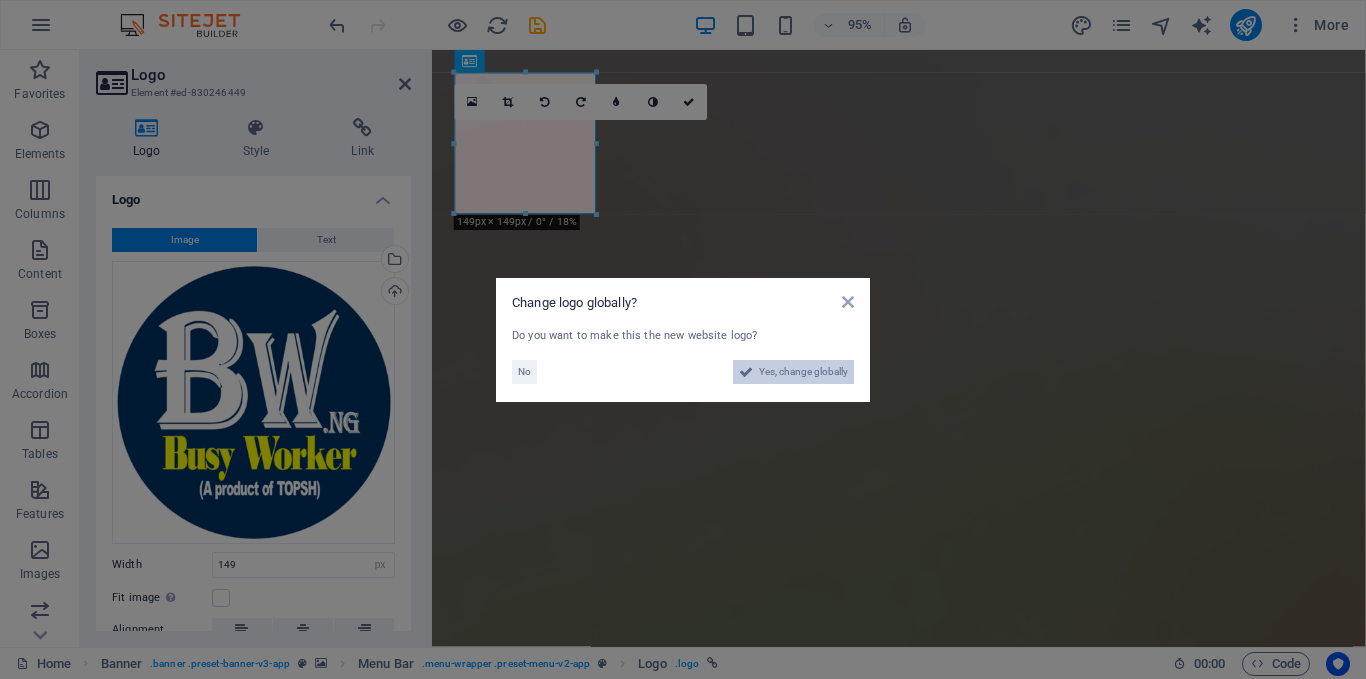 click on "Yes, change globally" at bounding box center [803, 372] 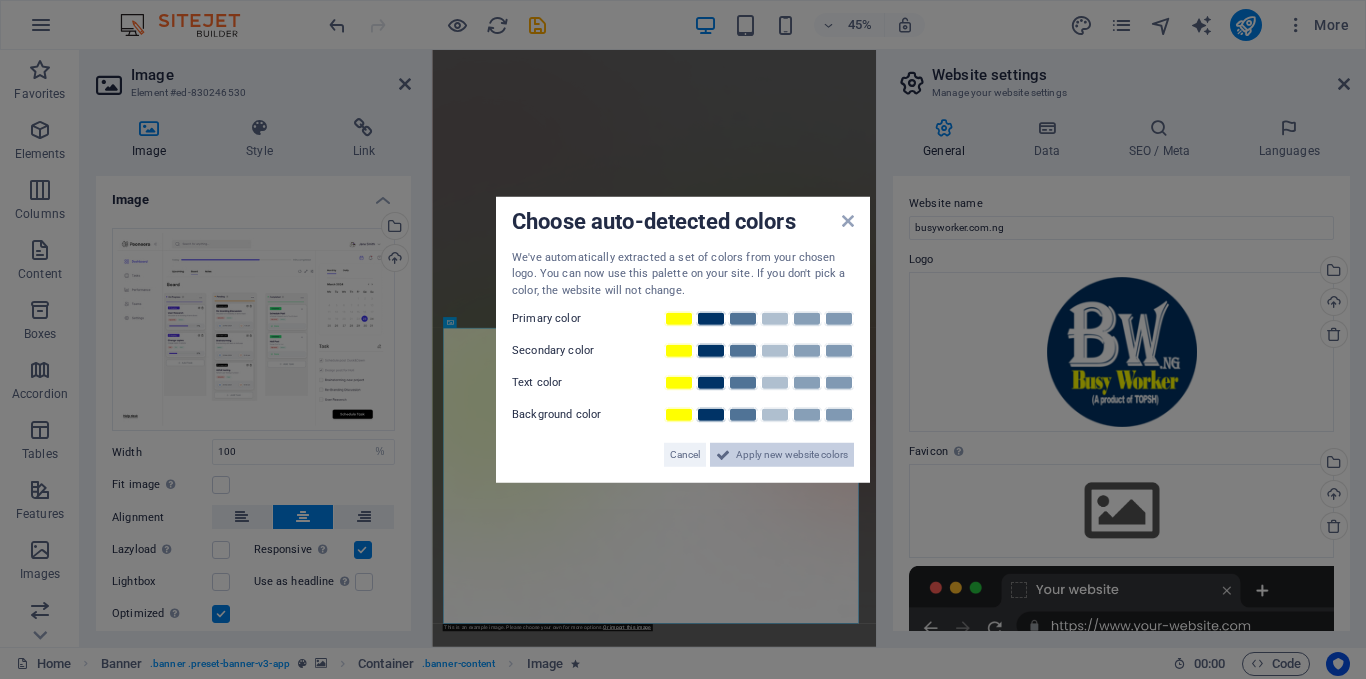 click on "Apply new website colors" at bounding box center [792, 455] 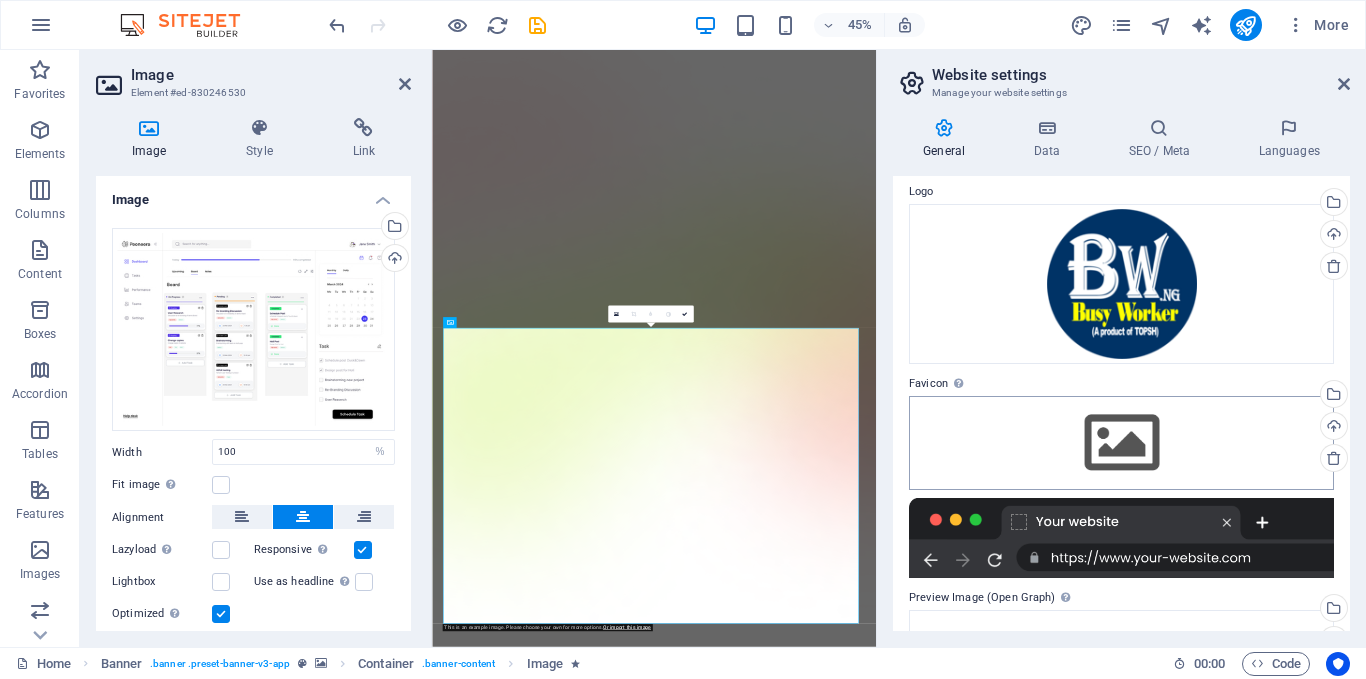 scroll, scrollTop: 100, scrollLeft: 0, axis: vertical 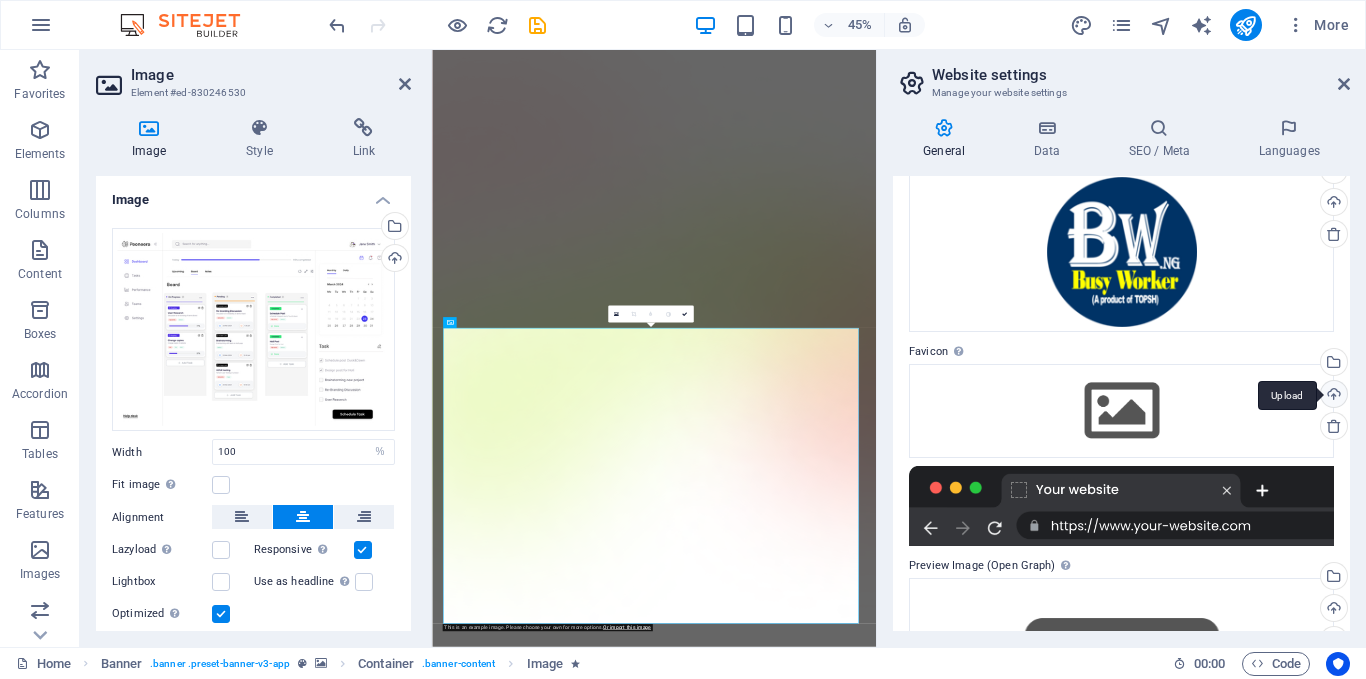 click on "Upload" at bounding box center [1332, 396] 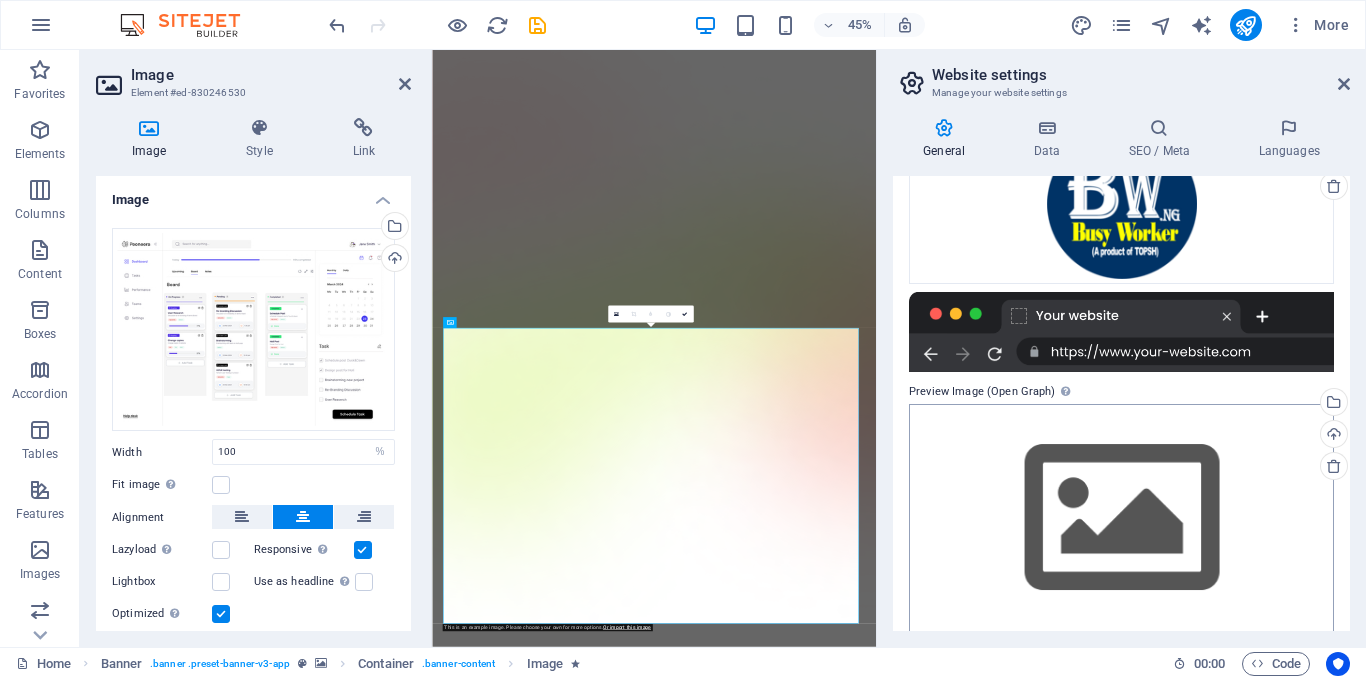 scroll, scrollTop: 358, scrollLeft: 0, axis: vertical 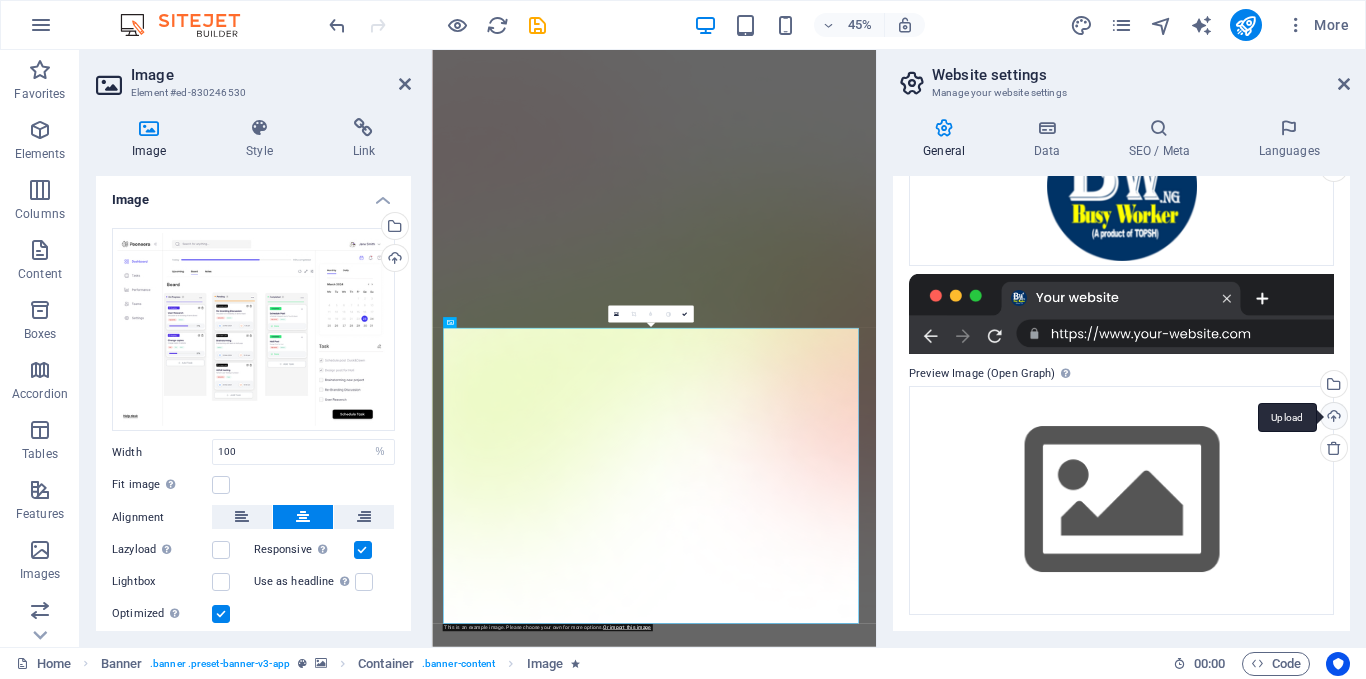 click on "Upload" at bounding box center (1332, 418) 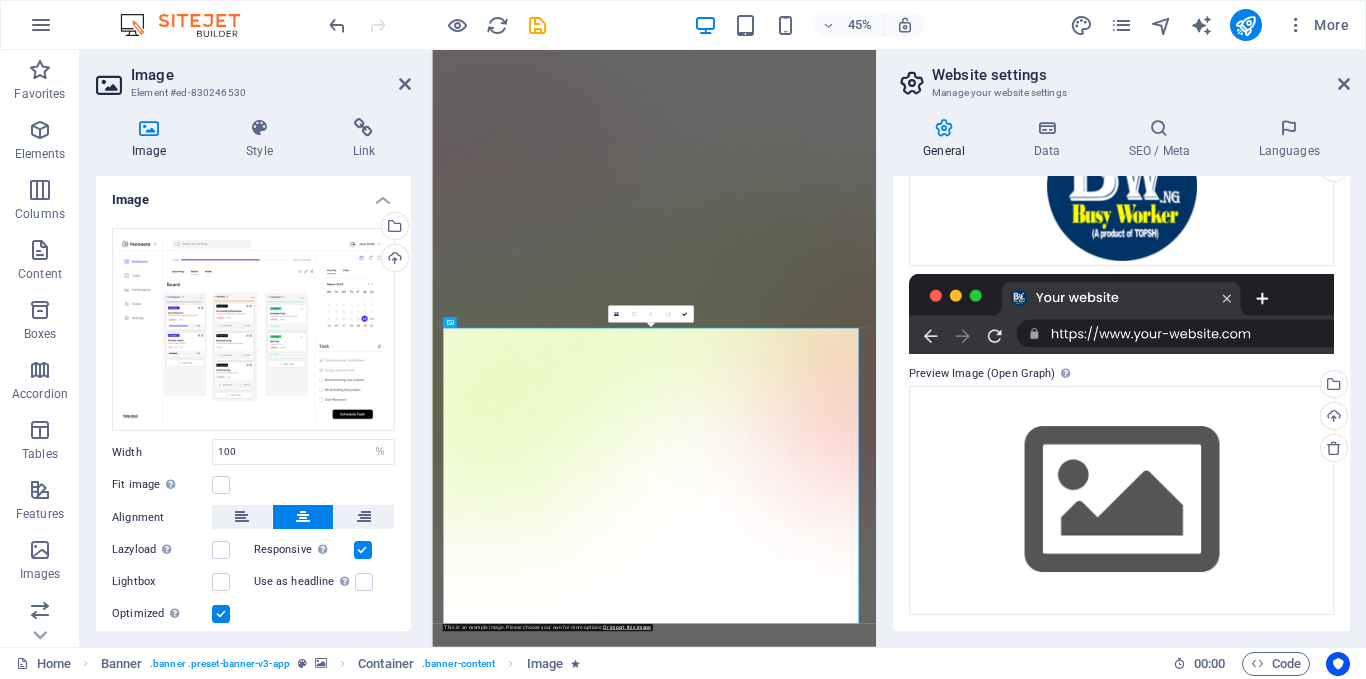 click on "45% More" at bounding box center (841, 25) 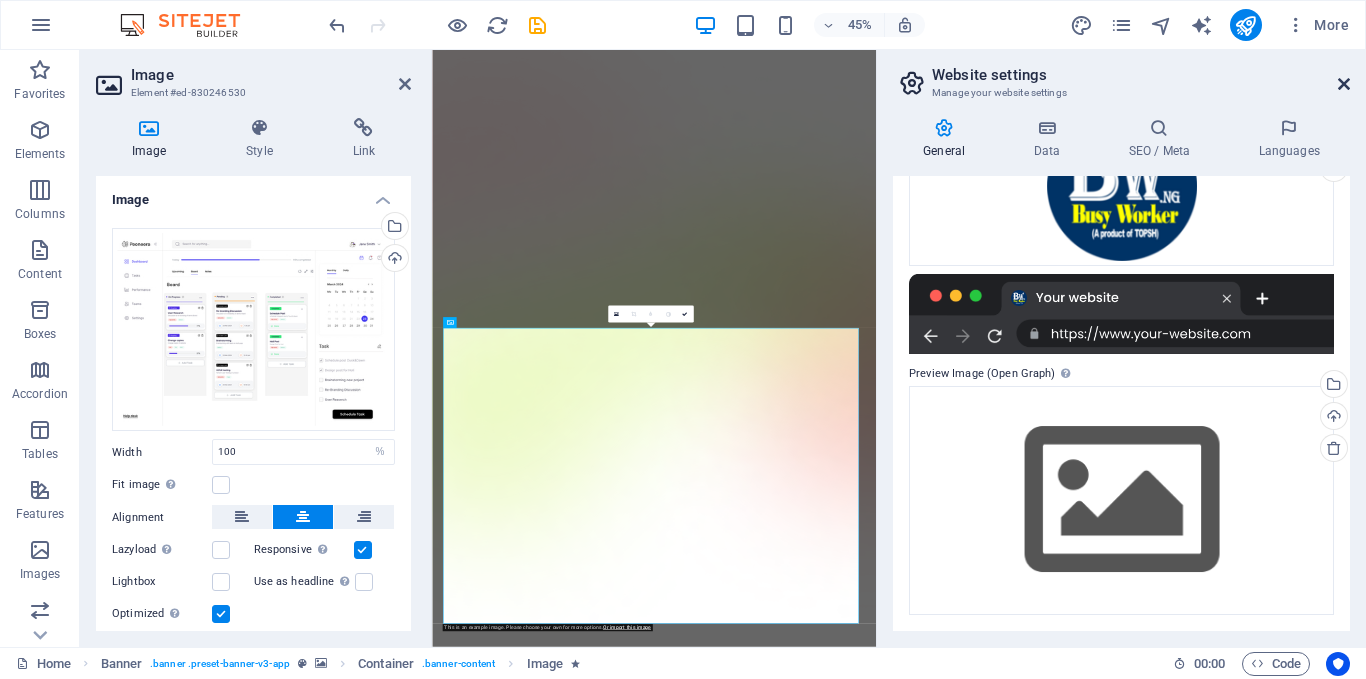 click at bounding box center [1344, 84] 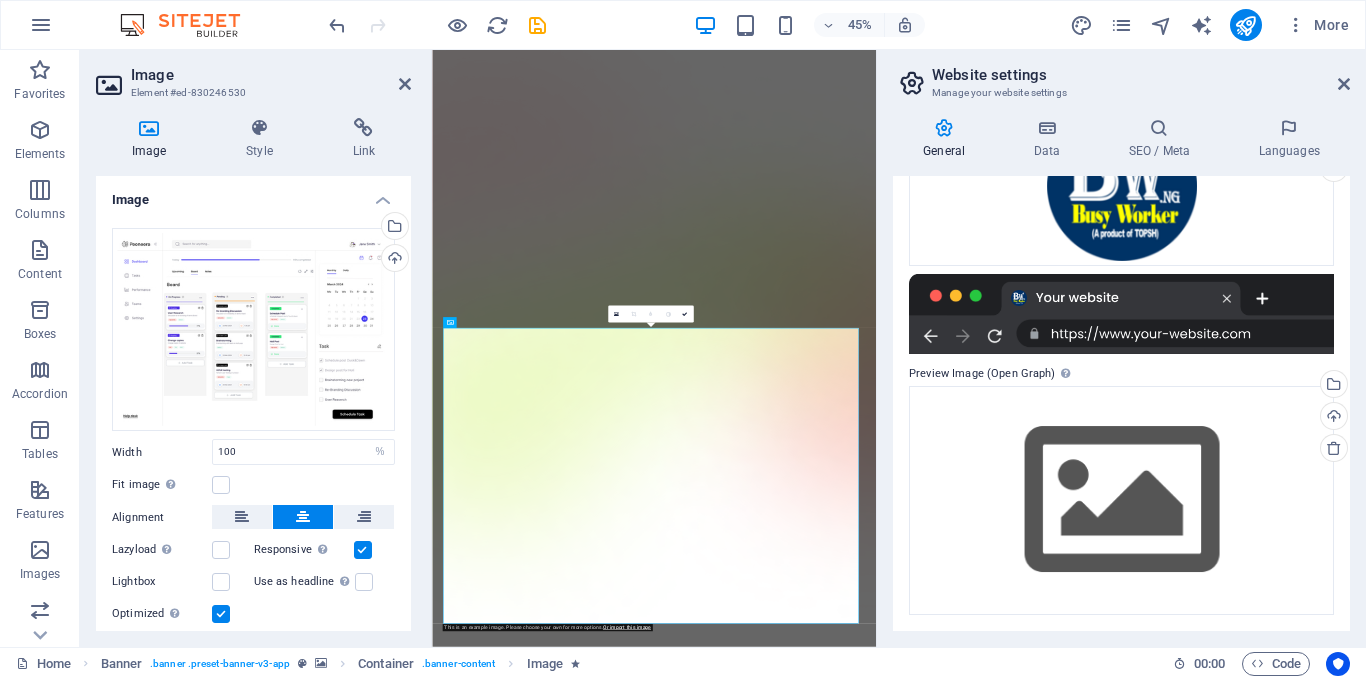 drag, startPoint x: 1775, startPoint y: 138, endPoint x: 1048, endPoint y: 287, distance: 742.1119 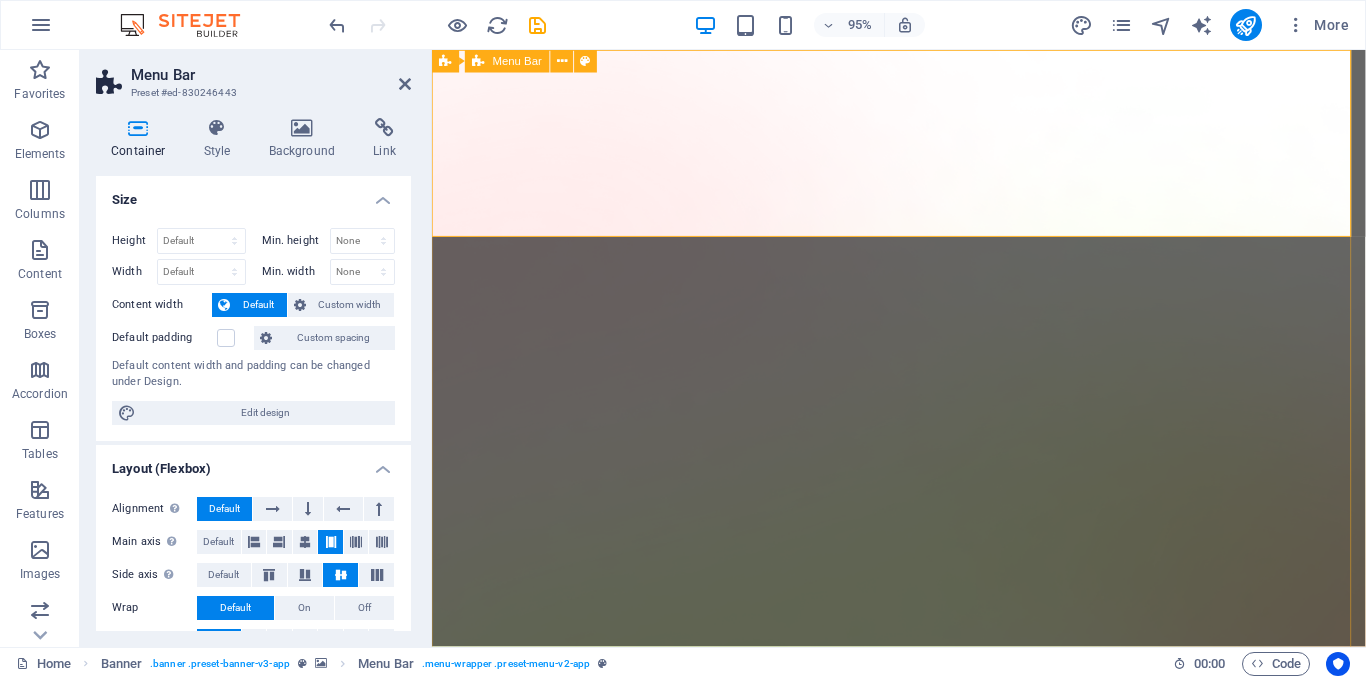 click on "Features Pricing Blog Contact Download App" at bounding box center (923, 1549) 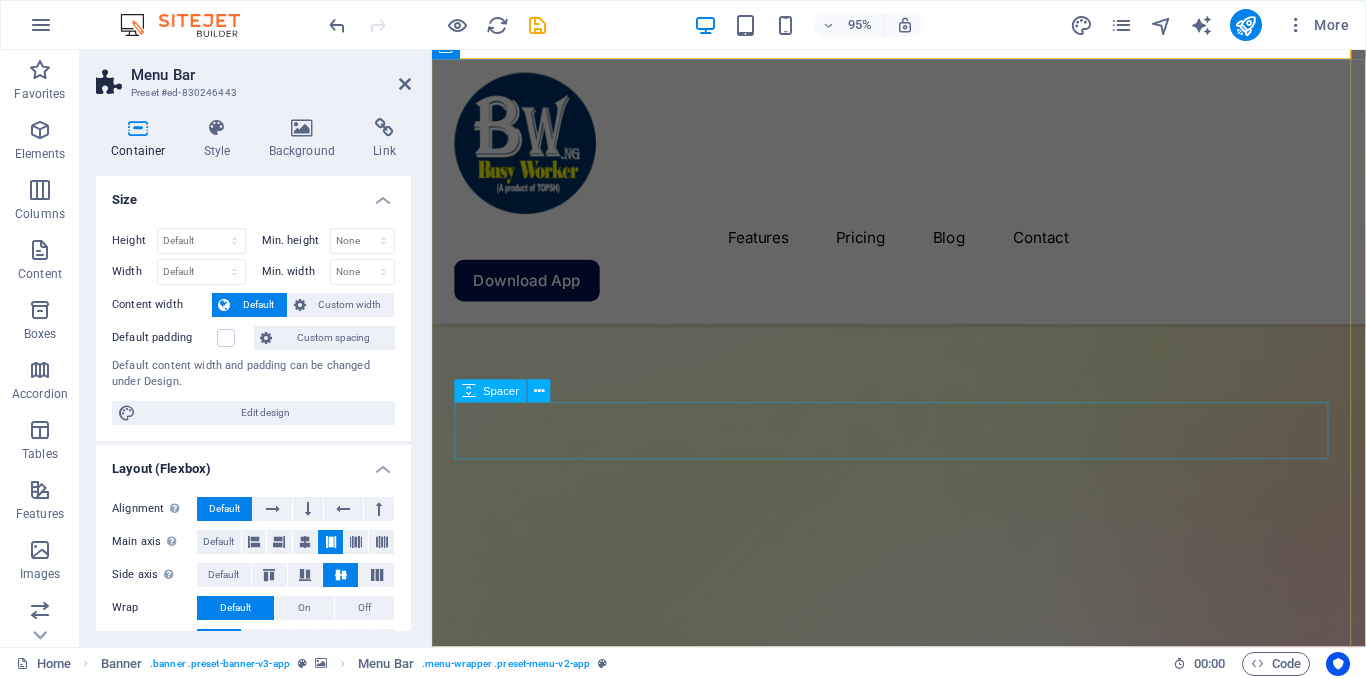 scroll, scrollTop: 200, scrollLeft: 0, axis: vertical 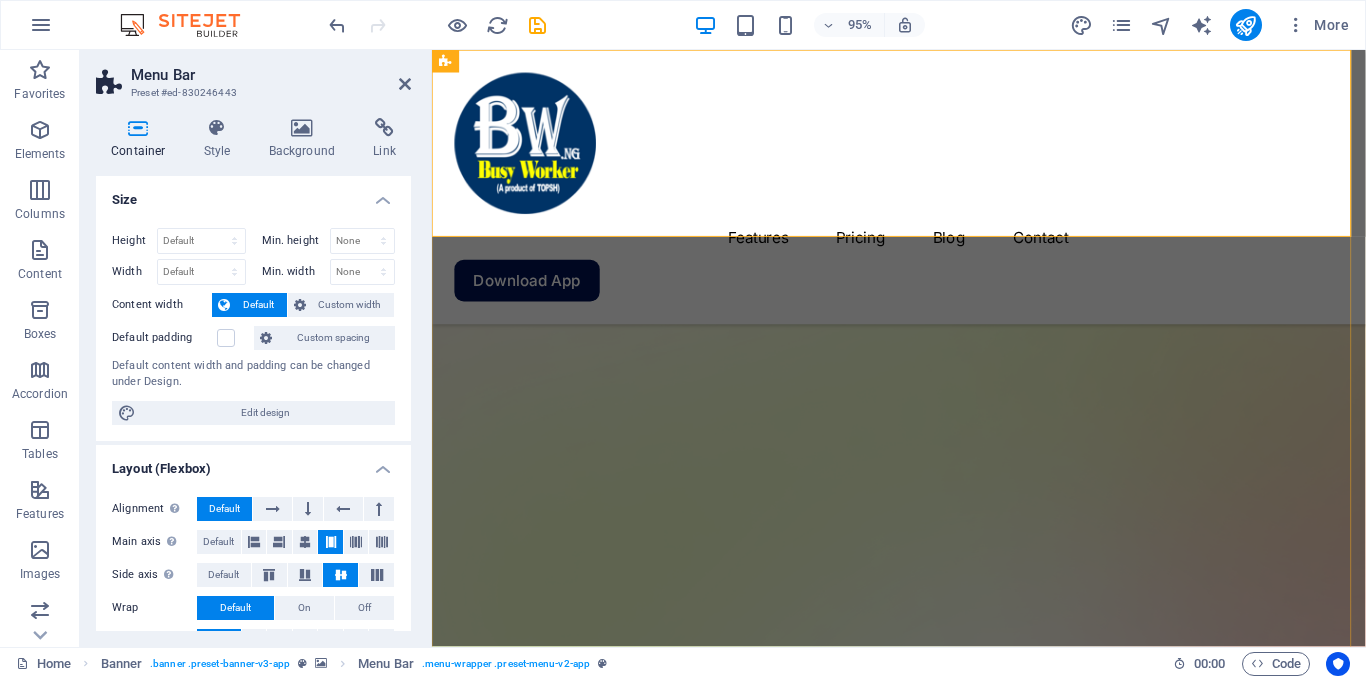 click on "Features Pricing Blog Contact Download App" at bounding box center [923, 194] 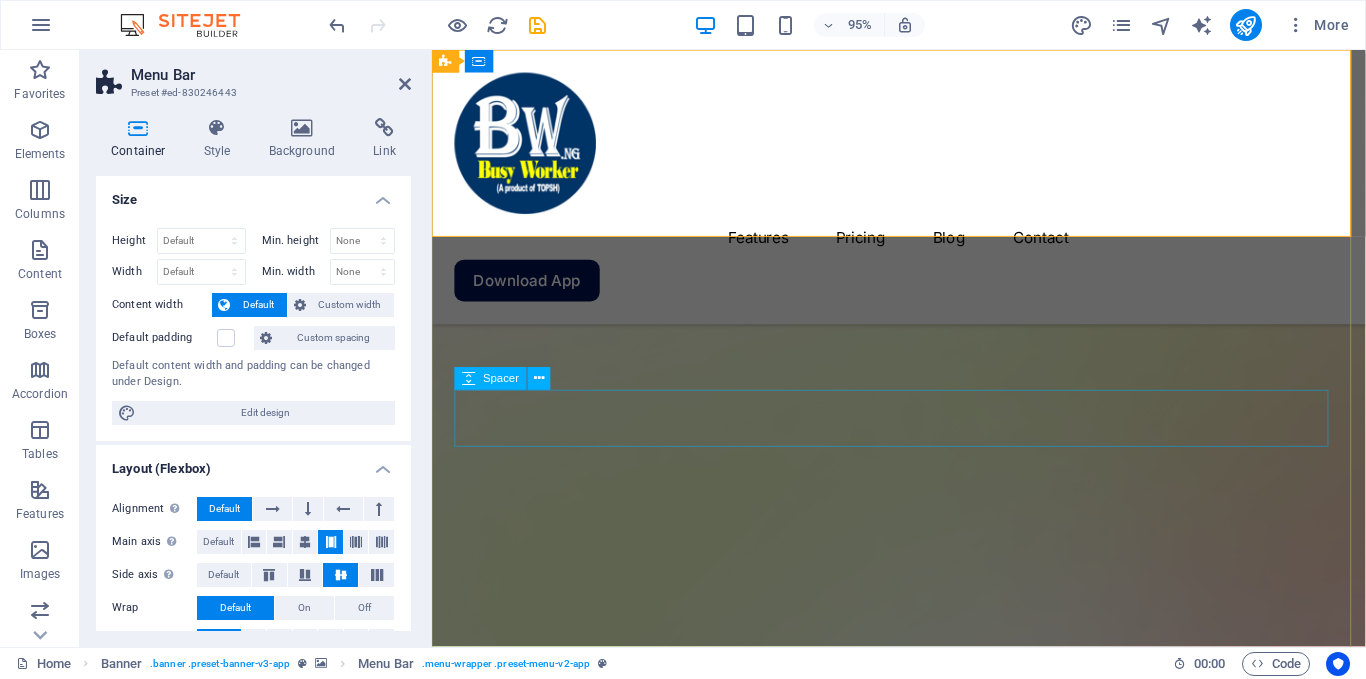 click at bounding box center [923, 1764] 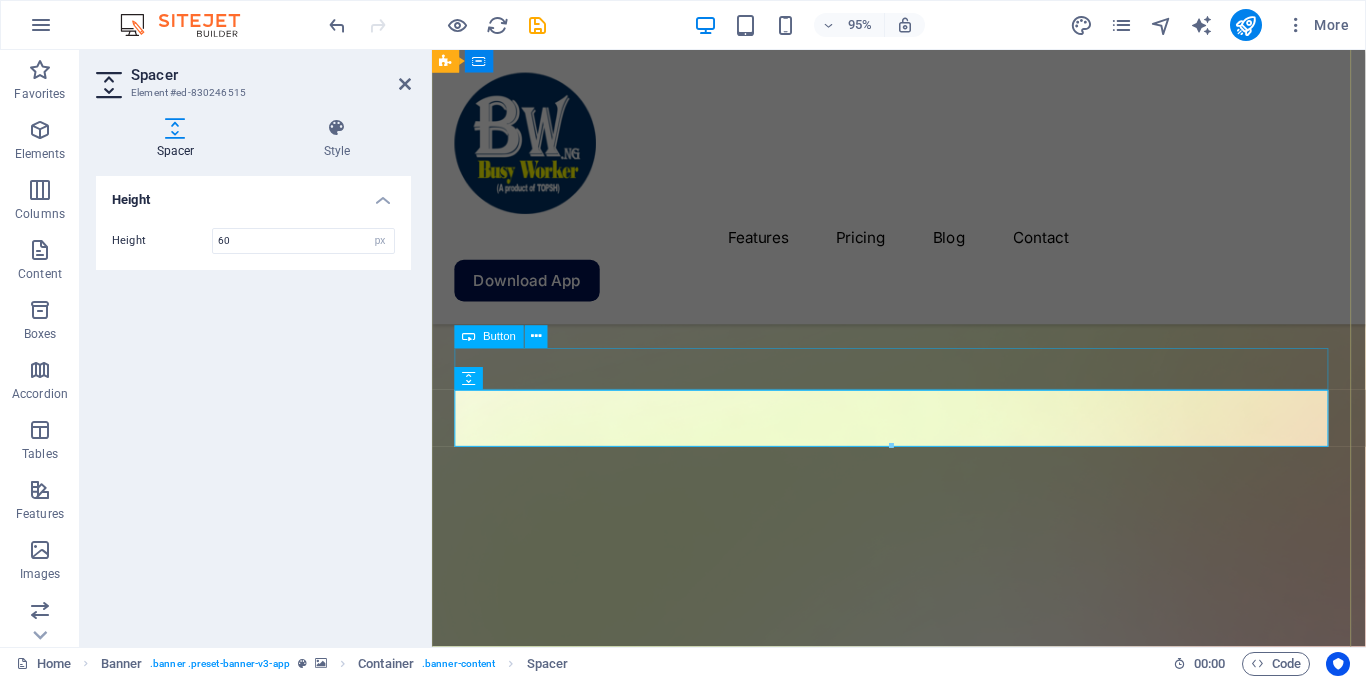 click on "Download App" at bounding box center [923, 1712] 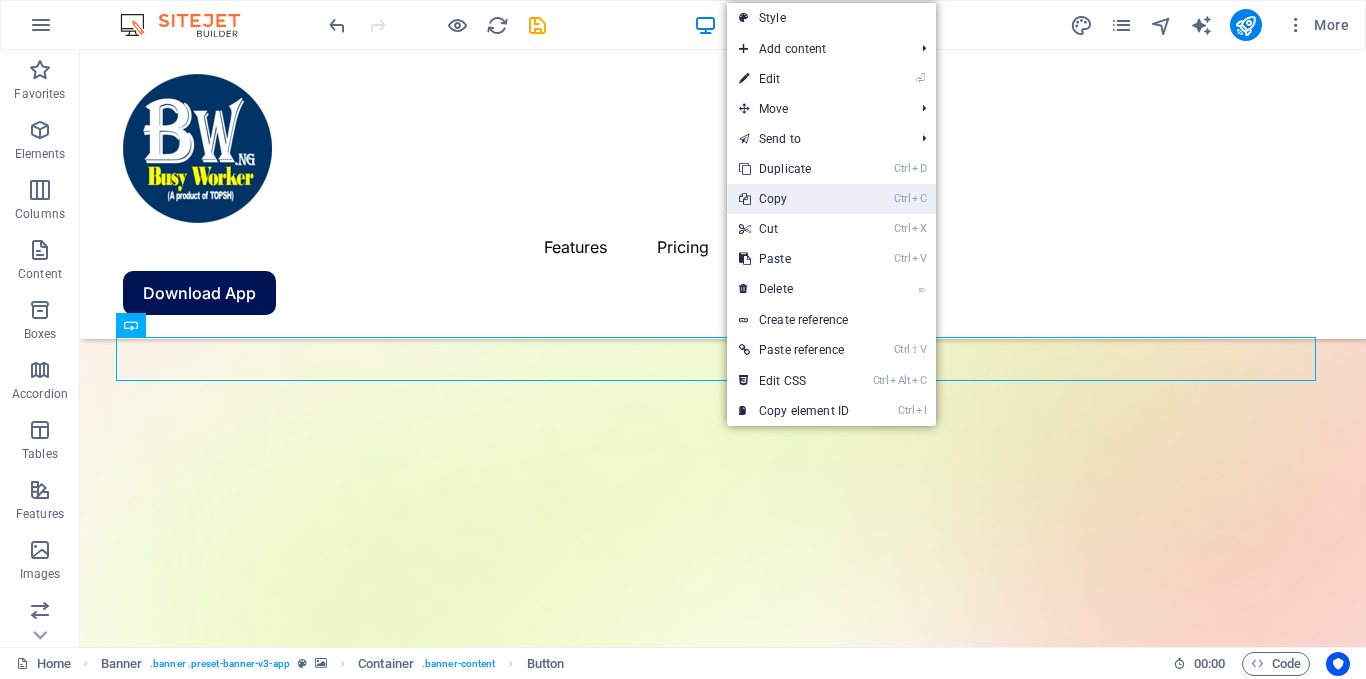 click on "Ctrl C  Copy" at bounding box center (794, 199) 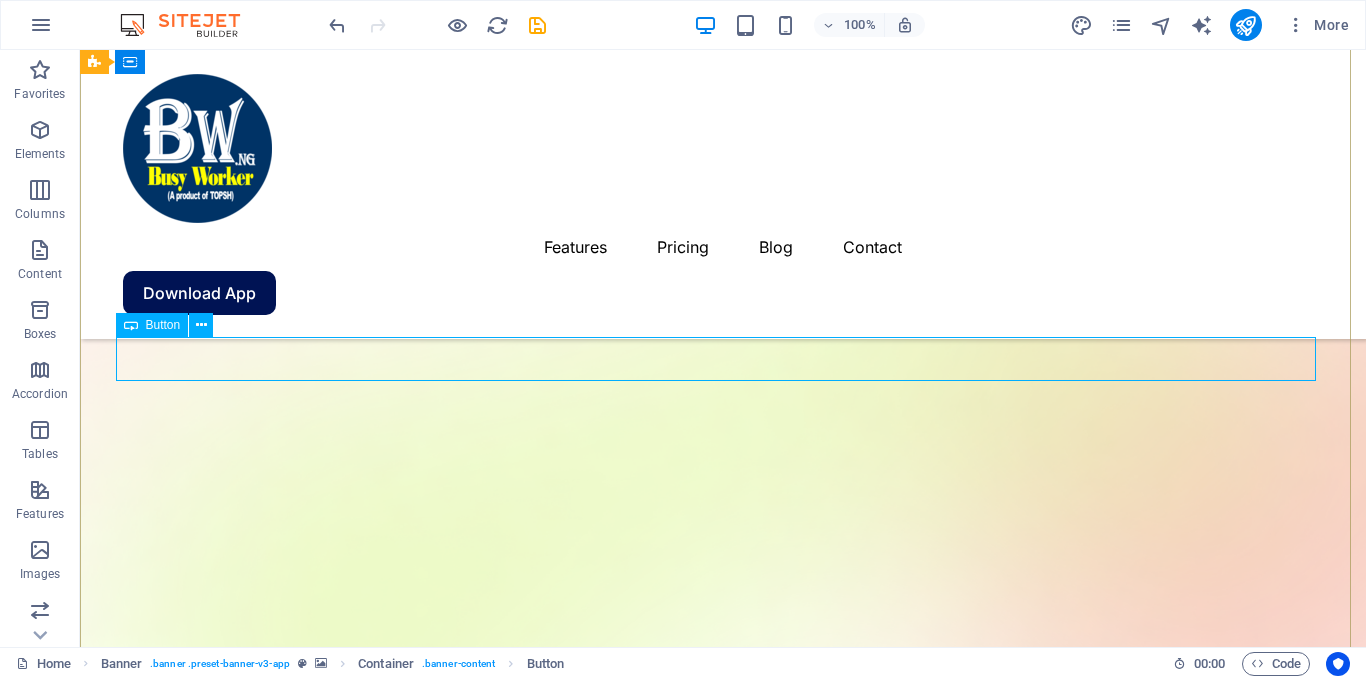 click on "Download App" at bounding box center [723, 1685] 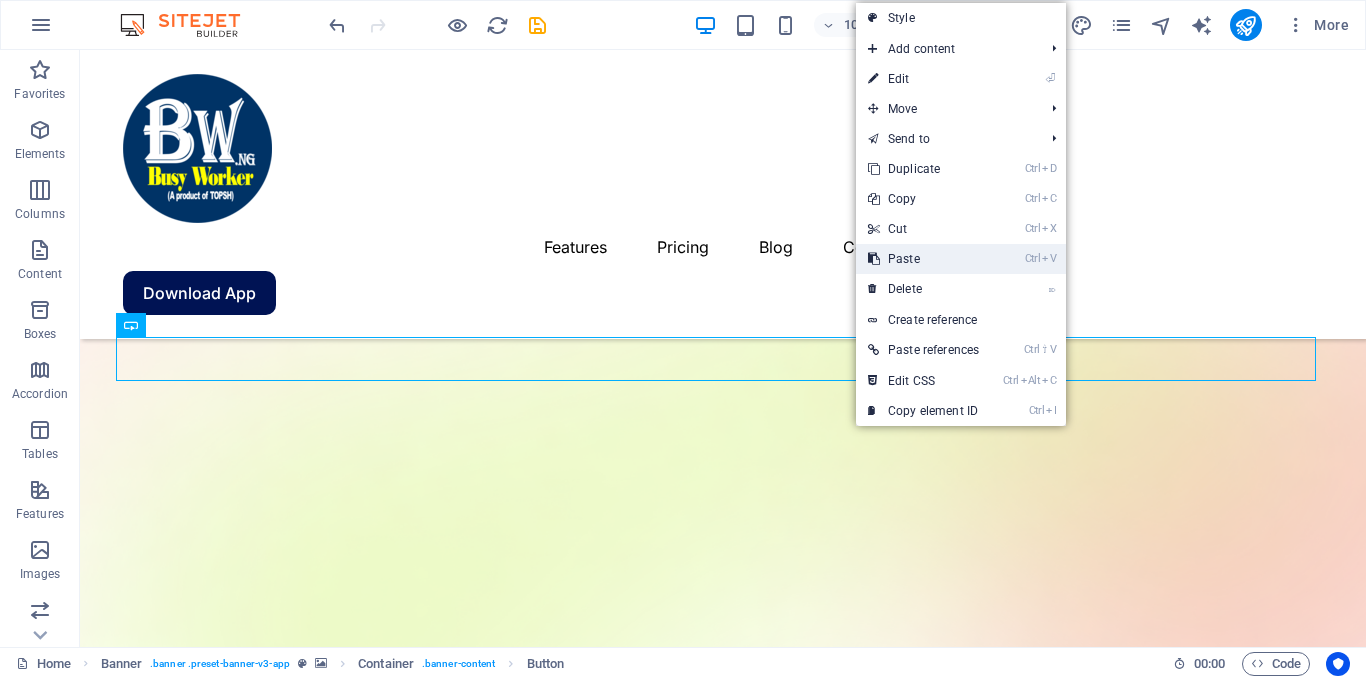 click on "Ctrl V  Paste" at bounding box center [923, 259] 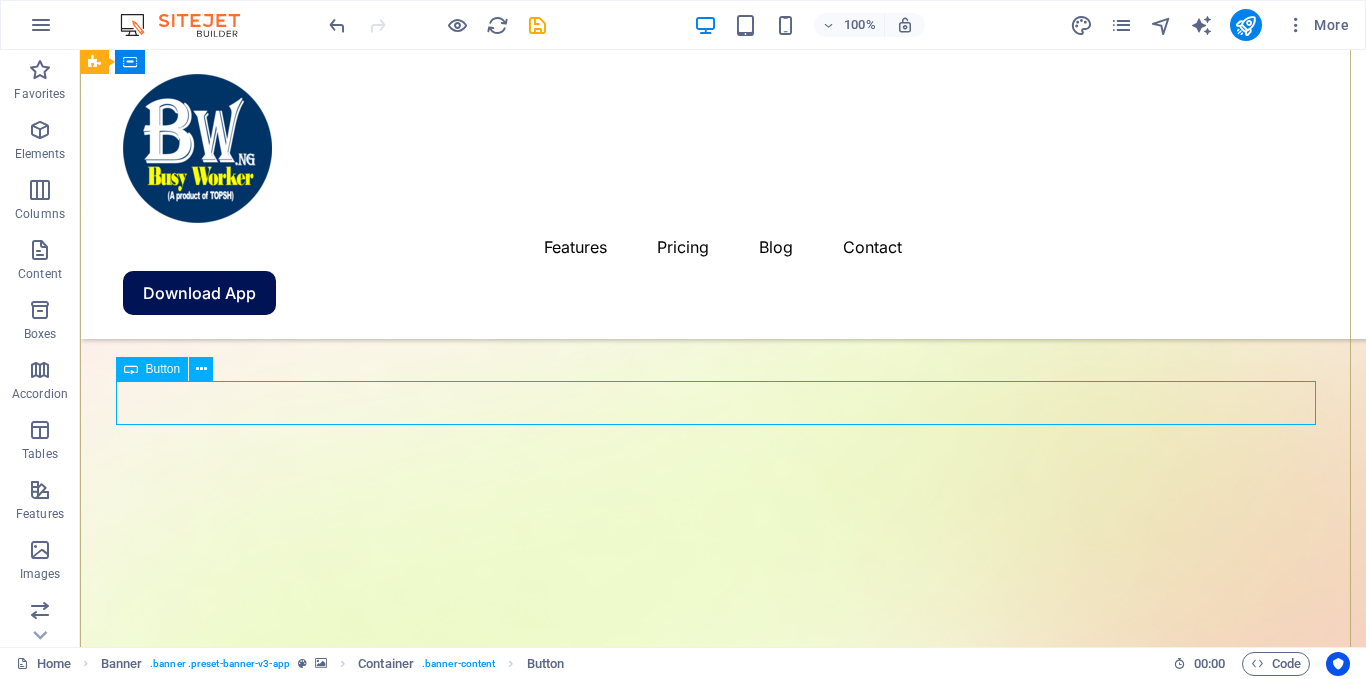 click on "Download App" at bounding box center [723, 1945] 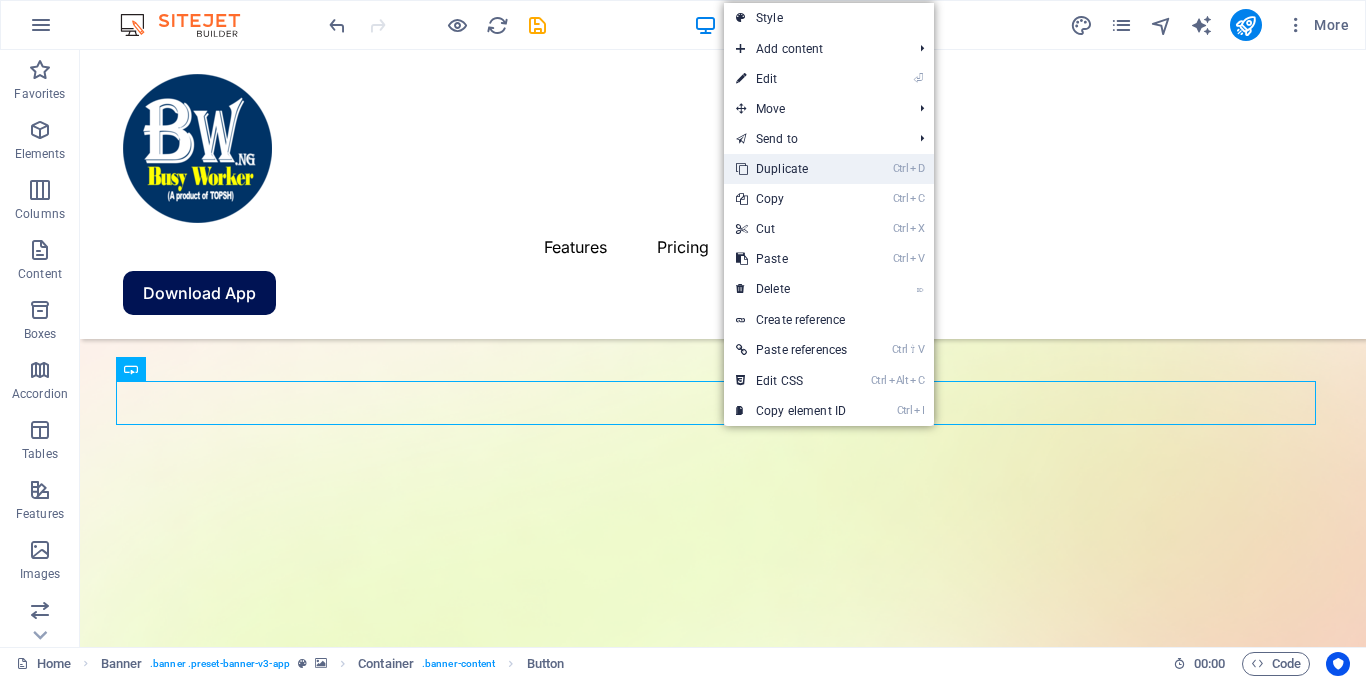 click on "Ctrl D  Duplicate" at bounding box center [791, 169] 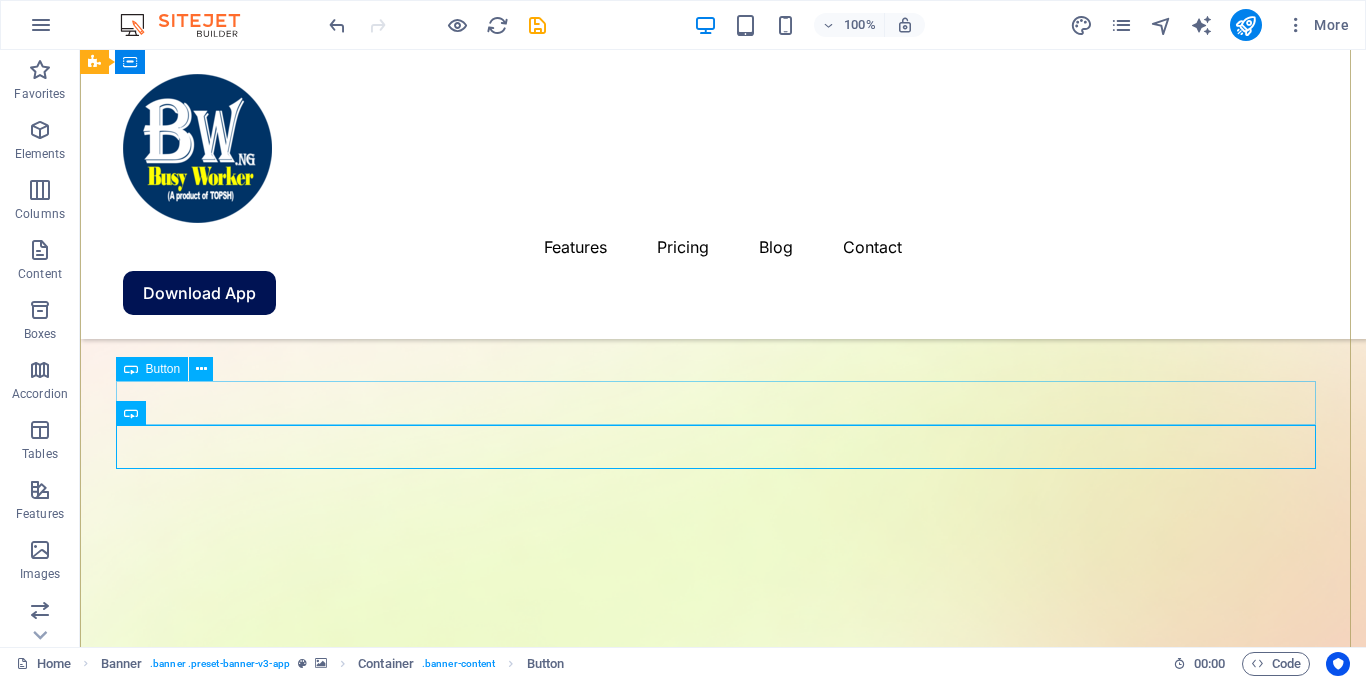 click on "Download App" at bounding box center (723, 1989) 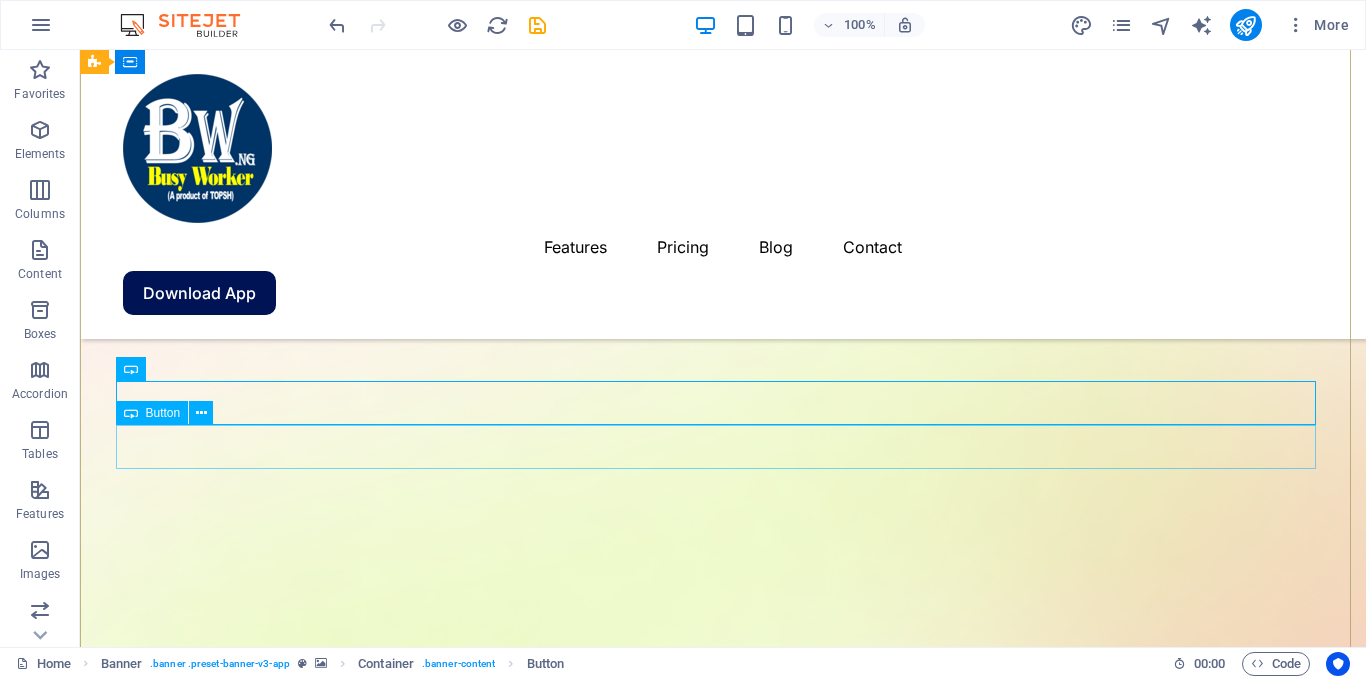 click on "Download App" at bounding box center (723, 2033) 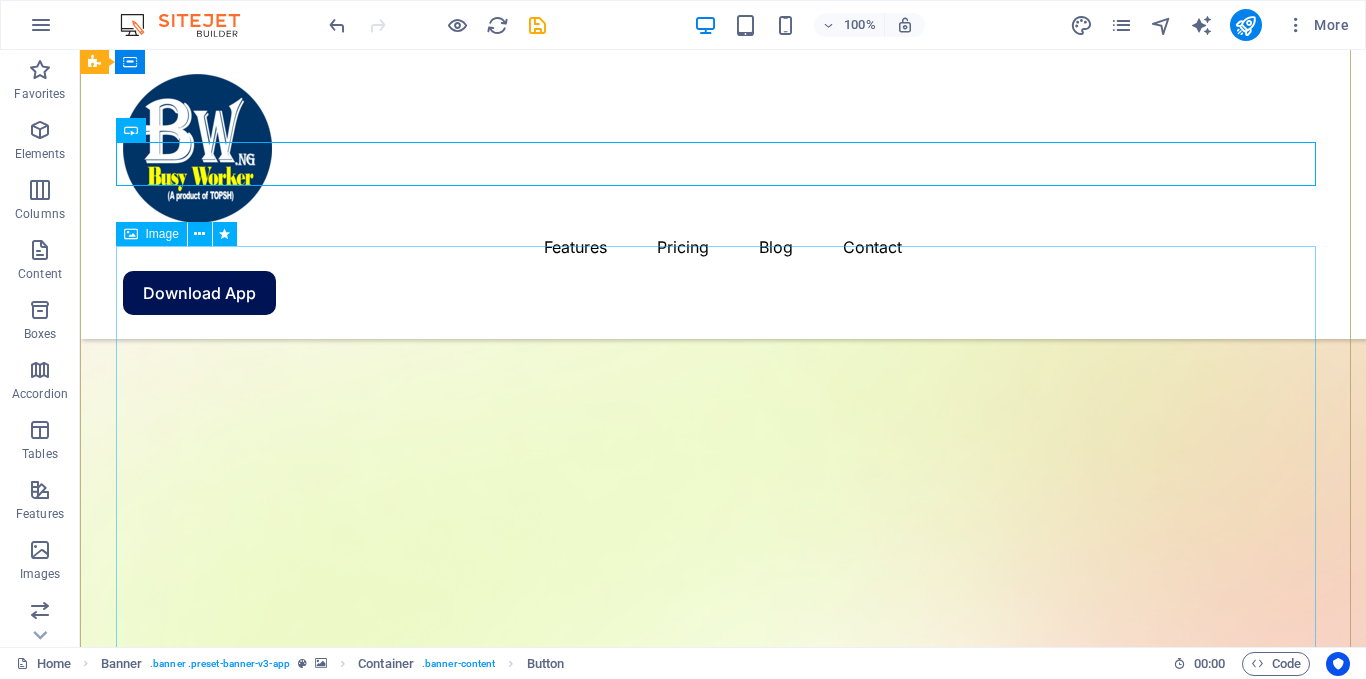 scroll, scrollTop: 300, scrollLeft: 0, axis: vertical 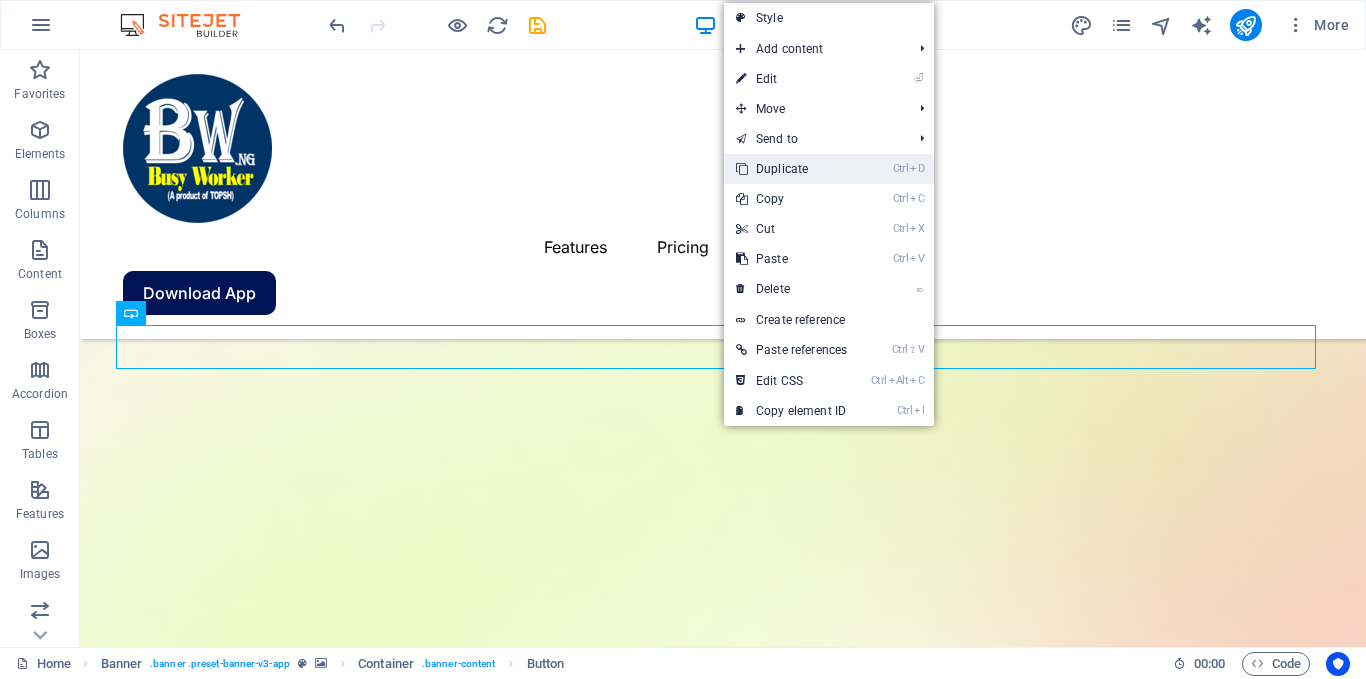 click on "Ctrl D  Duplicate" at bounding box center (791, 169) 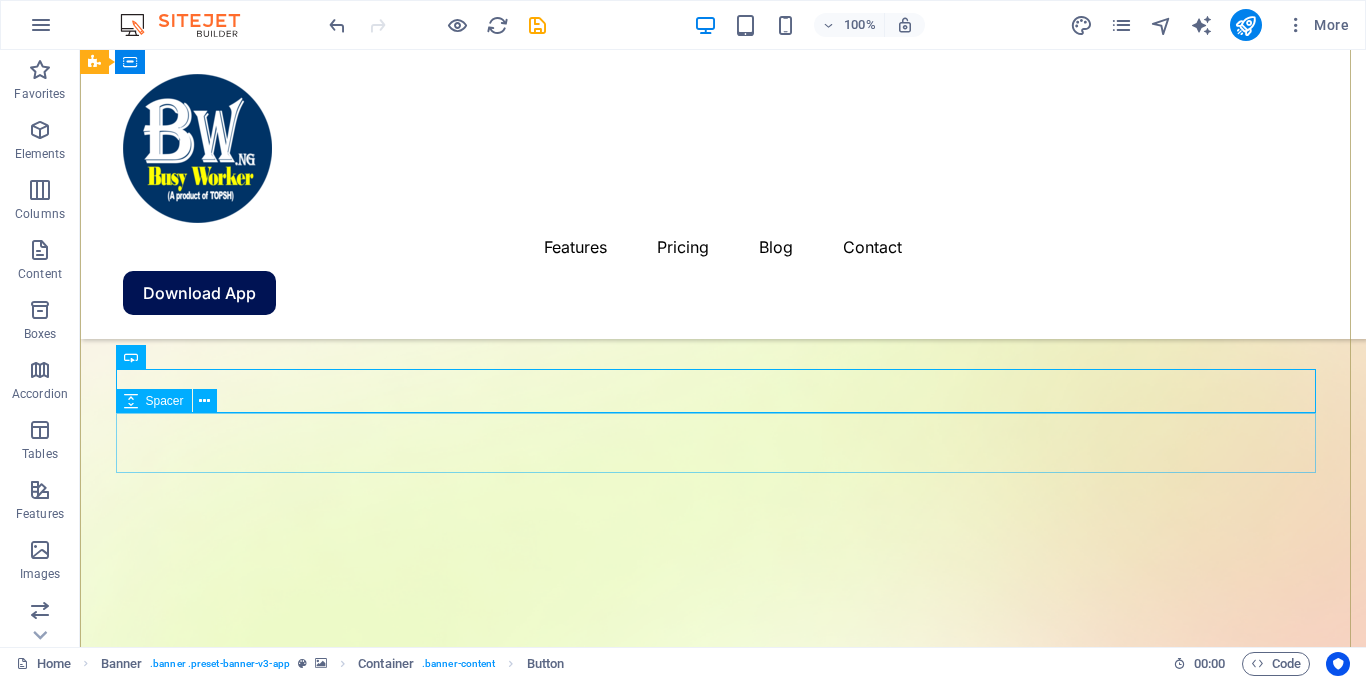 click at bounding box center (723, 2073) 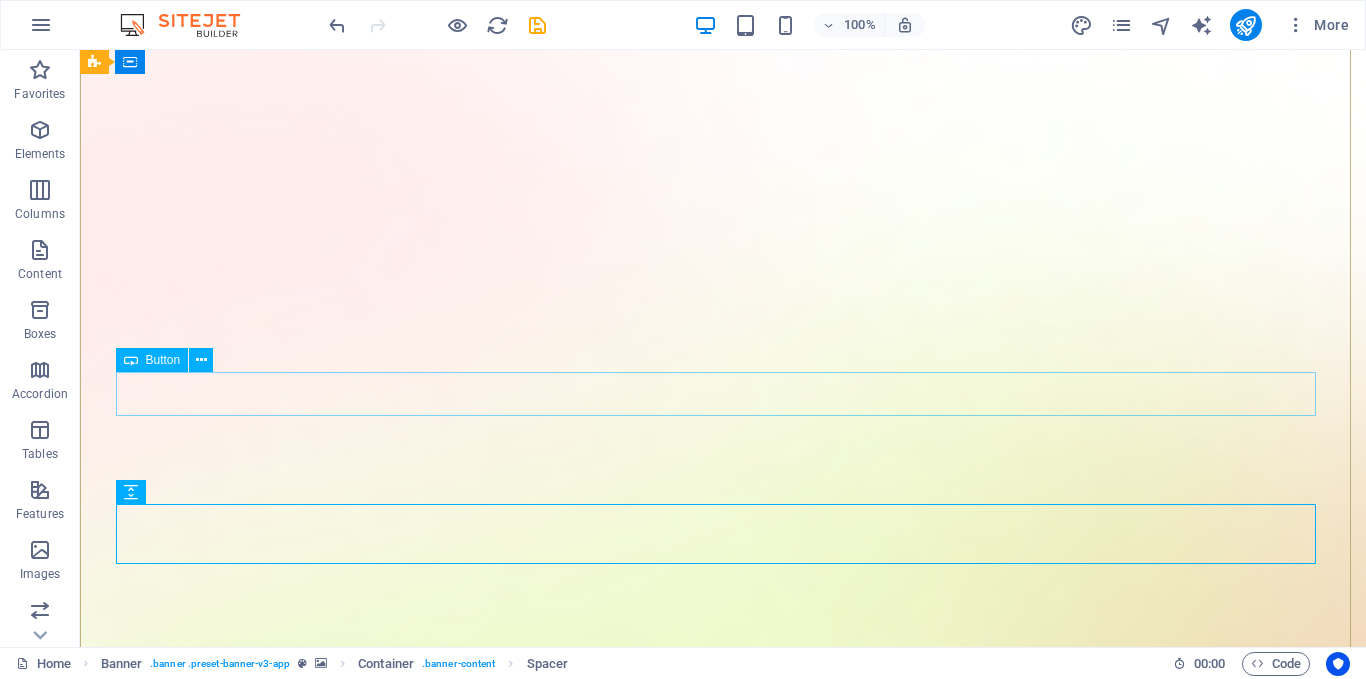 scroll, scrollTop: 100, scrollLeft: 0, axis: vertical 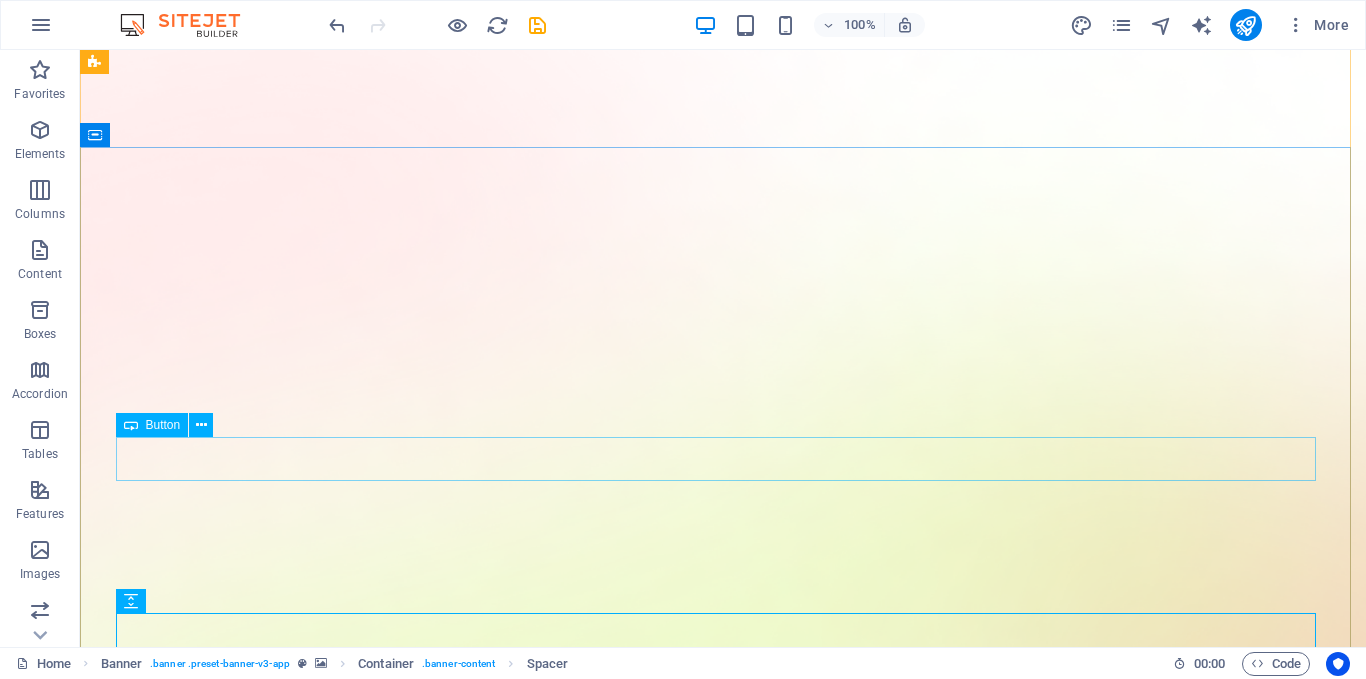 click on "Download App" at bounding box center (723, 2181) 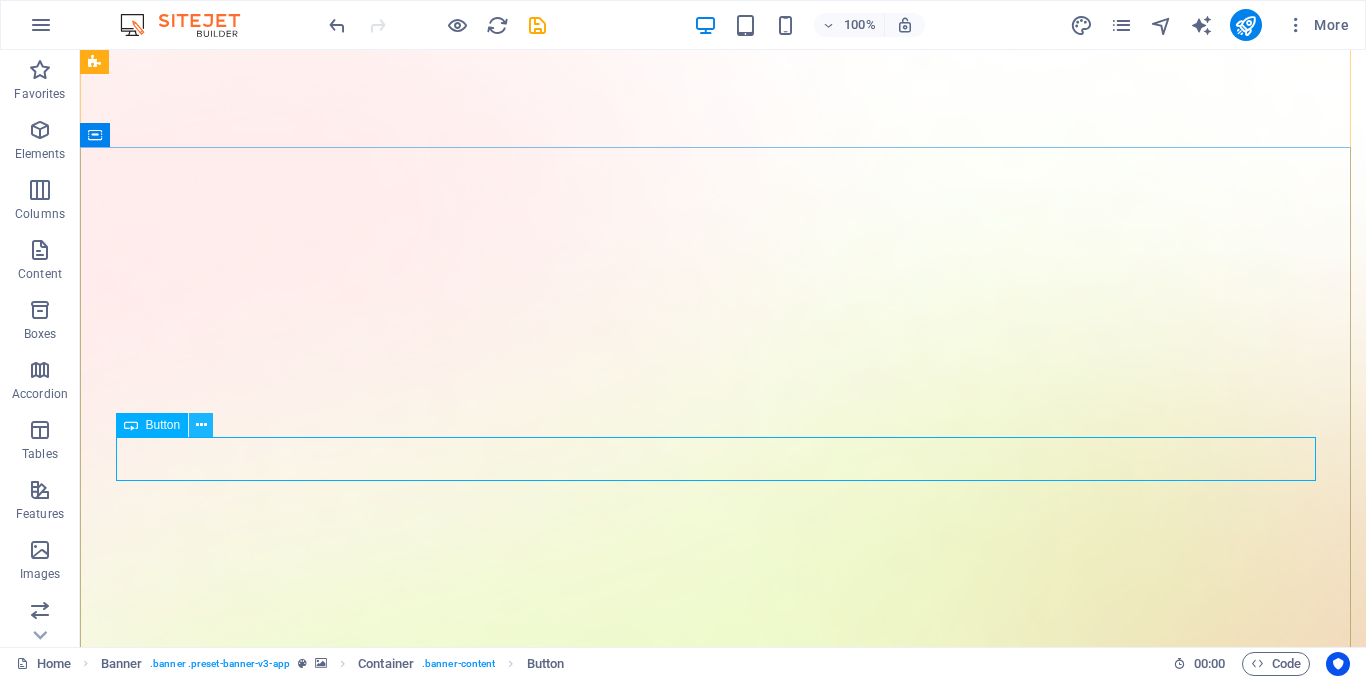 click at bounding box center [201, 425] 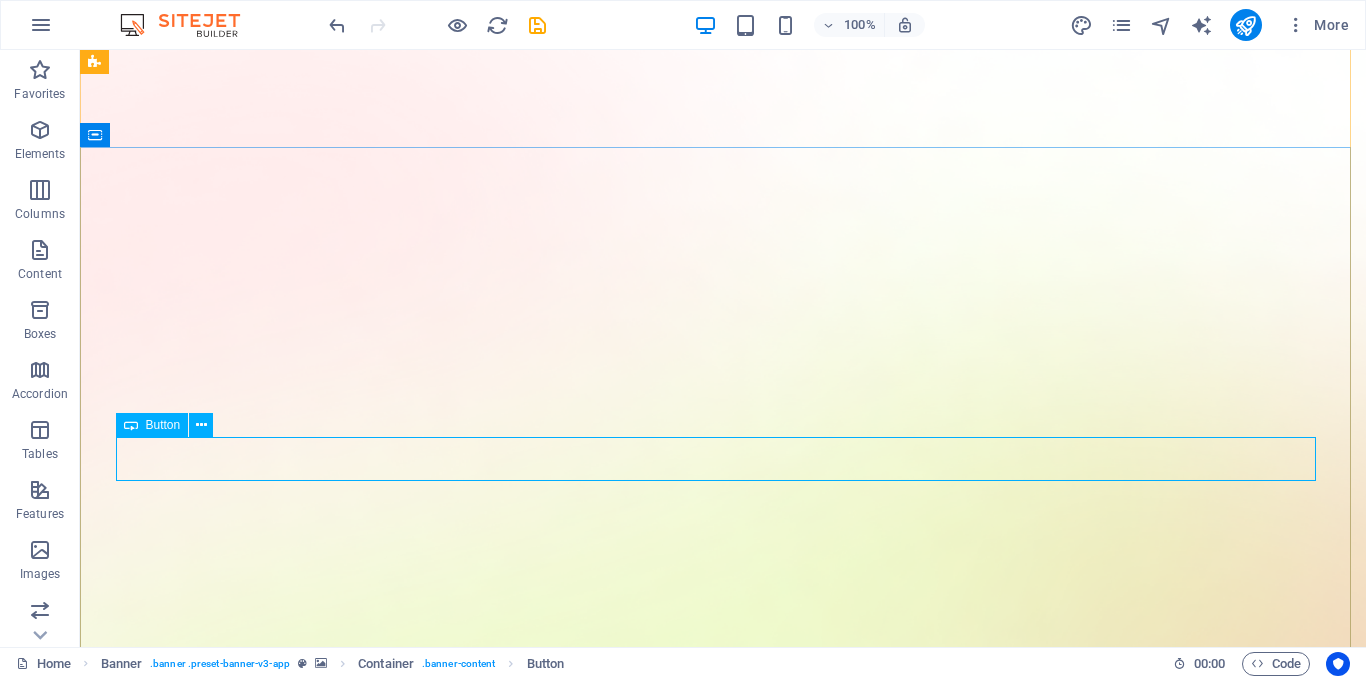 click on "Download App" at bounding box center [723, 2181] 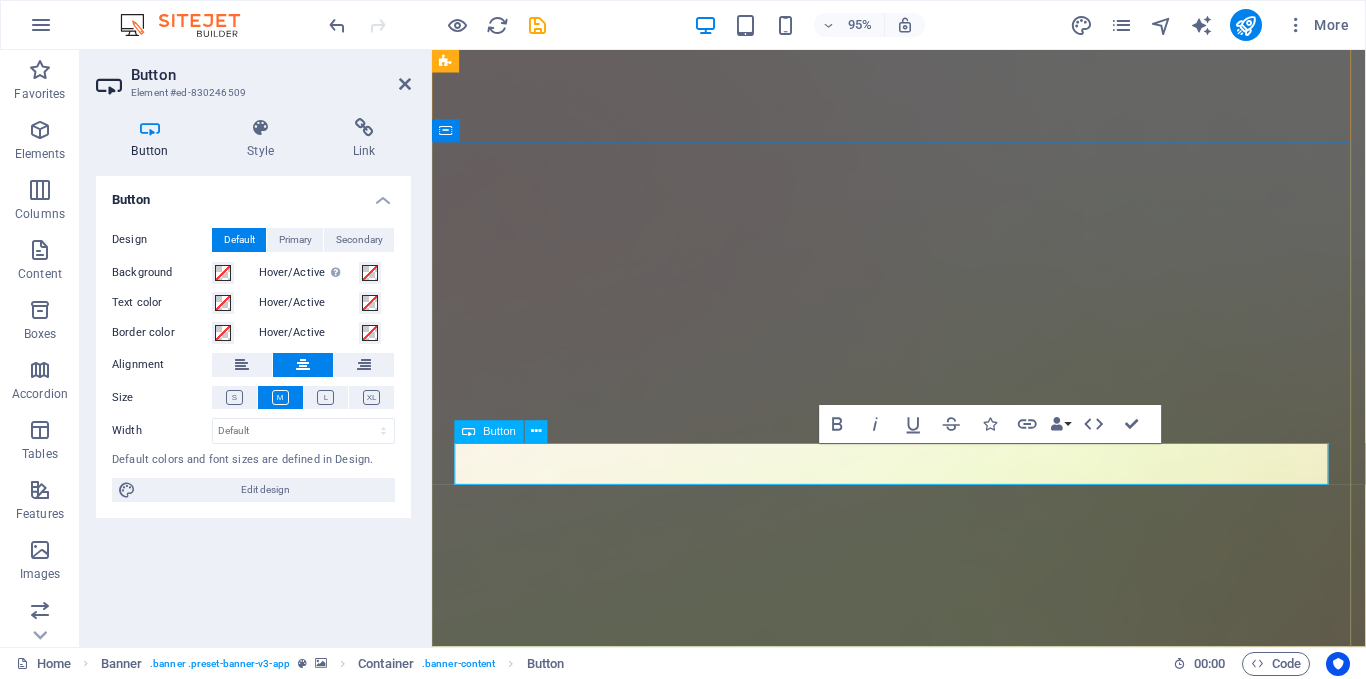 click on "Download App" at bounding box center [923, 2208] 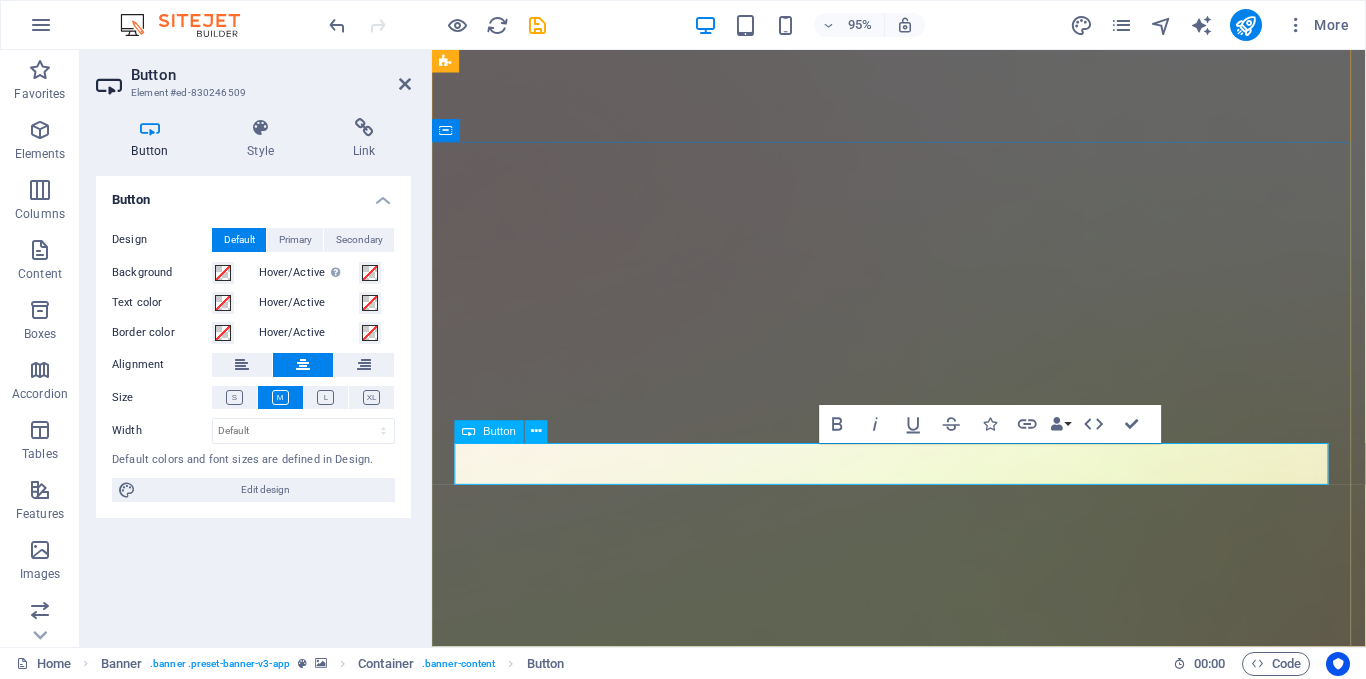 type 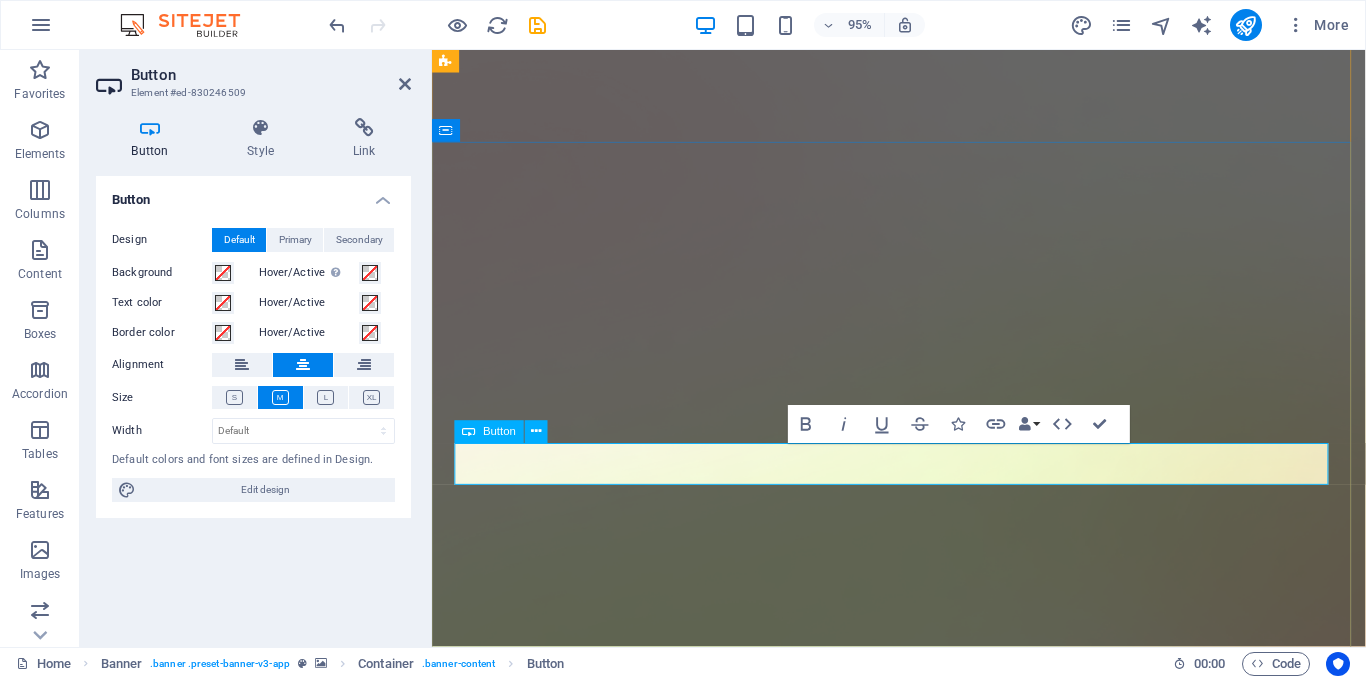 click on "Download the user App" at bounding box center (923, 2036) 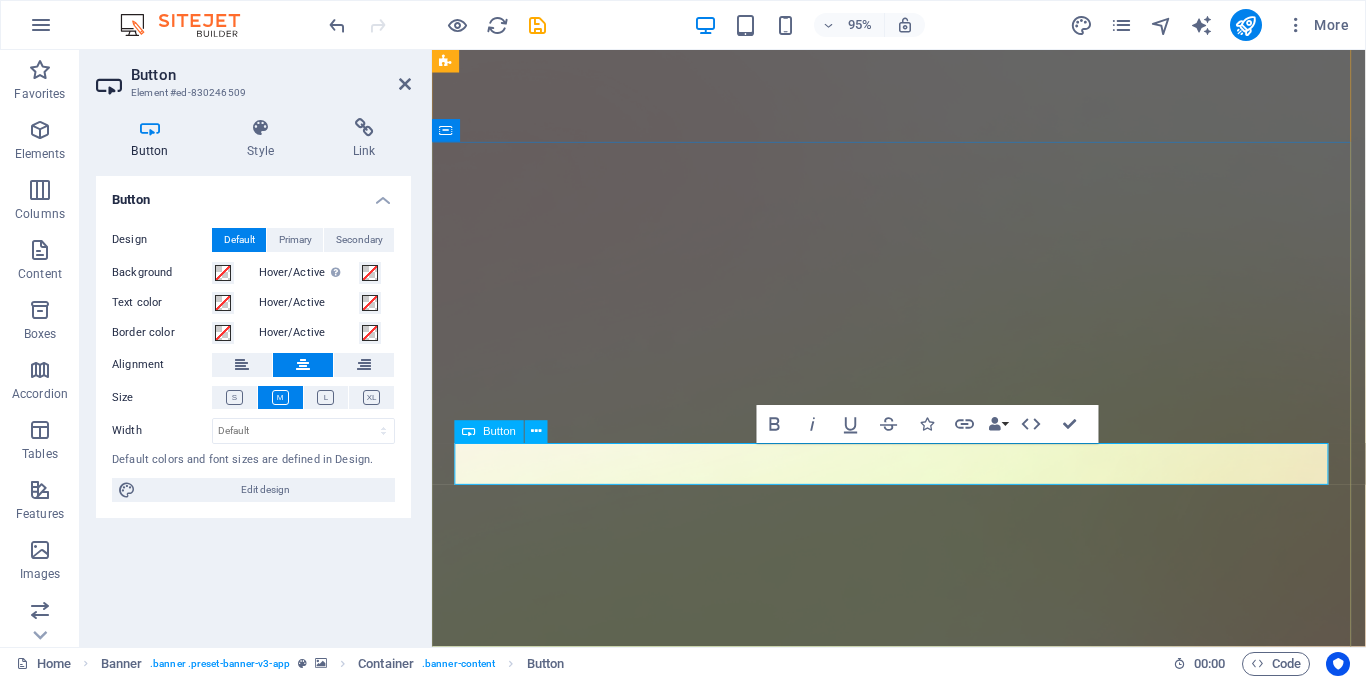 click on "Download the Android user App" at bounding box center [924, 2036] 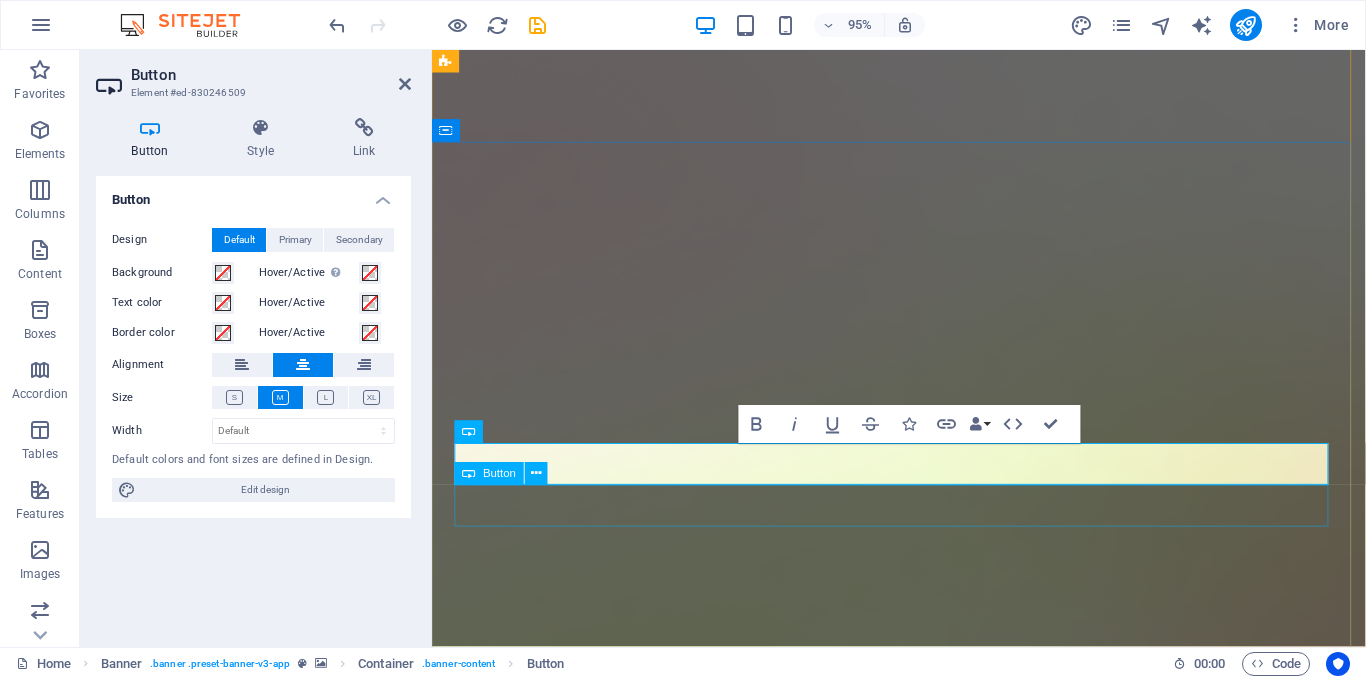 click on "Download App" at bounding box center (923, 2080) 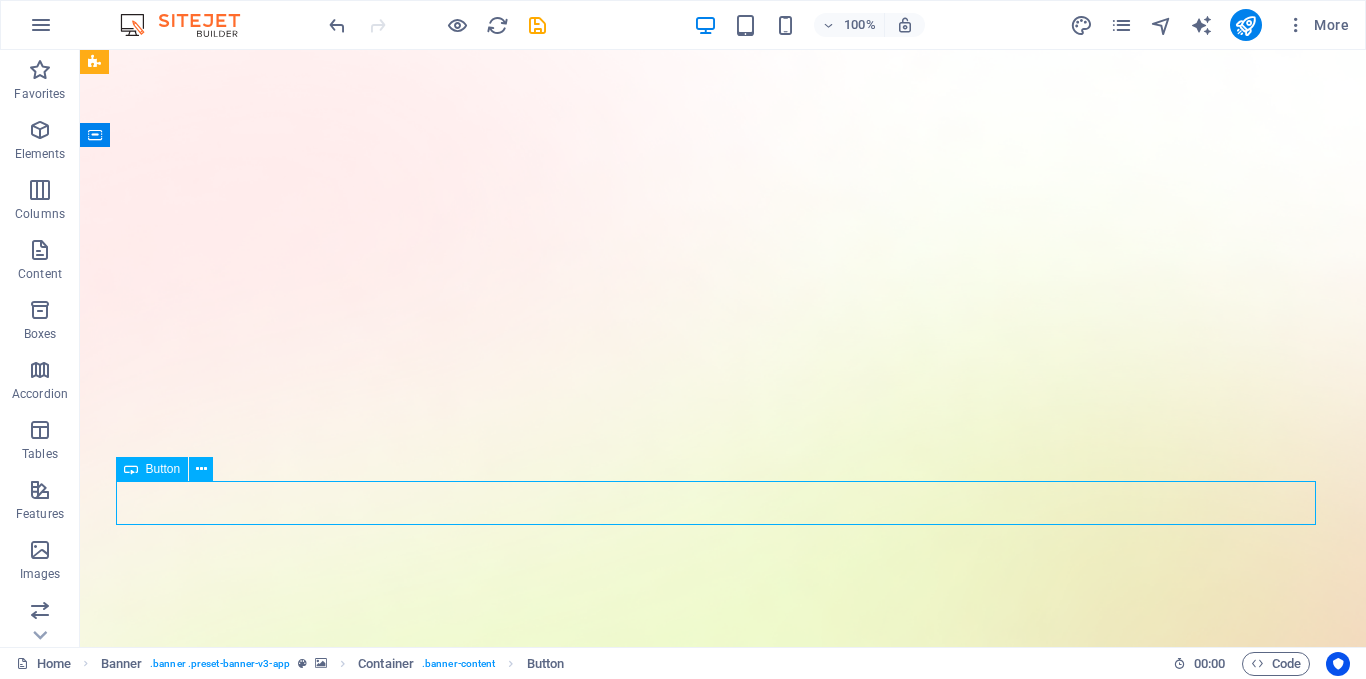 click on "Download App" at bounding box center (723, 2225) 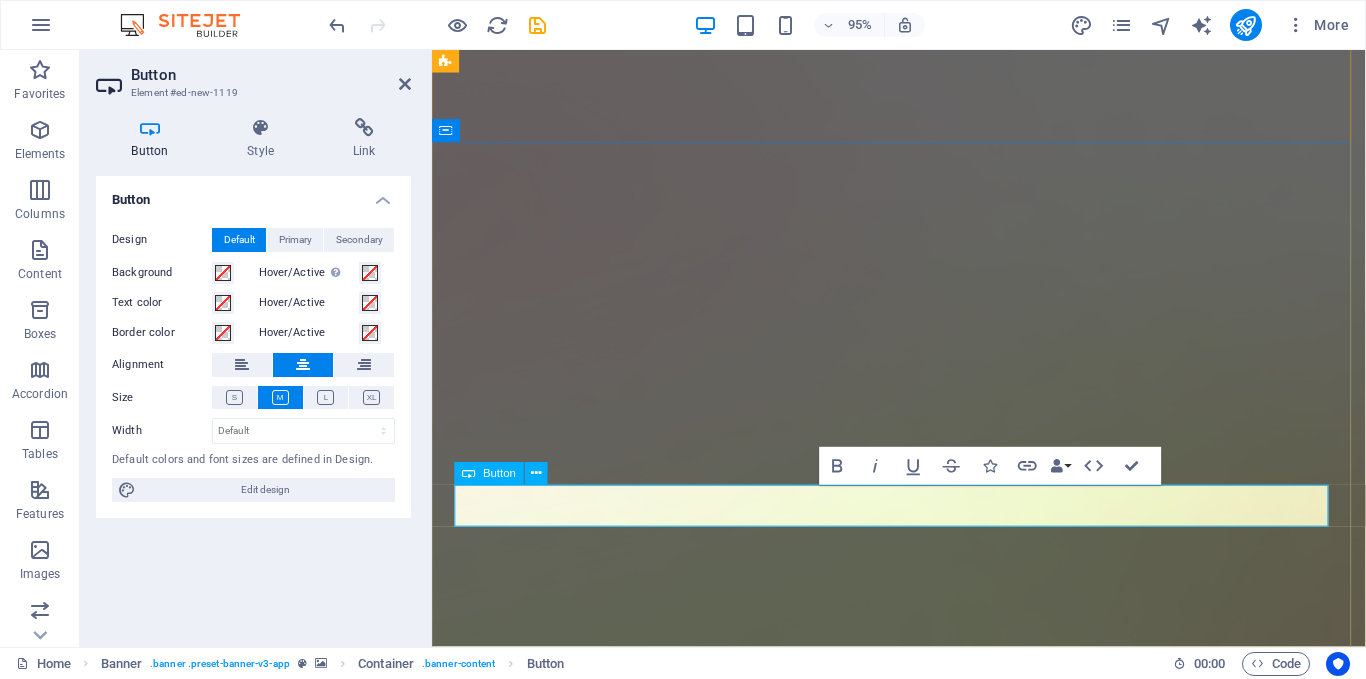 click on "Download App" at bounding box center (923, 2252) 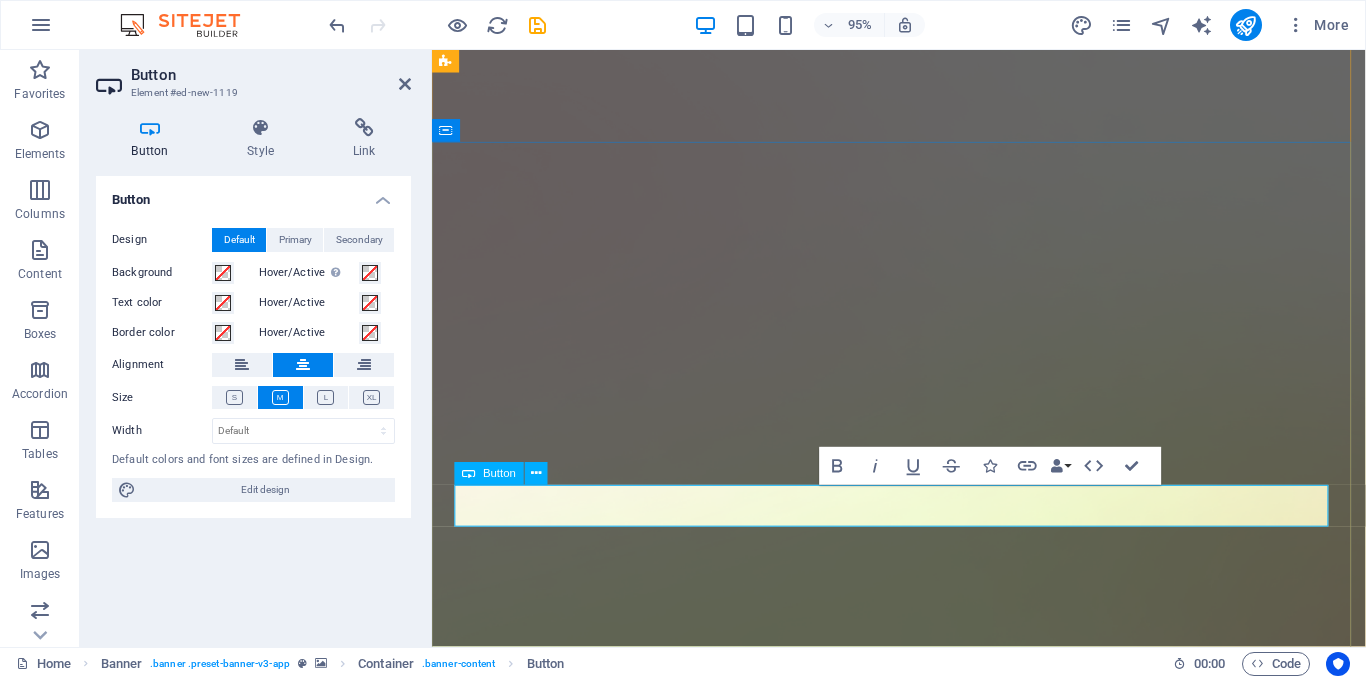 type 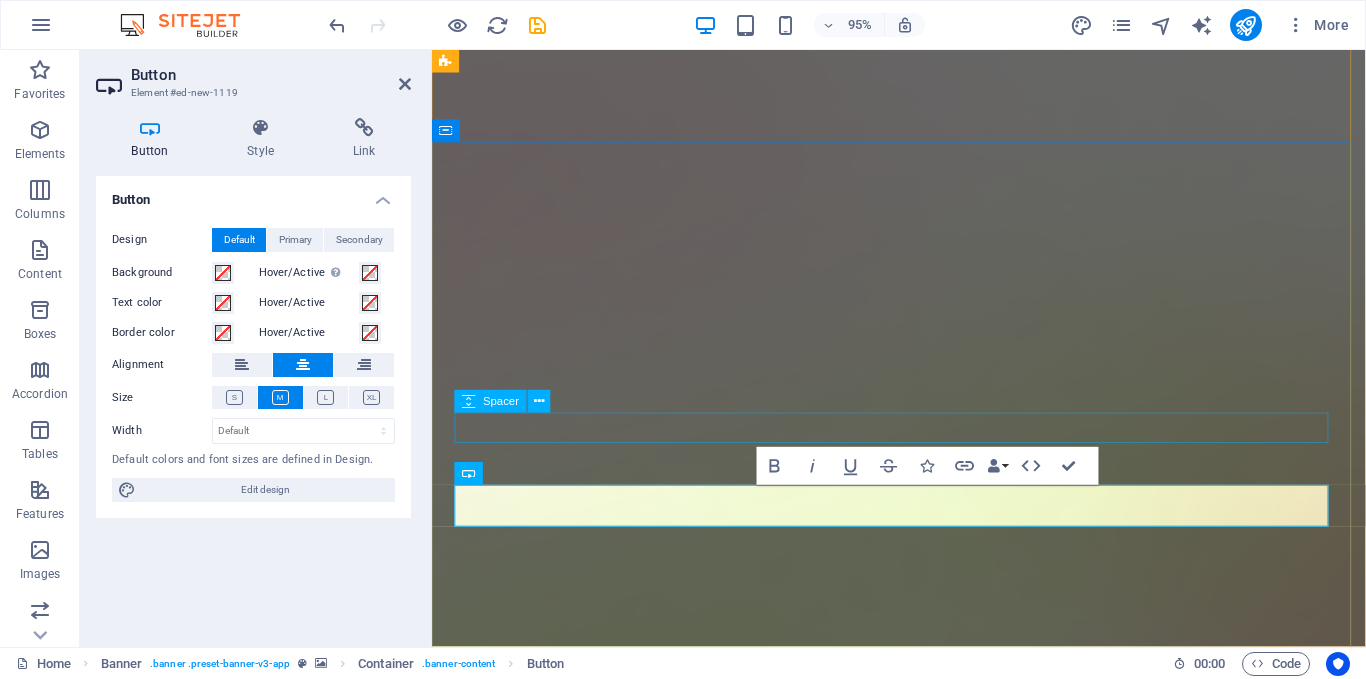 click at bounding box center (923, 1998) 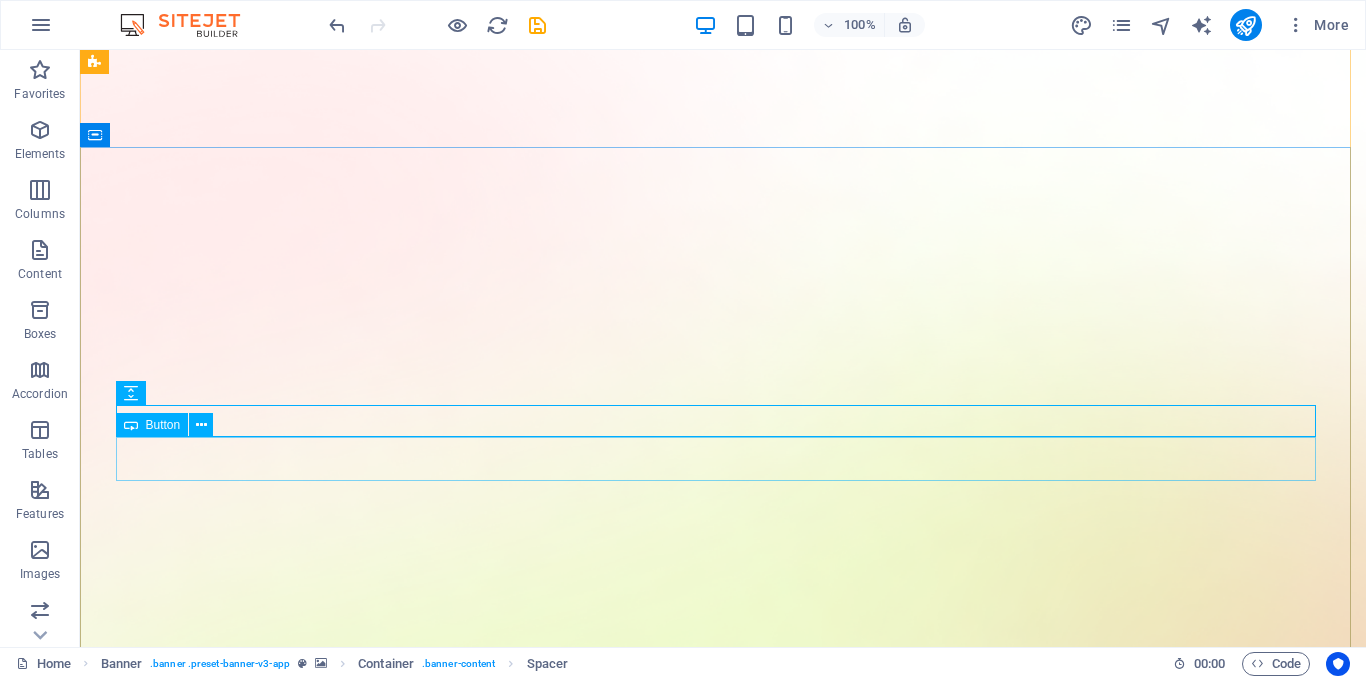 click on "Download the Android user App here" at bounding box center (723, 2181) 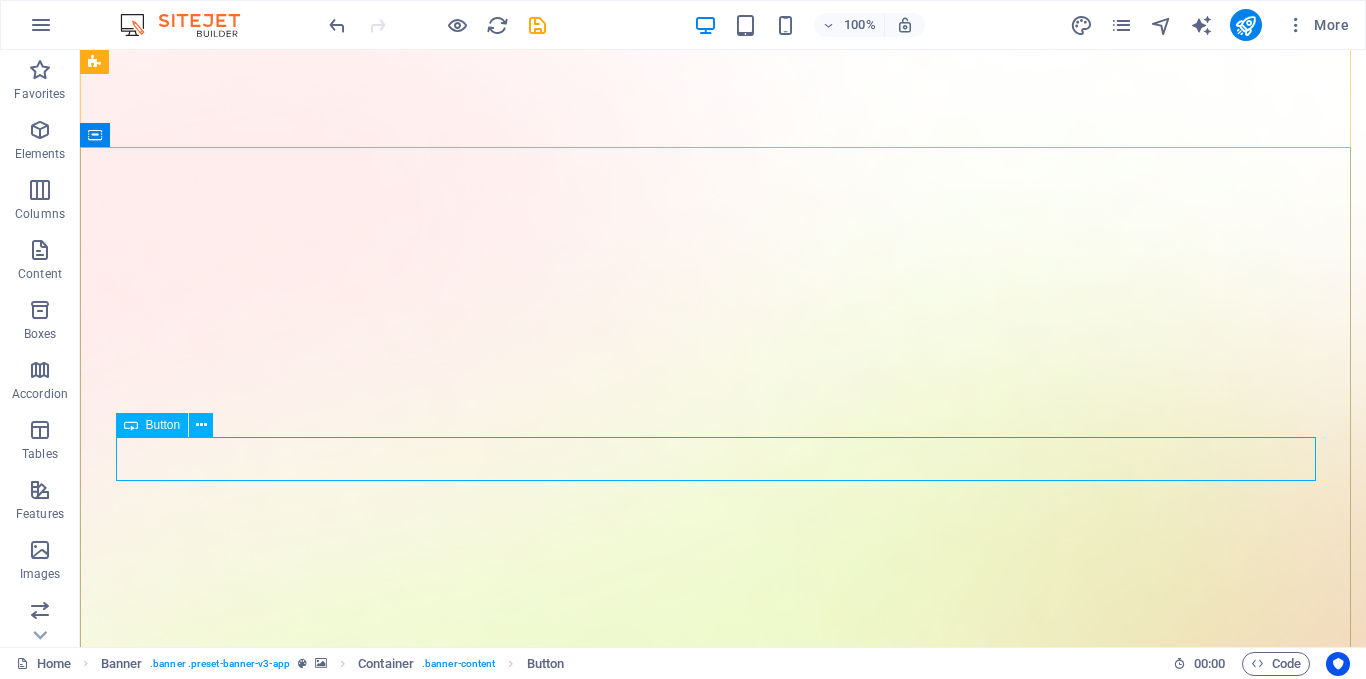 click on "Download the Android user App here" at bounding box center (723, 2181) 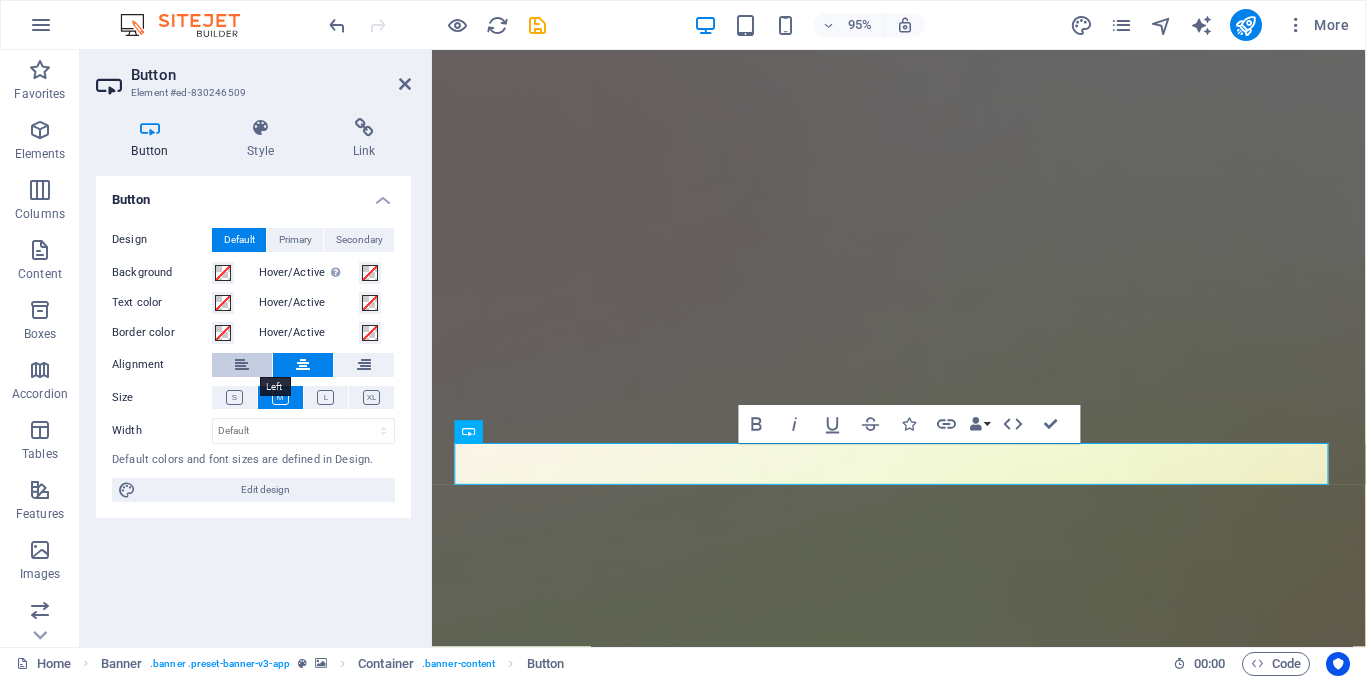 click at bounding box center (242, 365) 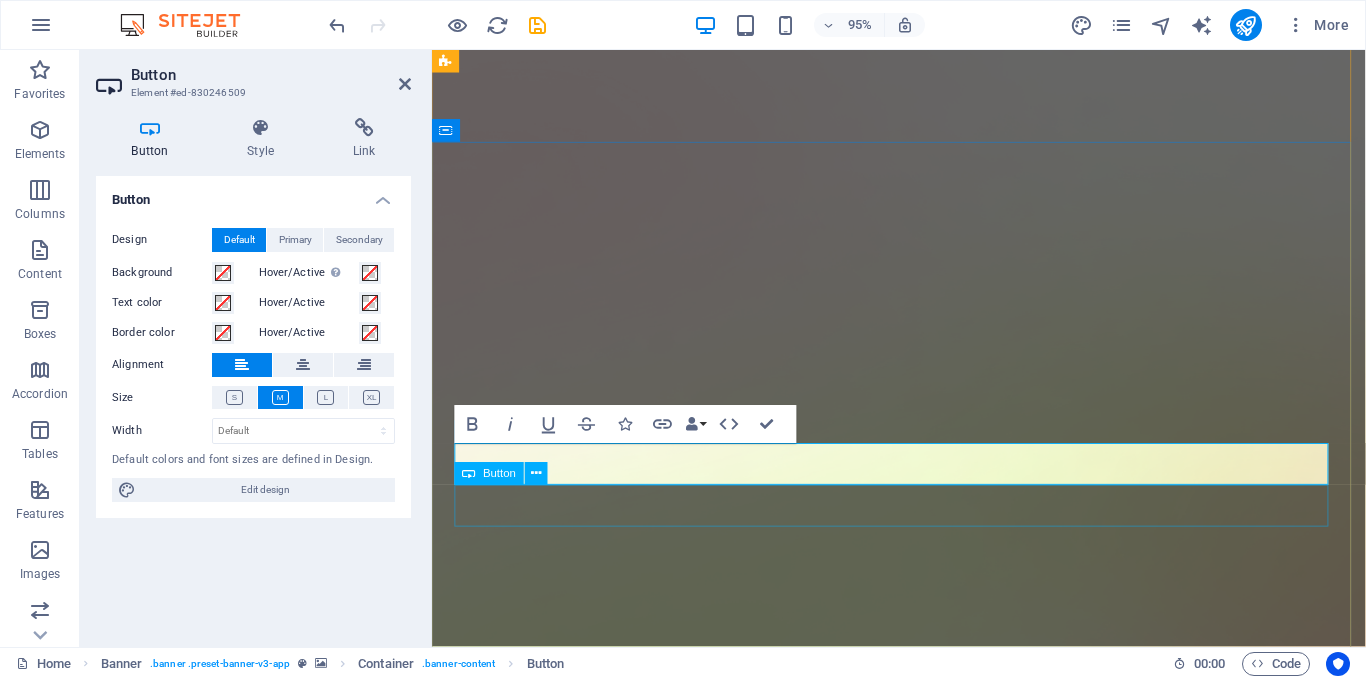 click on "Download the ios user App here" at bounding box center (923, 2080) 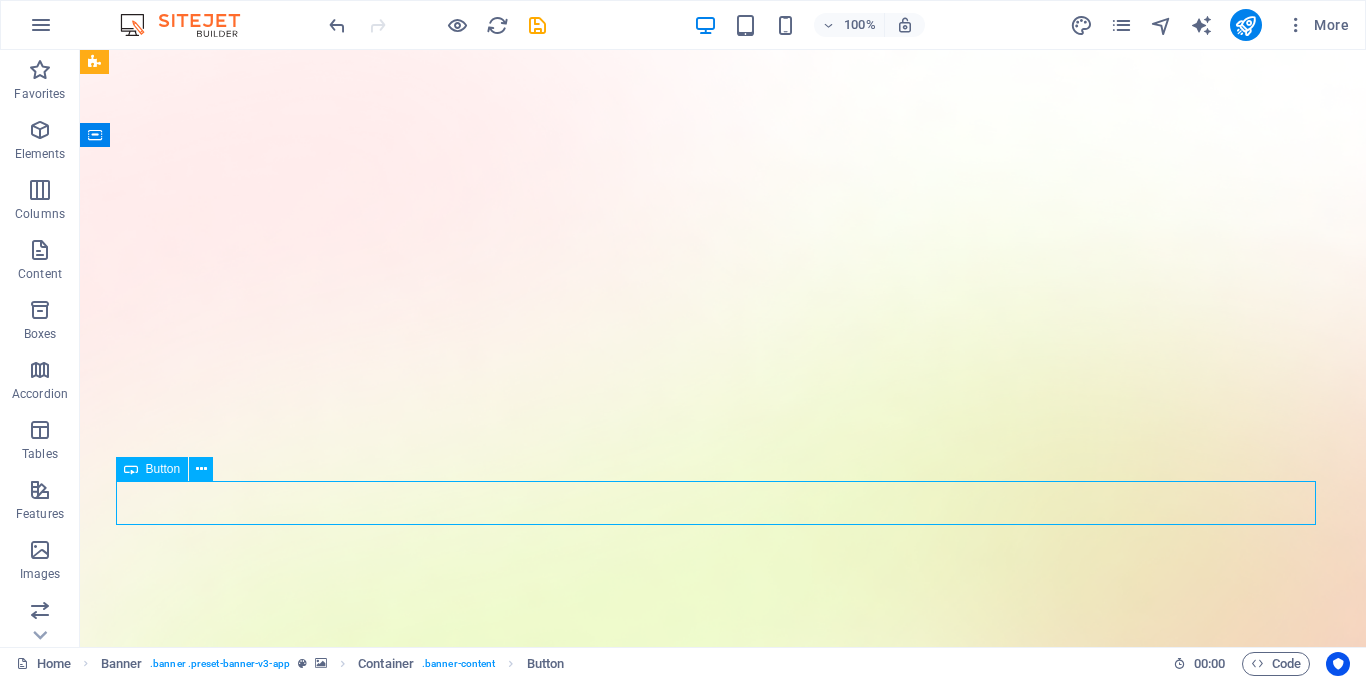 click on "Download the ios user App here" at bounding box center [723, 2053] 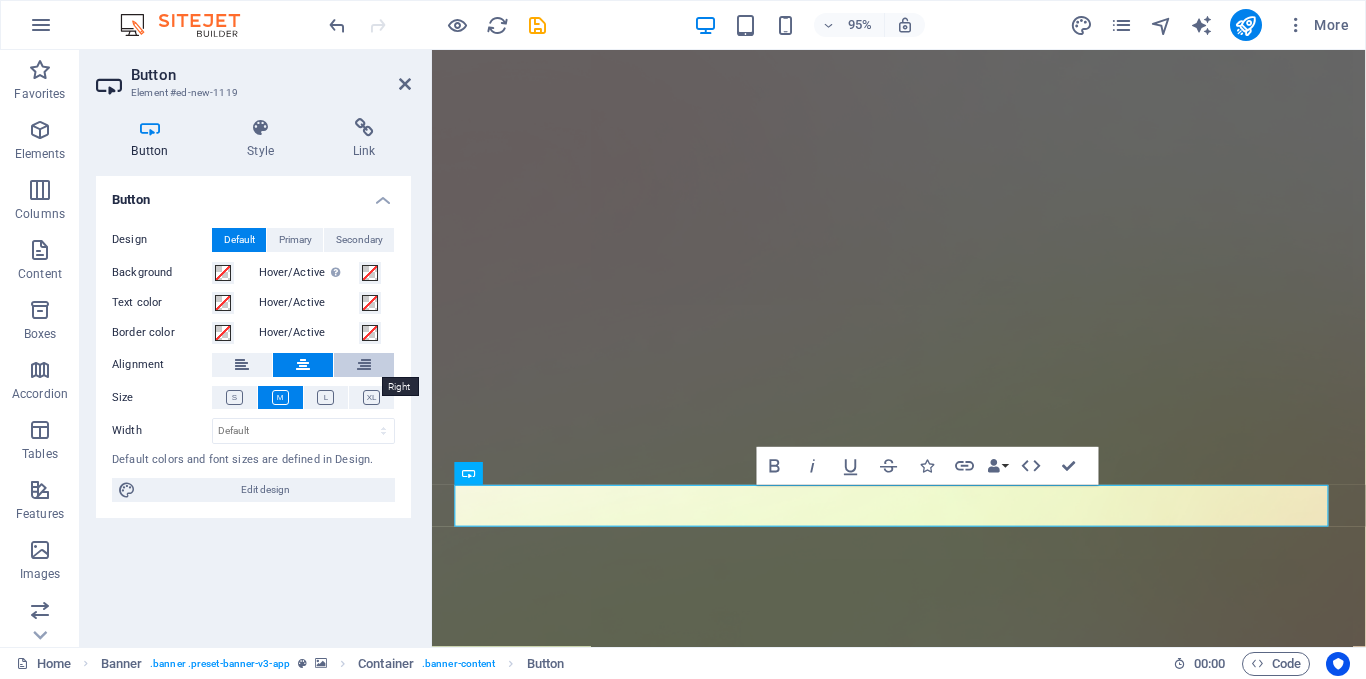 click at bounding box center [364, 365] 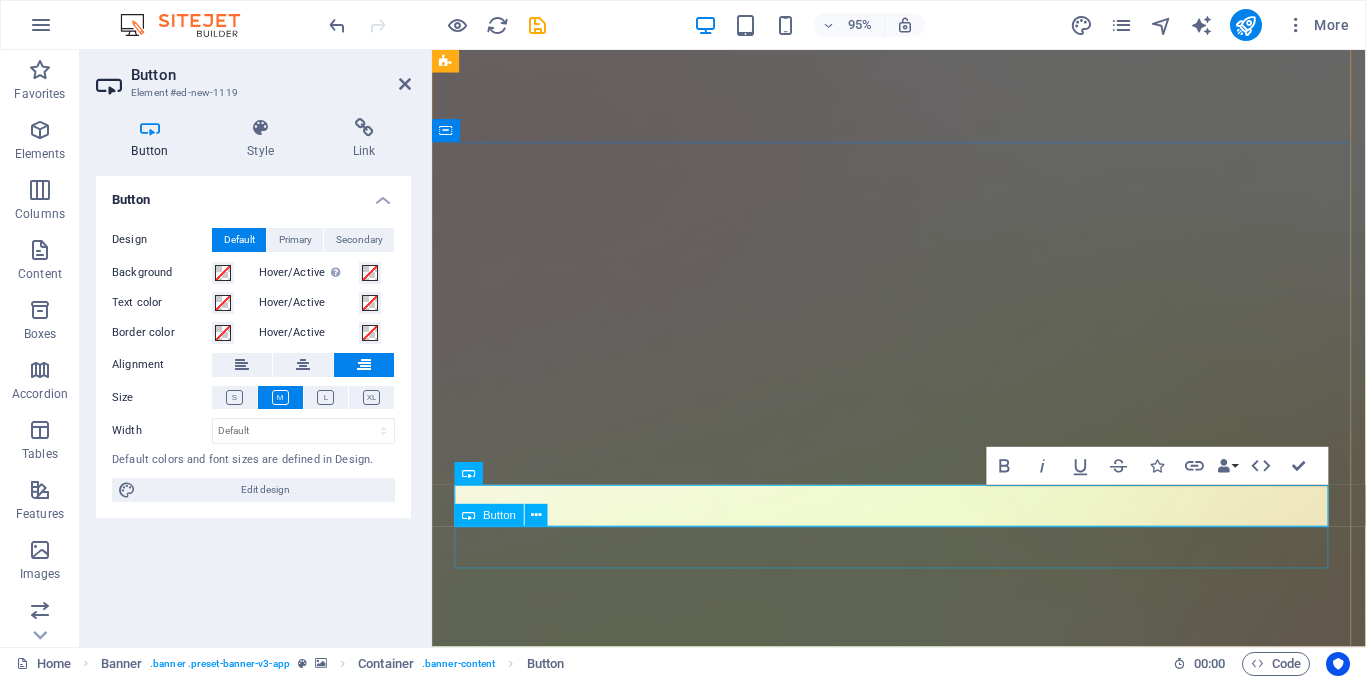 click on "Download App" at bounding box center [923, 2124] 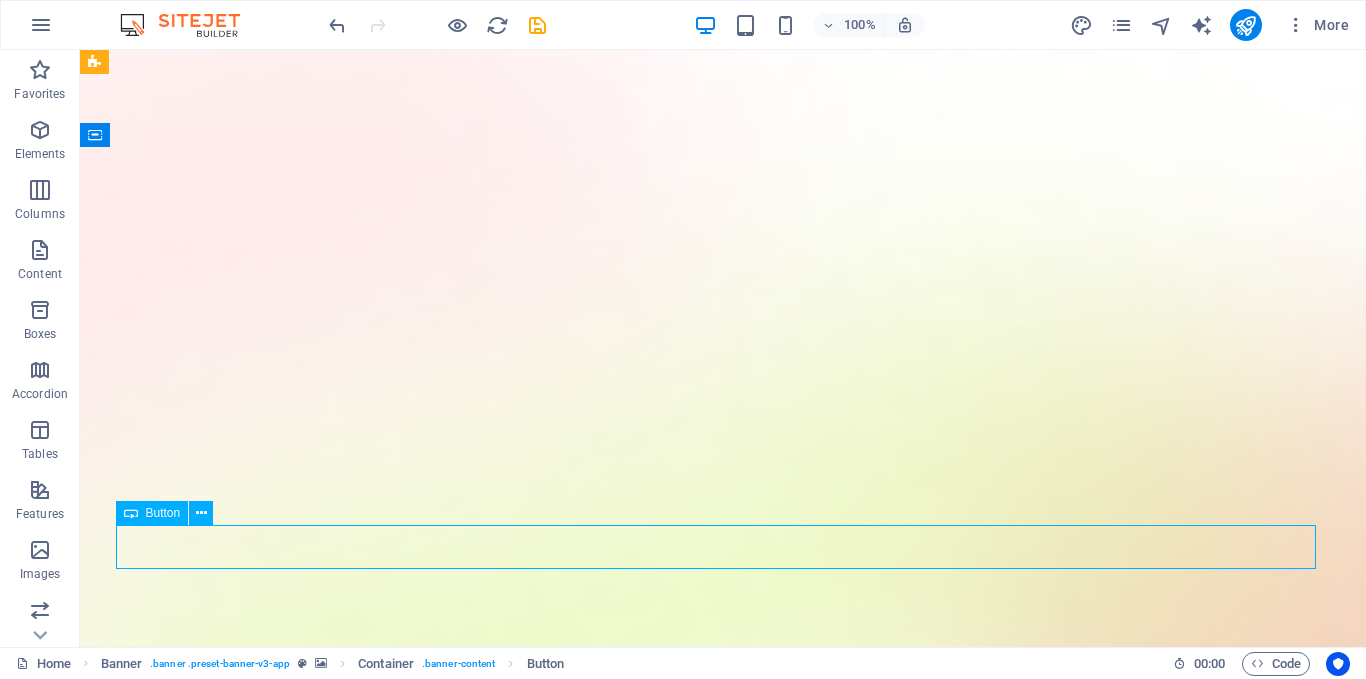 click on "Download App" at bounding box center (723, 2097) 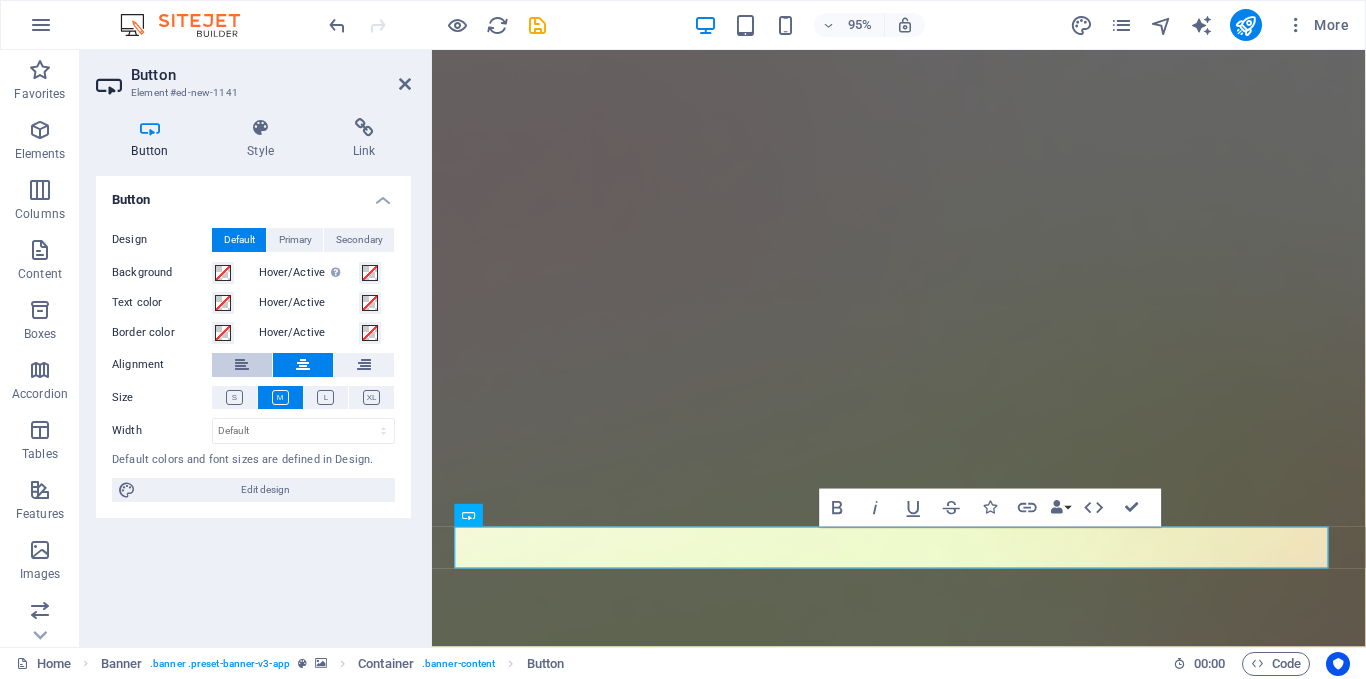 click at bounding box center (242, 365) 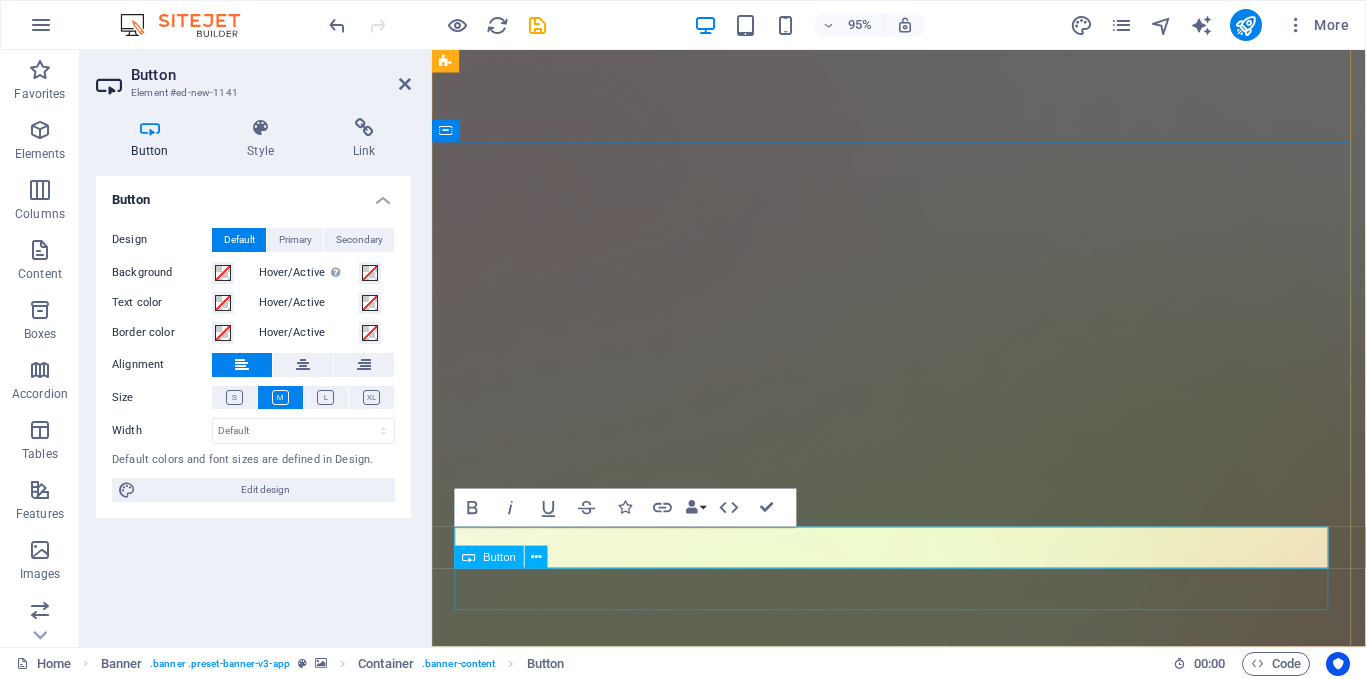 click on "Download App" at bounding box center (923, 2168) 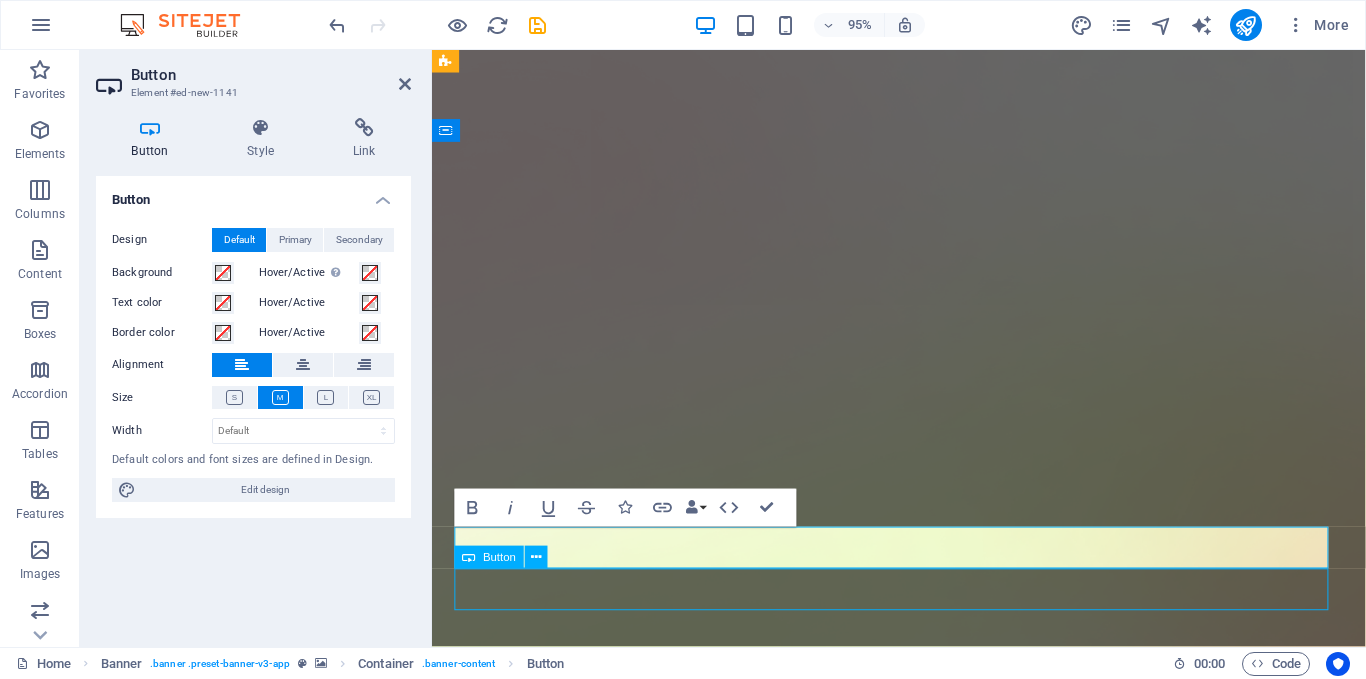 click on "Download App" at bounding box center (923, 2168) 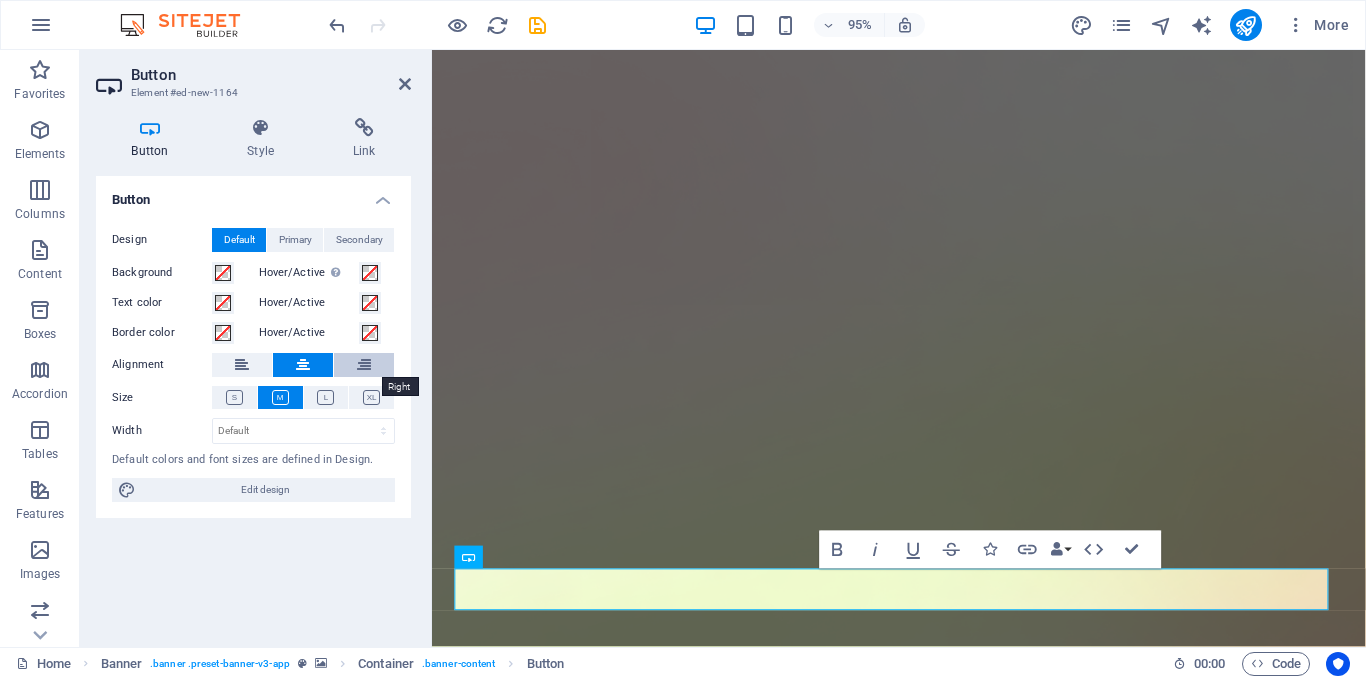 click at bounding box center [364, 365] 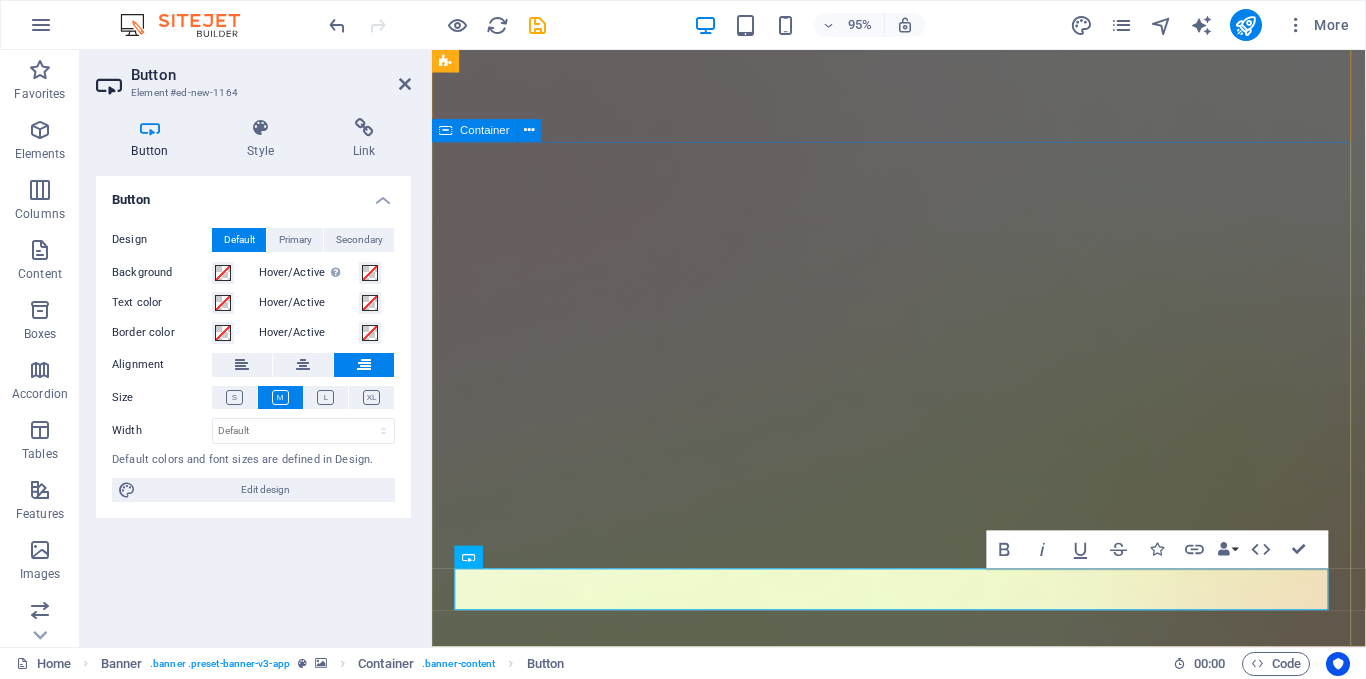 click on "Version 1.0 is here BUSYWORKER App  Lorem ipsum dolor sit amet, consectetur adipiscing elit, sed do eiusmod tempor incididunt ut labore et dolore magna aliqua. Download the Android user App here Download the ios user App here Download App Download App" at bounding box center (923, 2359) 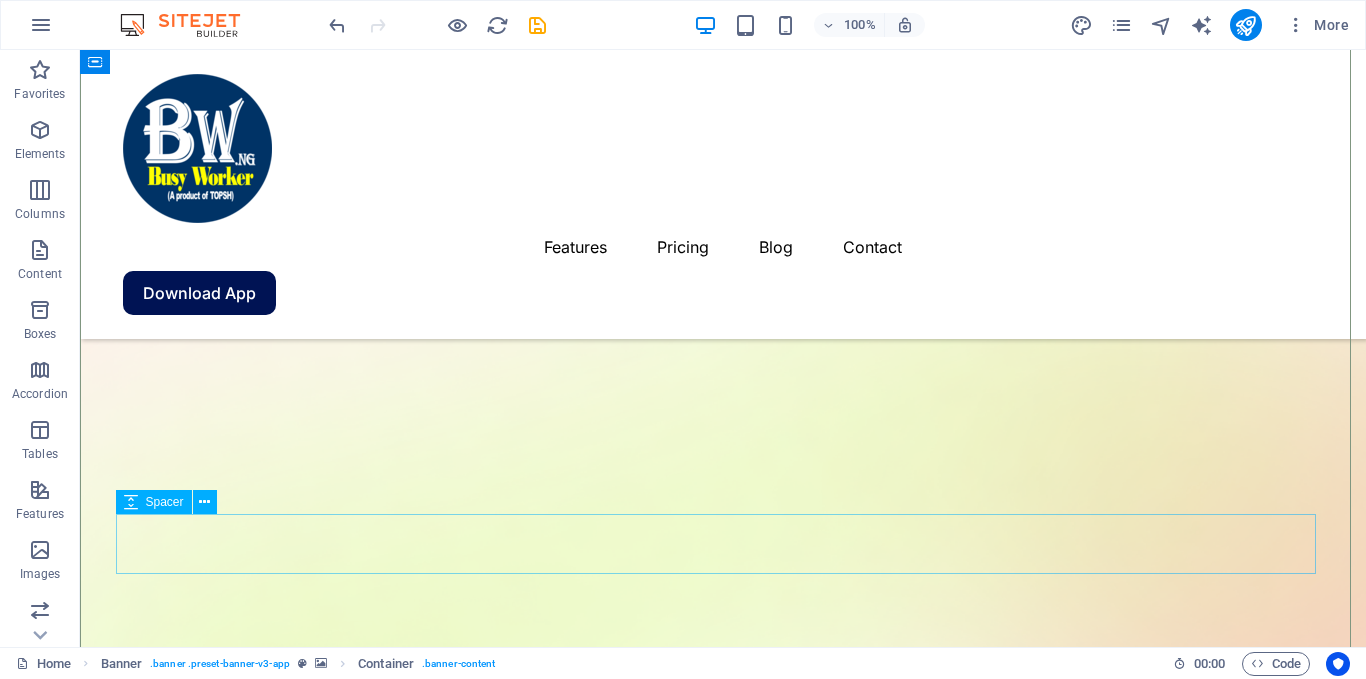 scroll, scrollTop: 300, scrollLeft: 0, axis: vertical 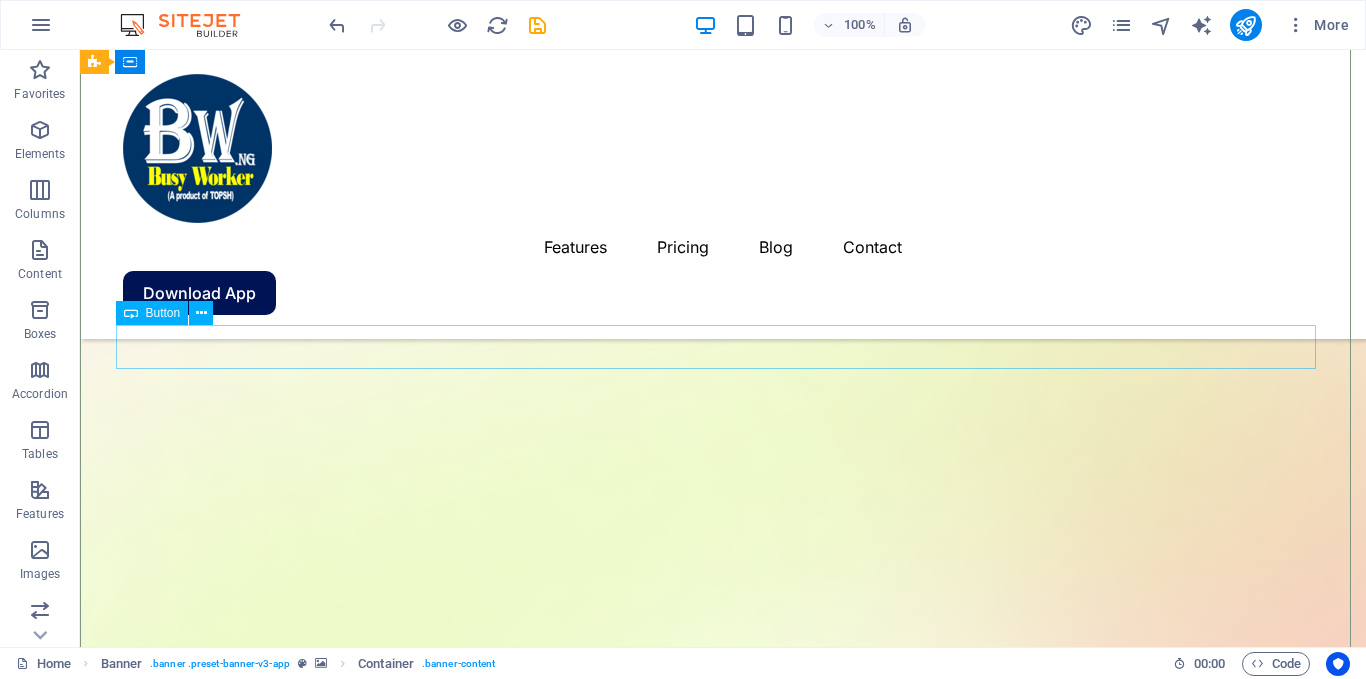 click on "Download App" at bounding box center (723, 1977) 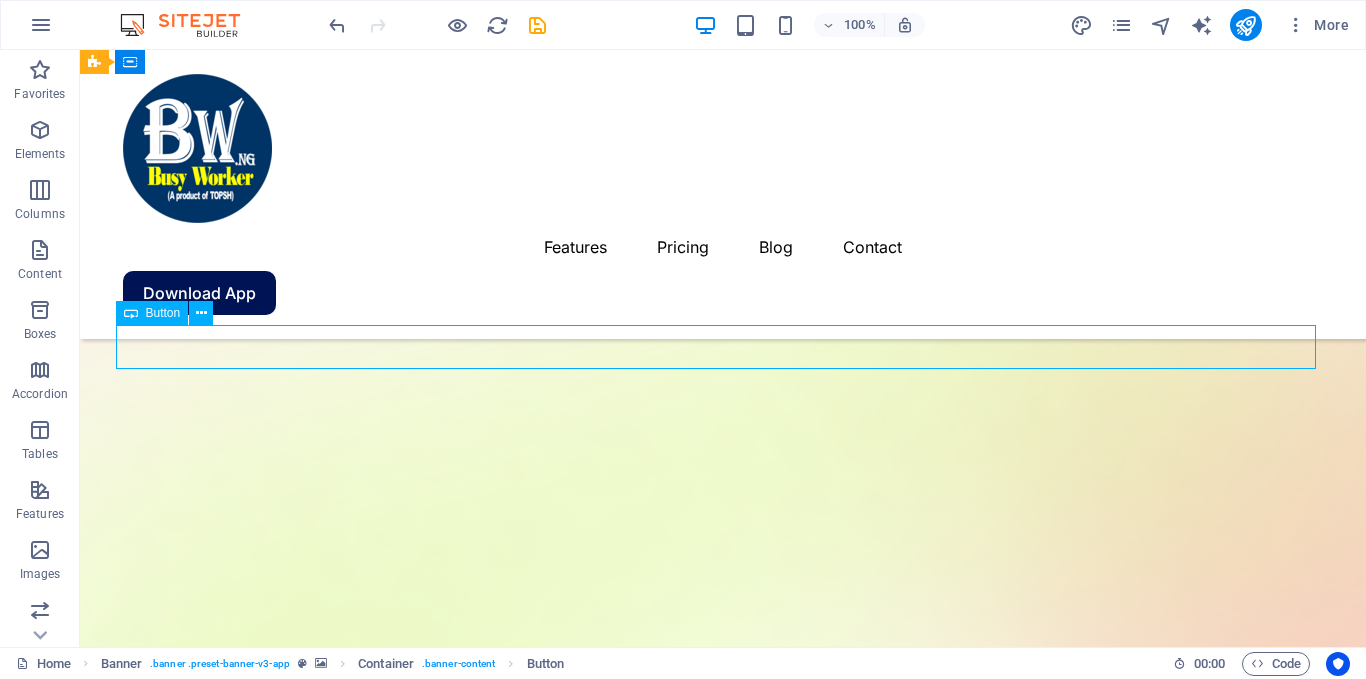 click on "Download App" at bounding box center (723, 1977) 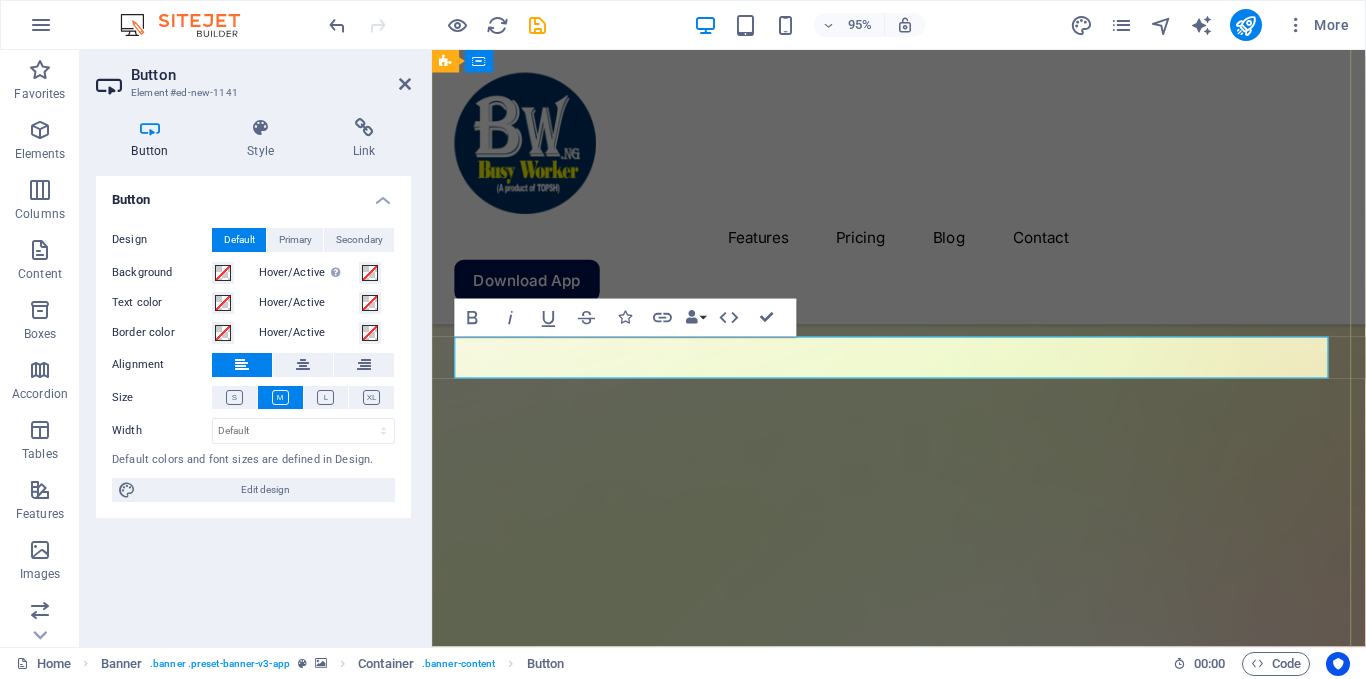 click on "Download App" at bounding box center [532, 2004] 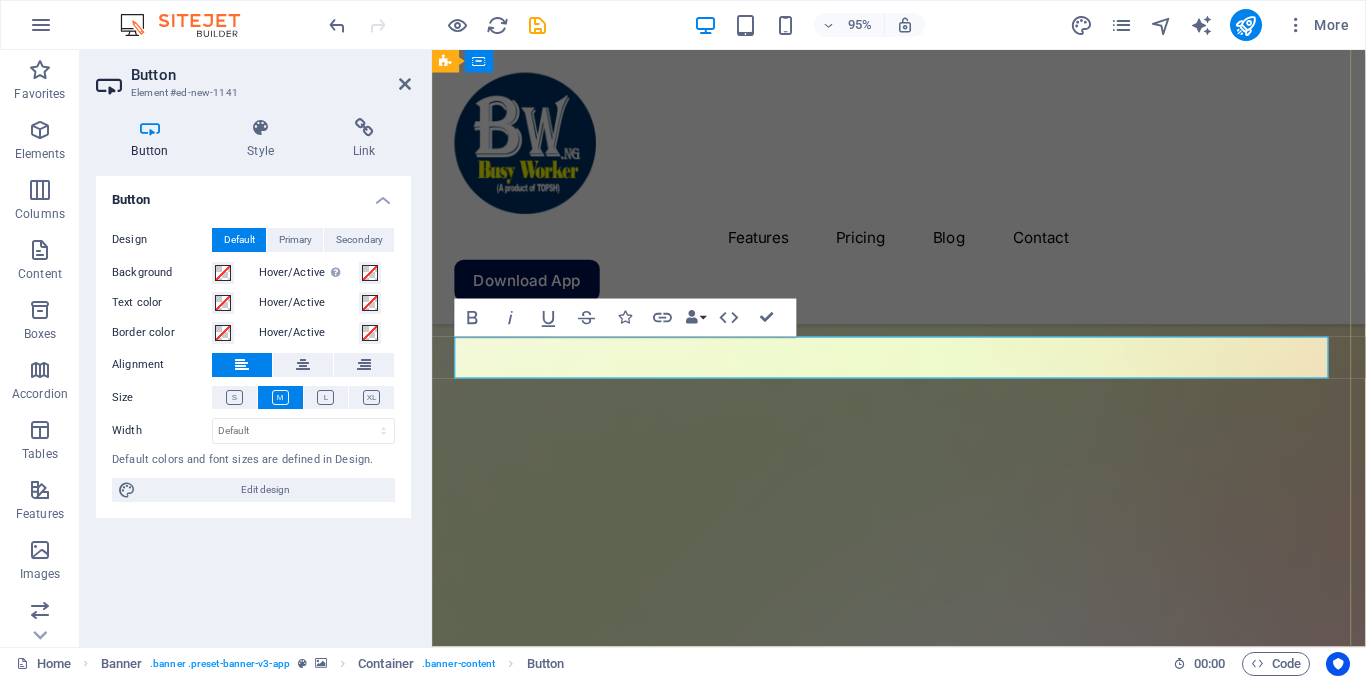 click on "Download the Service provider App" at bounding box center [610, 1832] 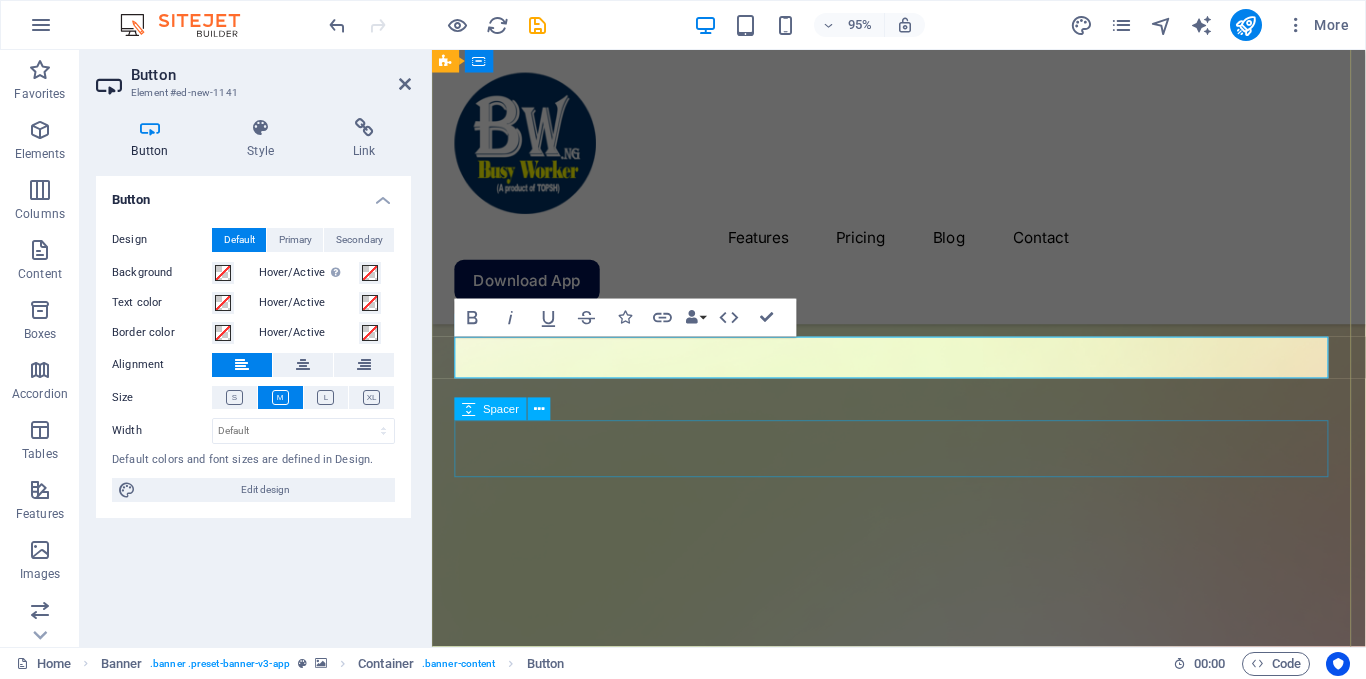 click at bounding box center (923, 1928) 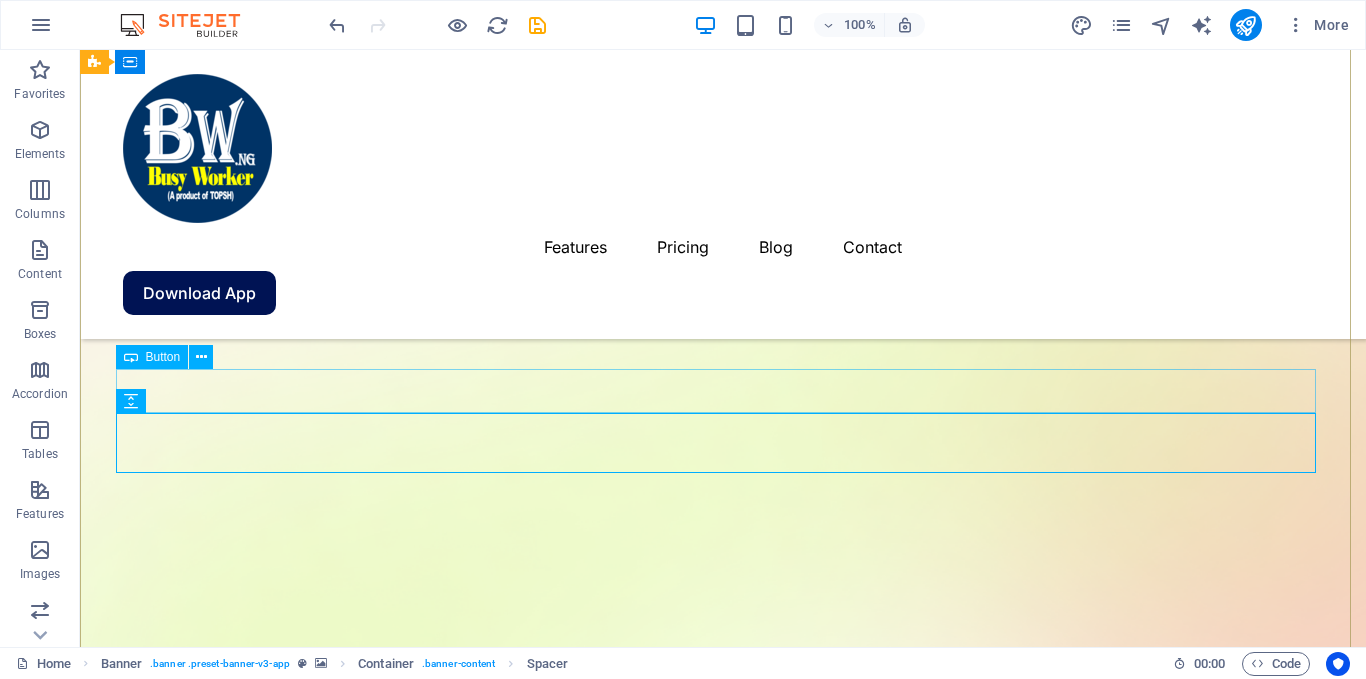 click on "Download App" at bounding box center [723, 2021] 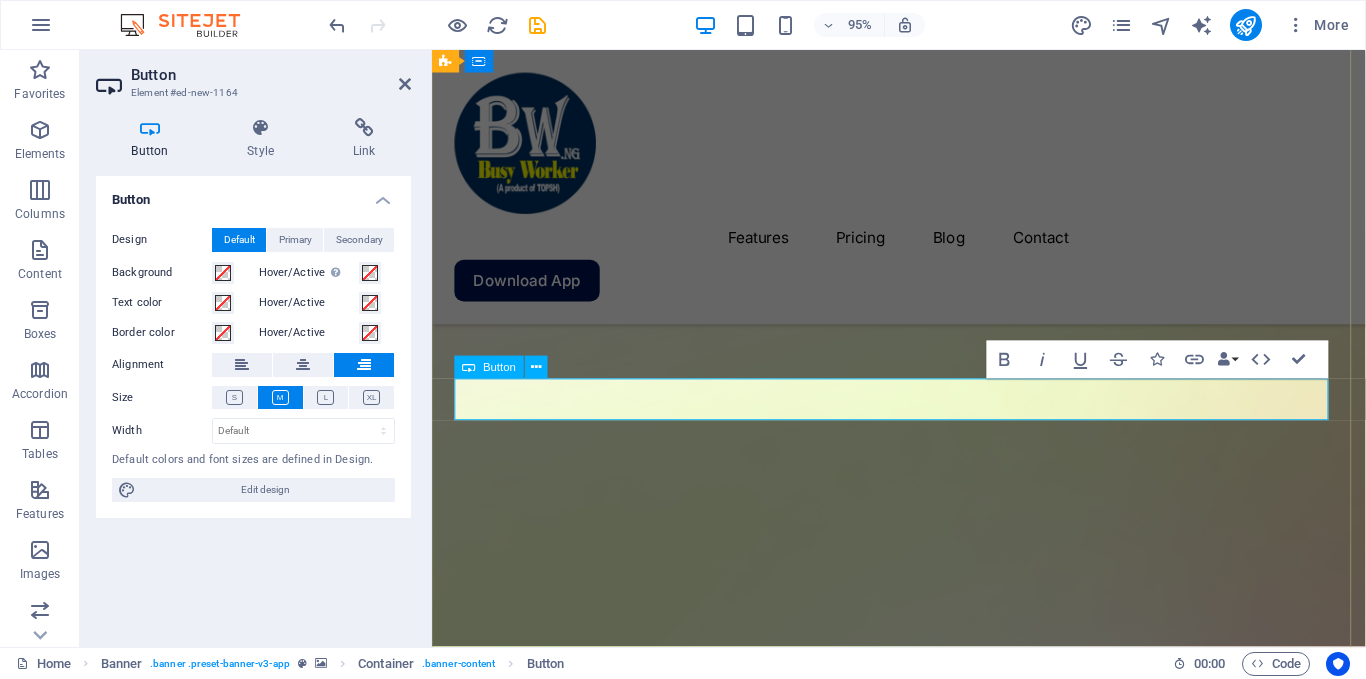 click on "Download App" at bounding box center [1314, 2048] 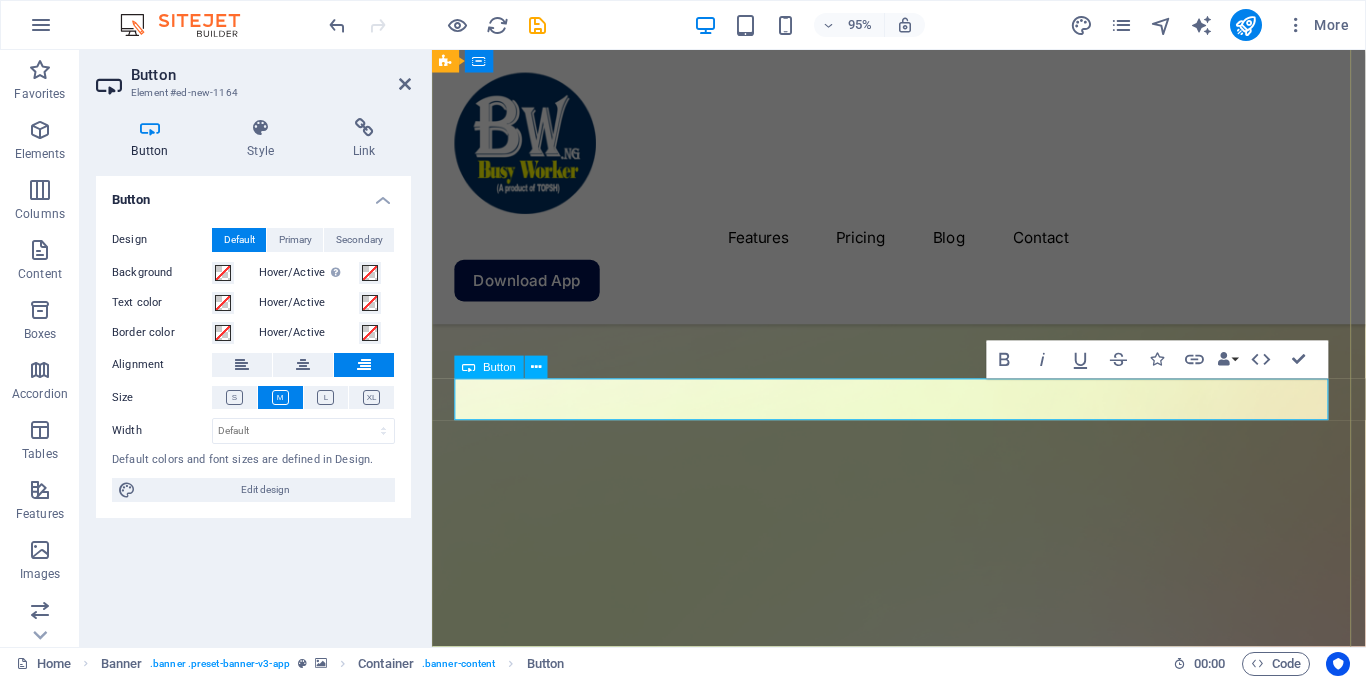 type 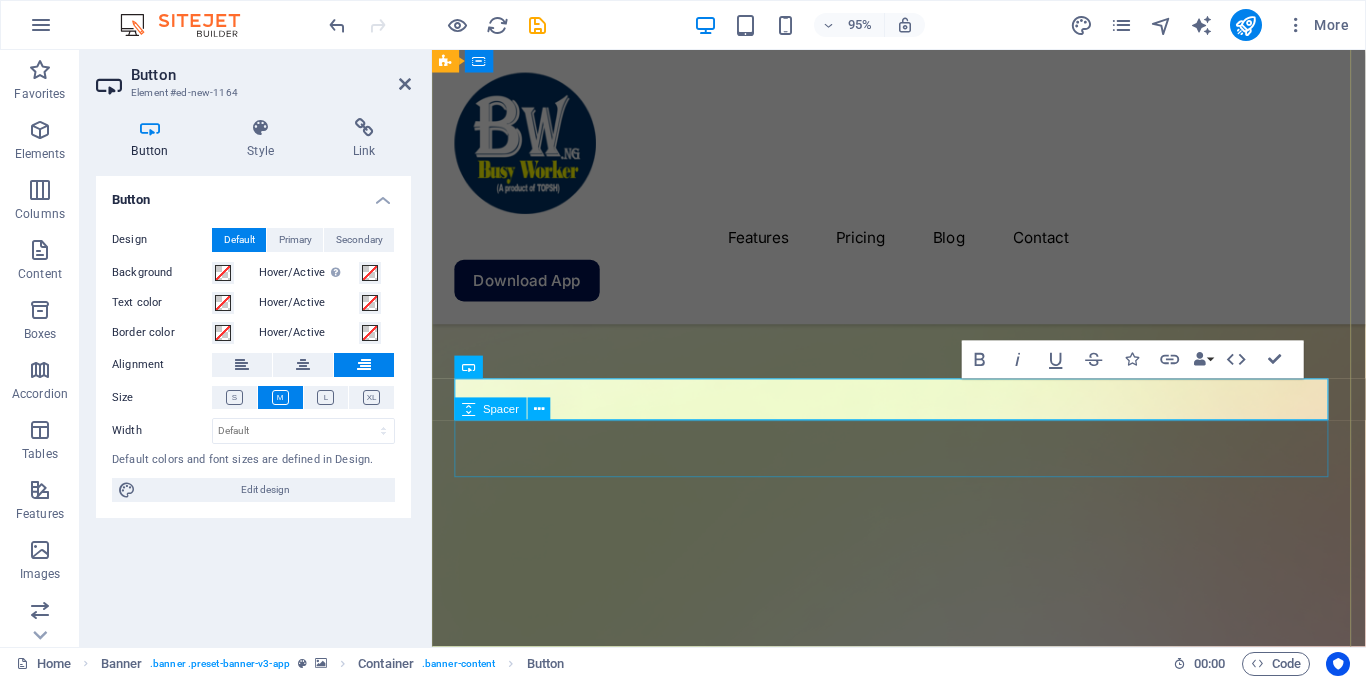 click at bounding box center [923, 1928] 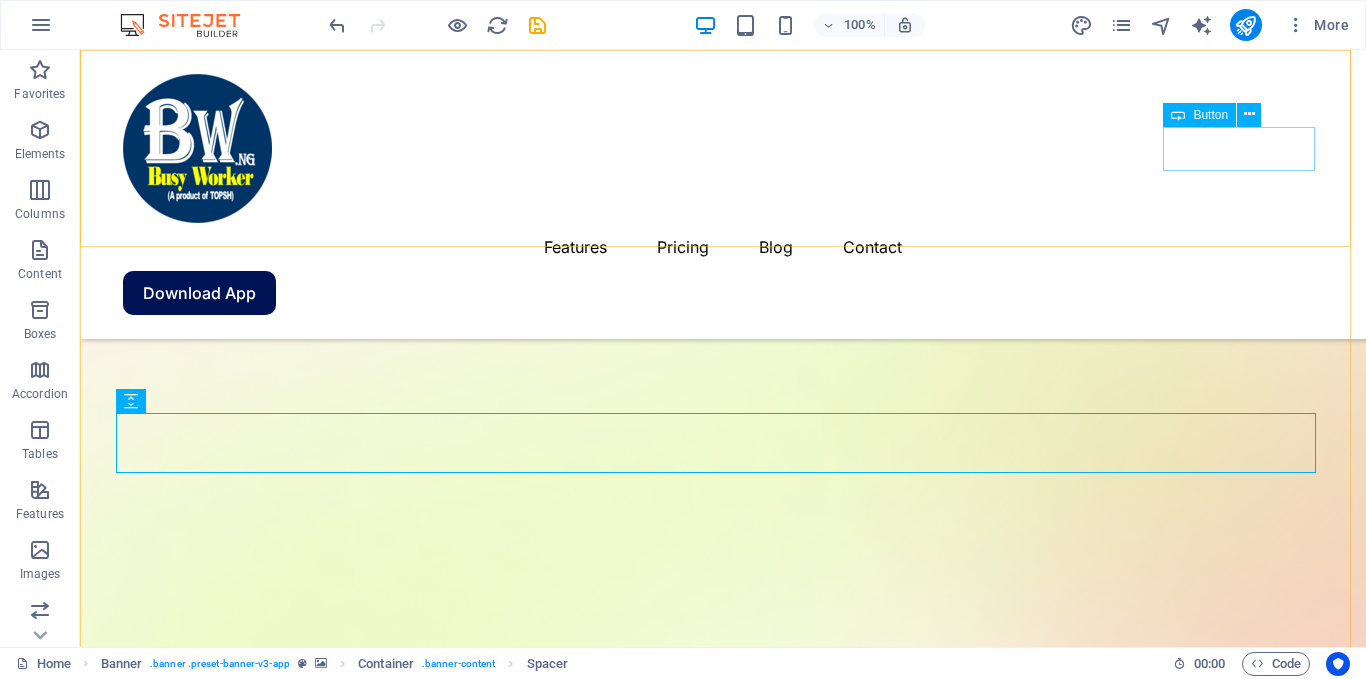 click on "Download App" at bounding box center [723, 293] 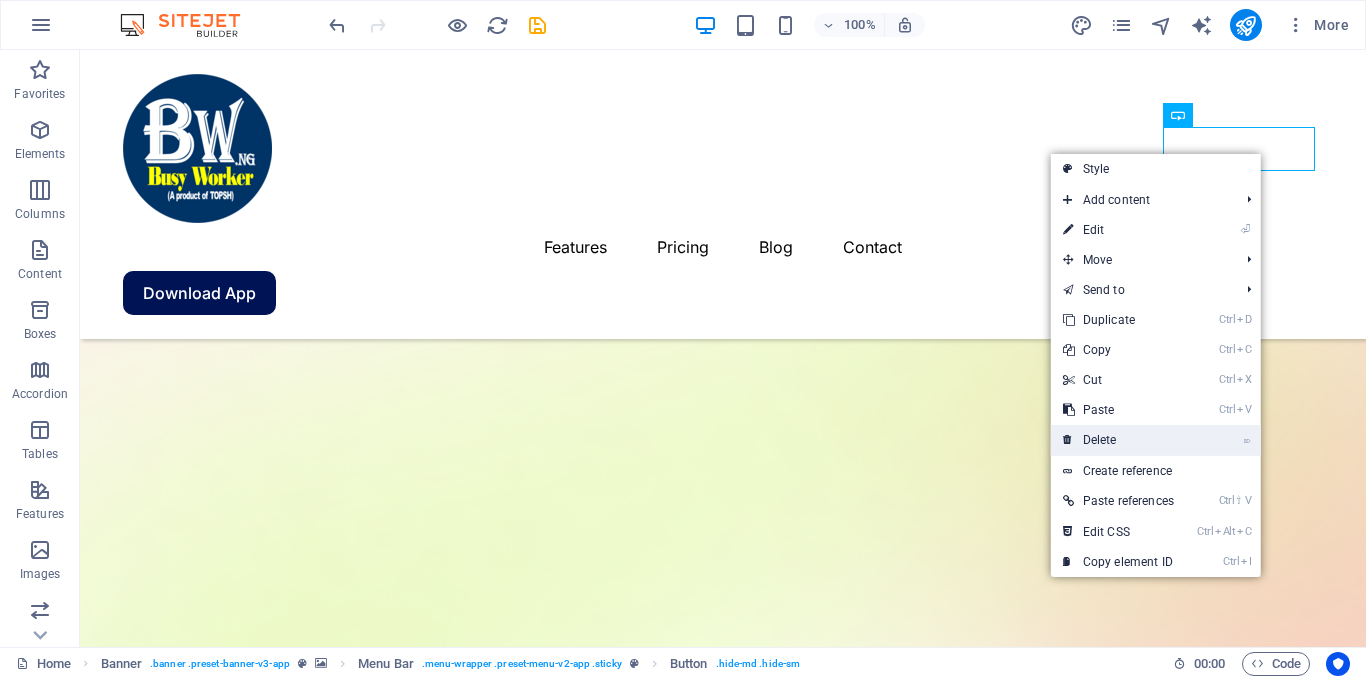 click on "⌦  Delete" at bounding box center (1118, 440) 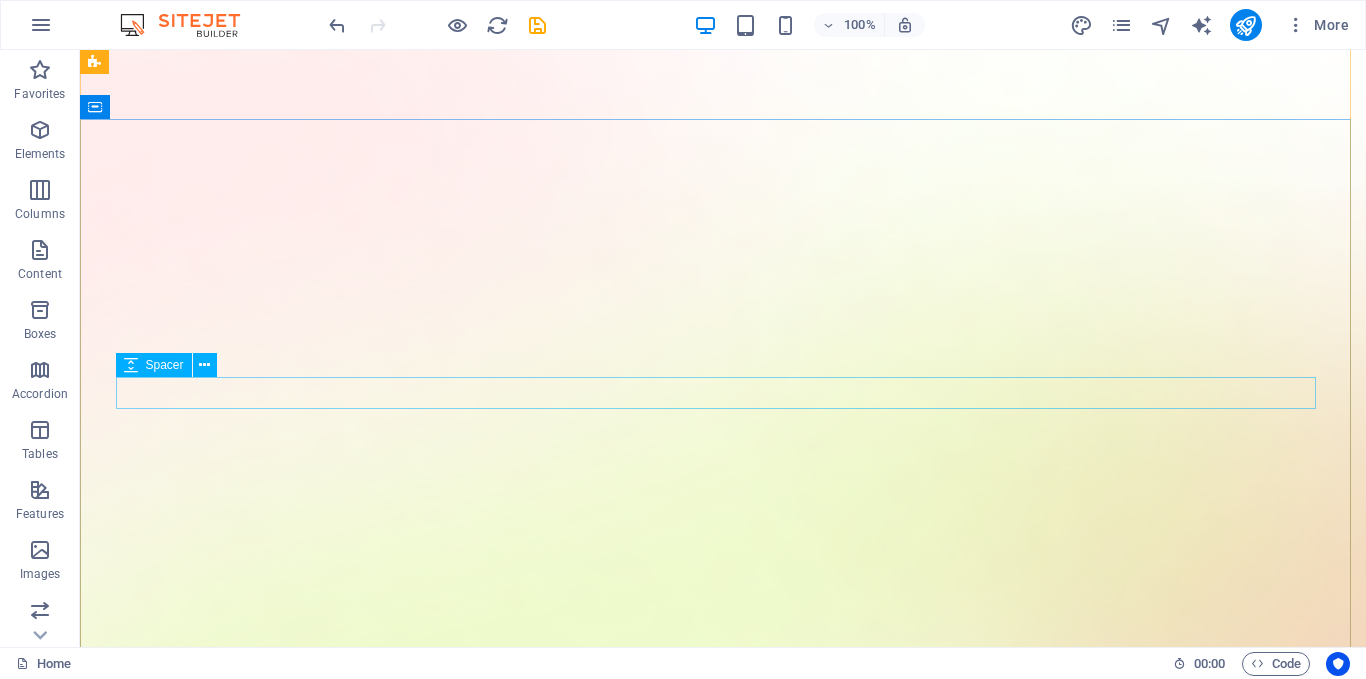 scroll, scrollTop: 200, scrollLeft: 0, axis: vertical 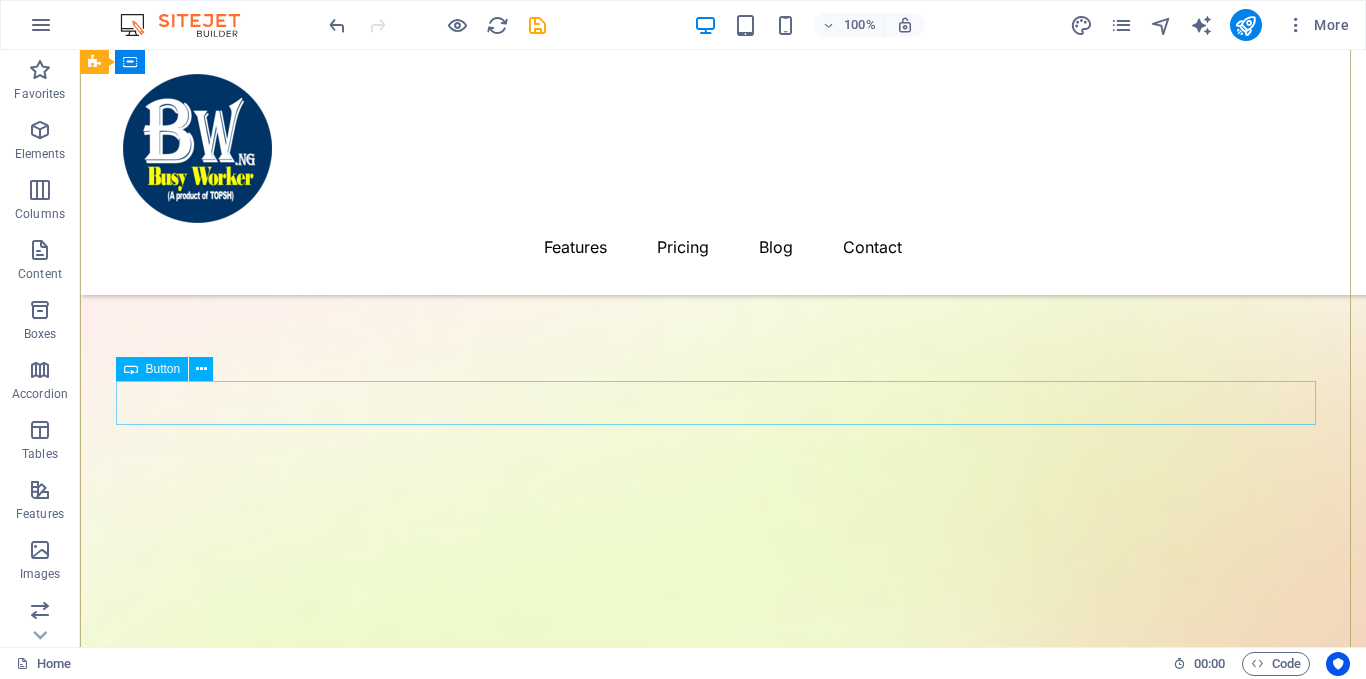 click on "Download the ios user App here" at bounding box center [723, 2033] 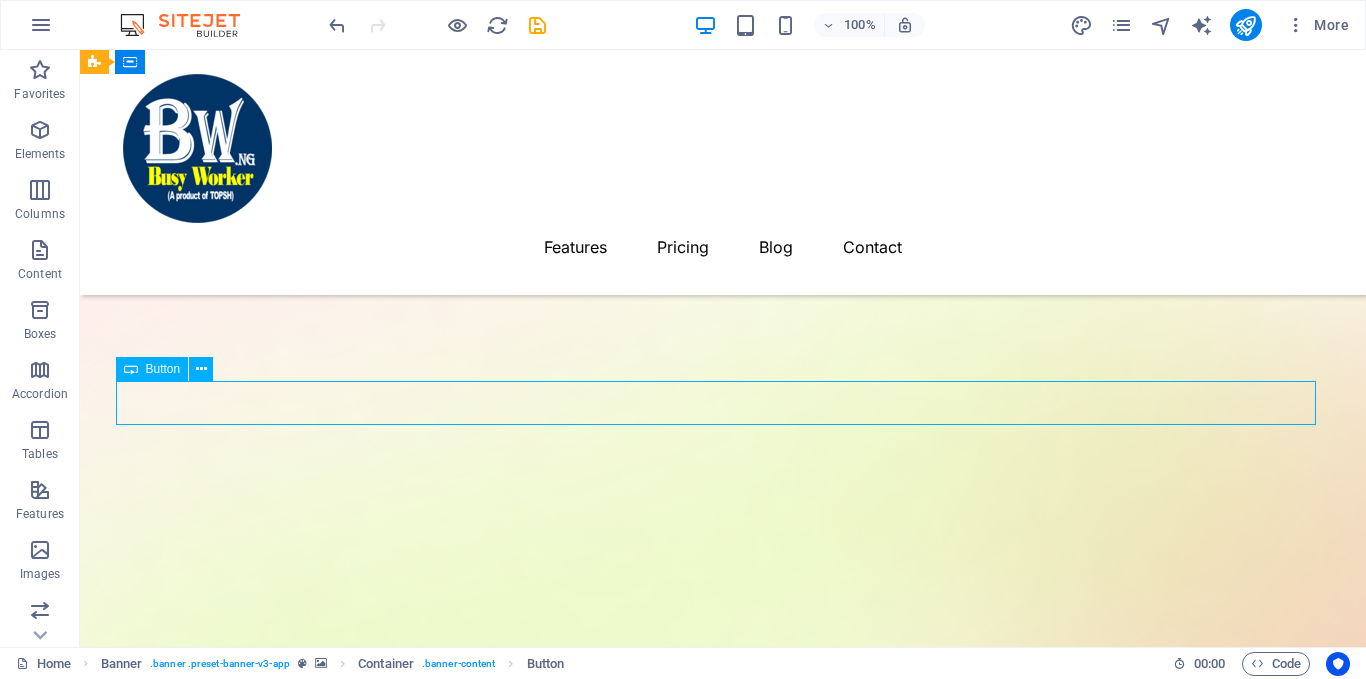 click on "Download the ios user App here" at bounding box center (723, 2033) 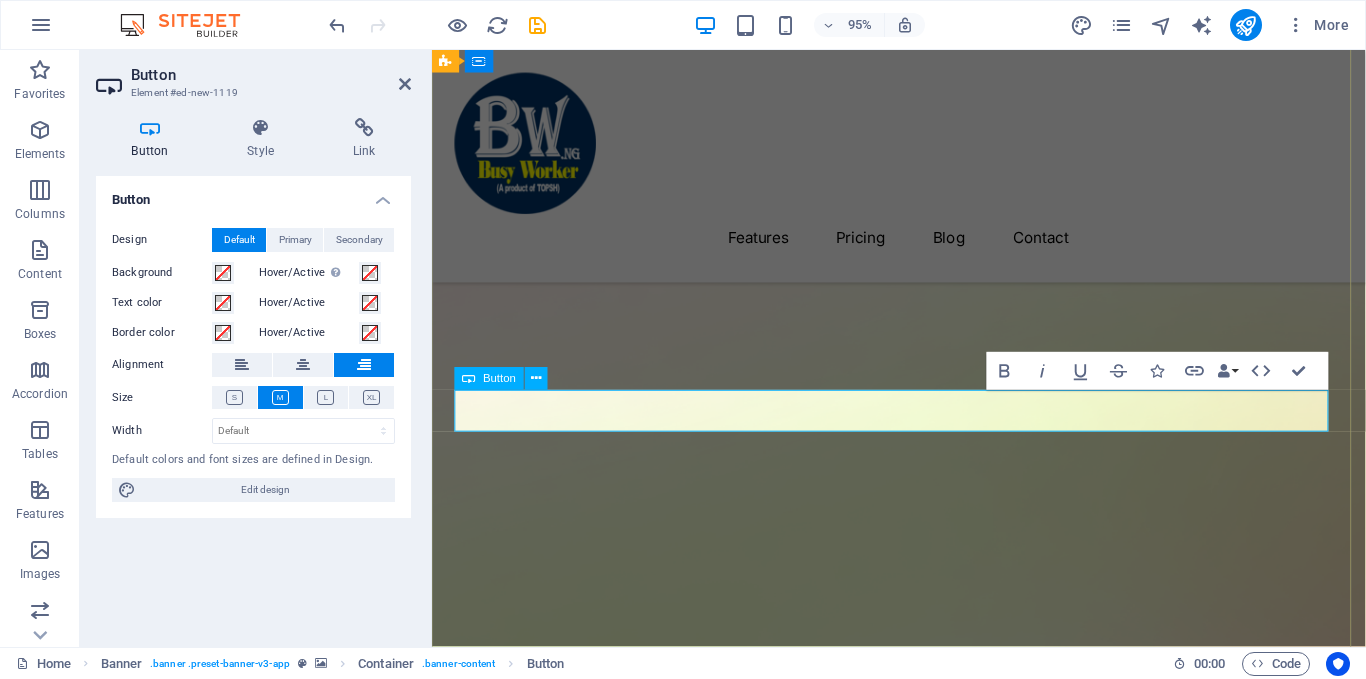 click on "Download the ios user App here" at bounding box center (1249, 2060) 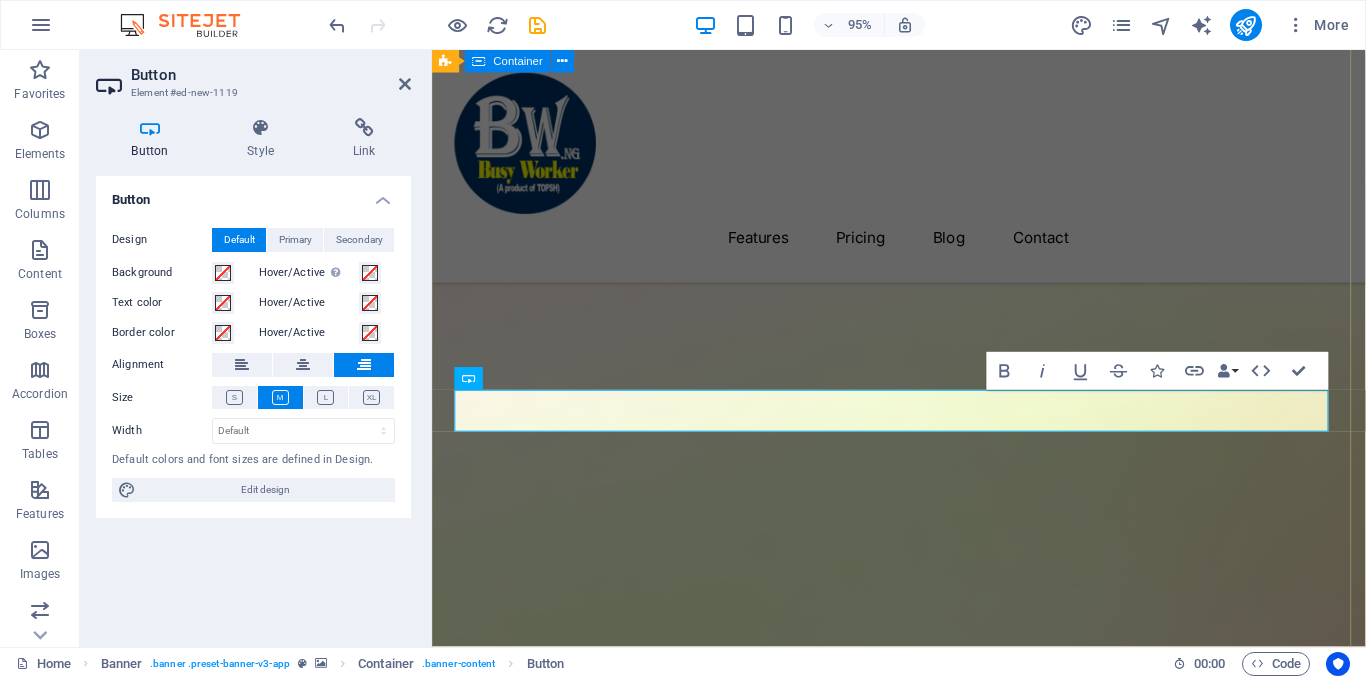 drag, startPoint x: 1320, startPoint y: 432, endPoint x: 1386, endPoint y: 435, distance: 66.068146 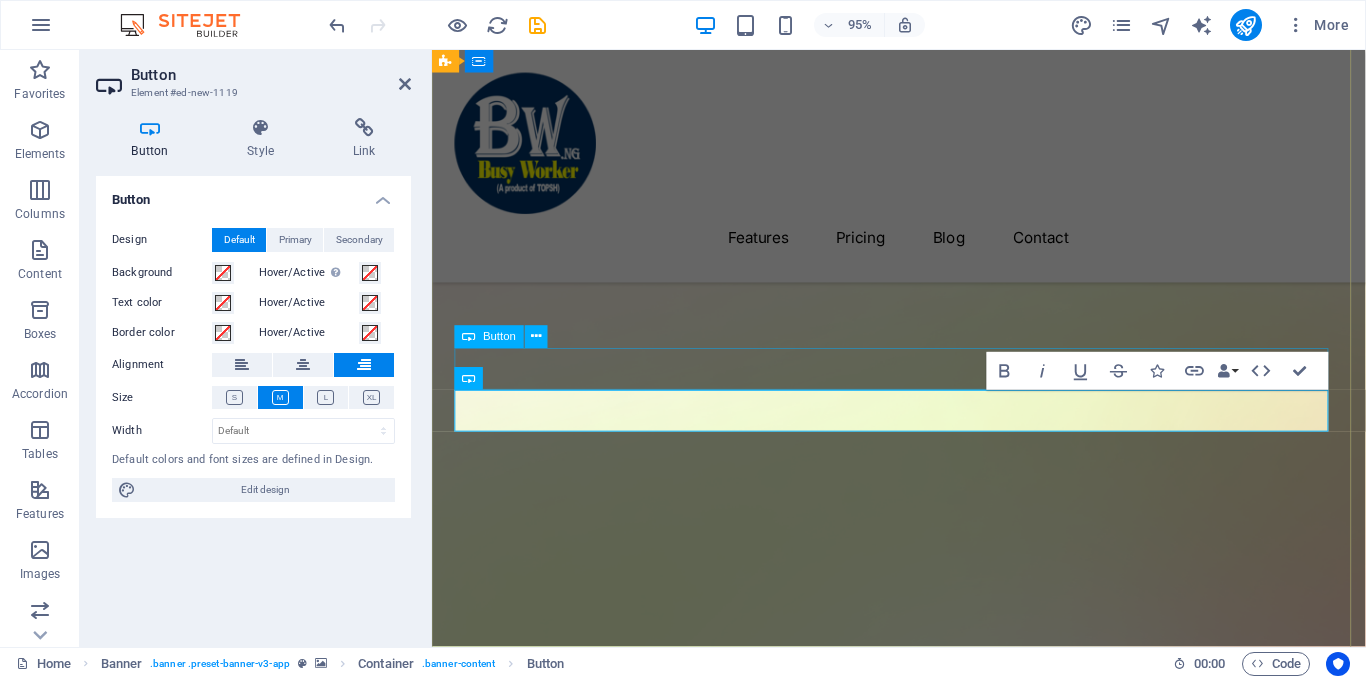 click on "Download the Android user App here" at bounding box center (923, 1844) 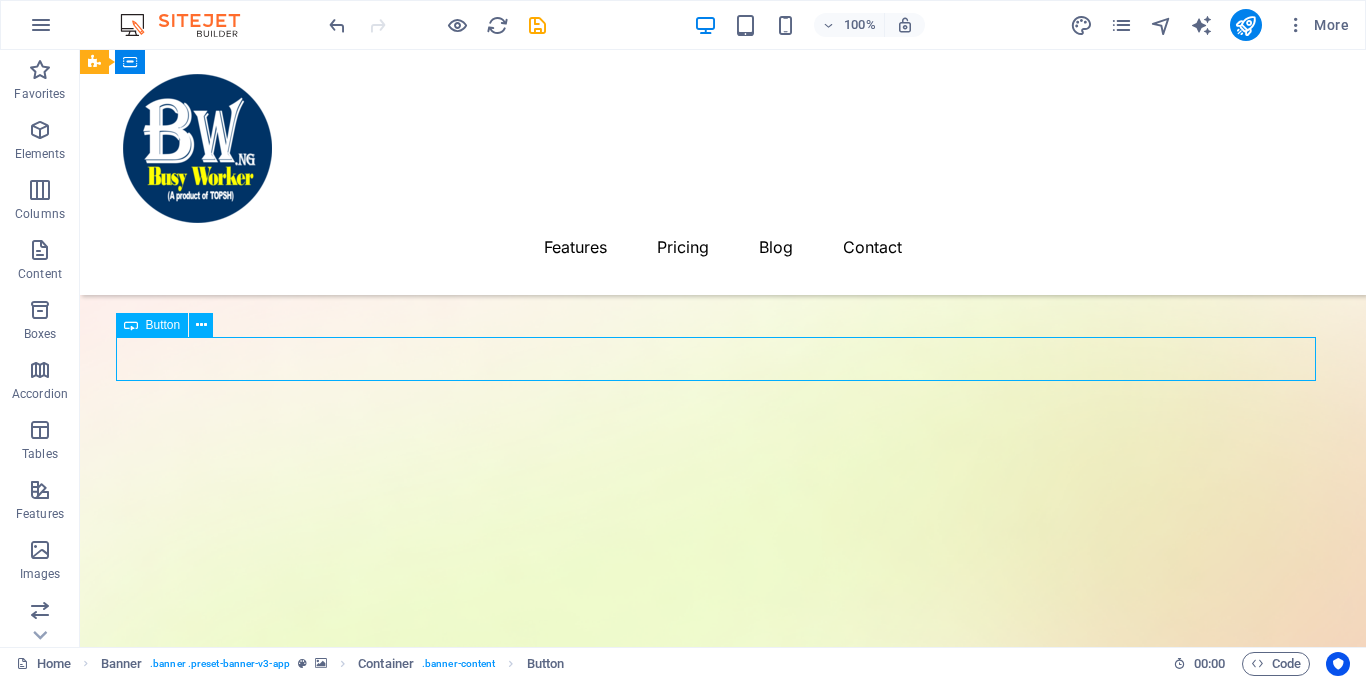 click on "Download the Android user App here" at bounding box center [723, 1989] 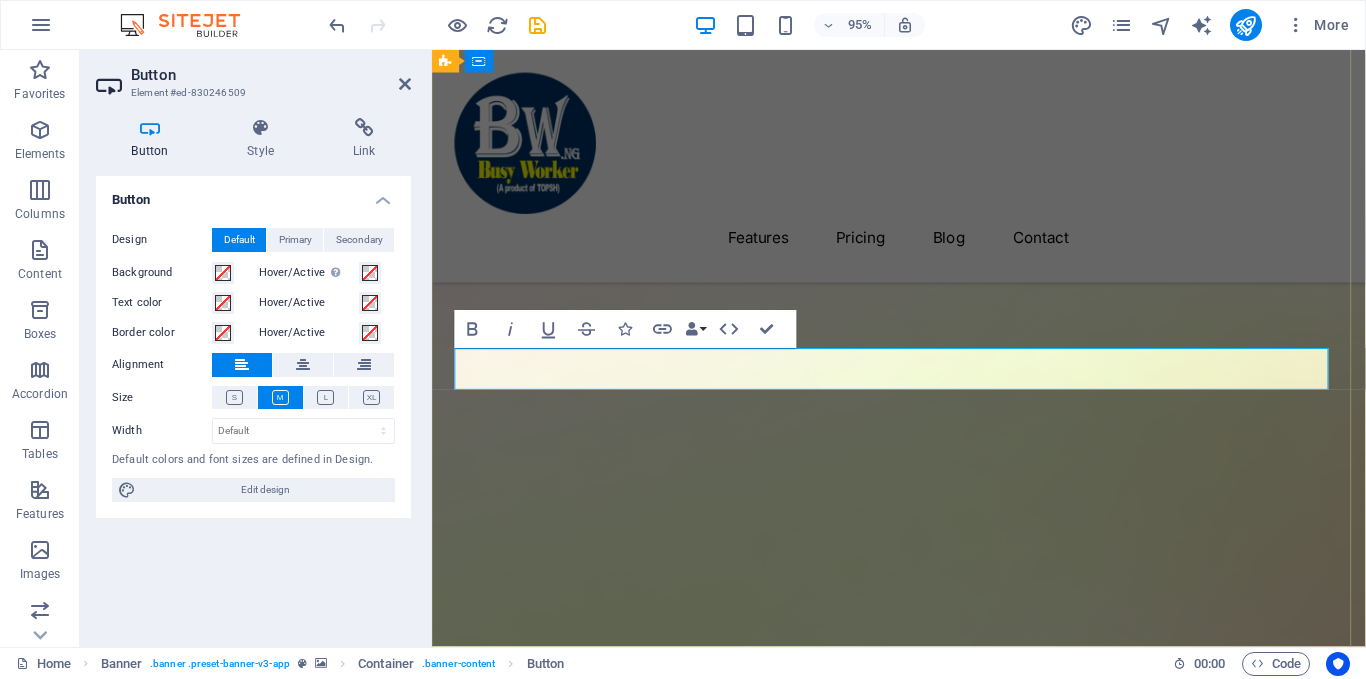 click on "Download the Android user App here" at bounding box center [617, 2016] 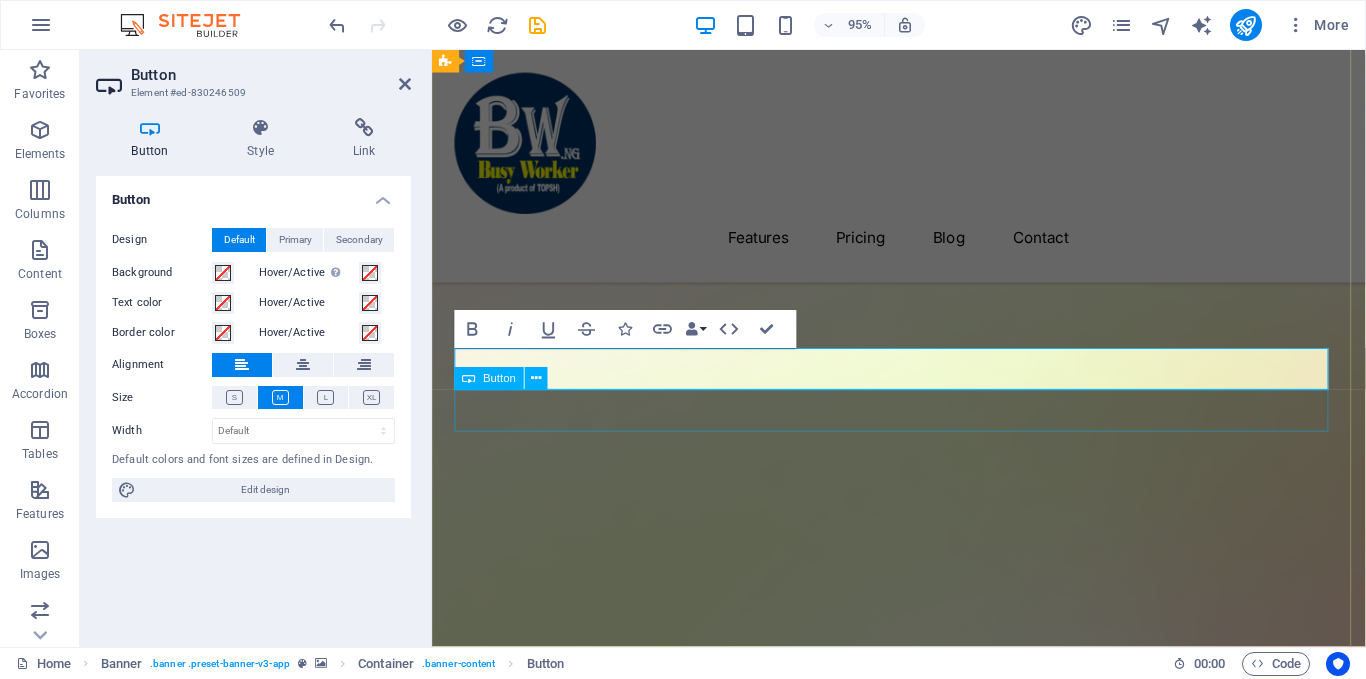 click on "Download the ios user App" at bounding box center [923, 1888] 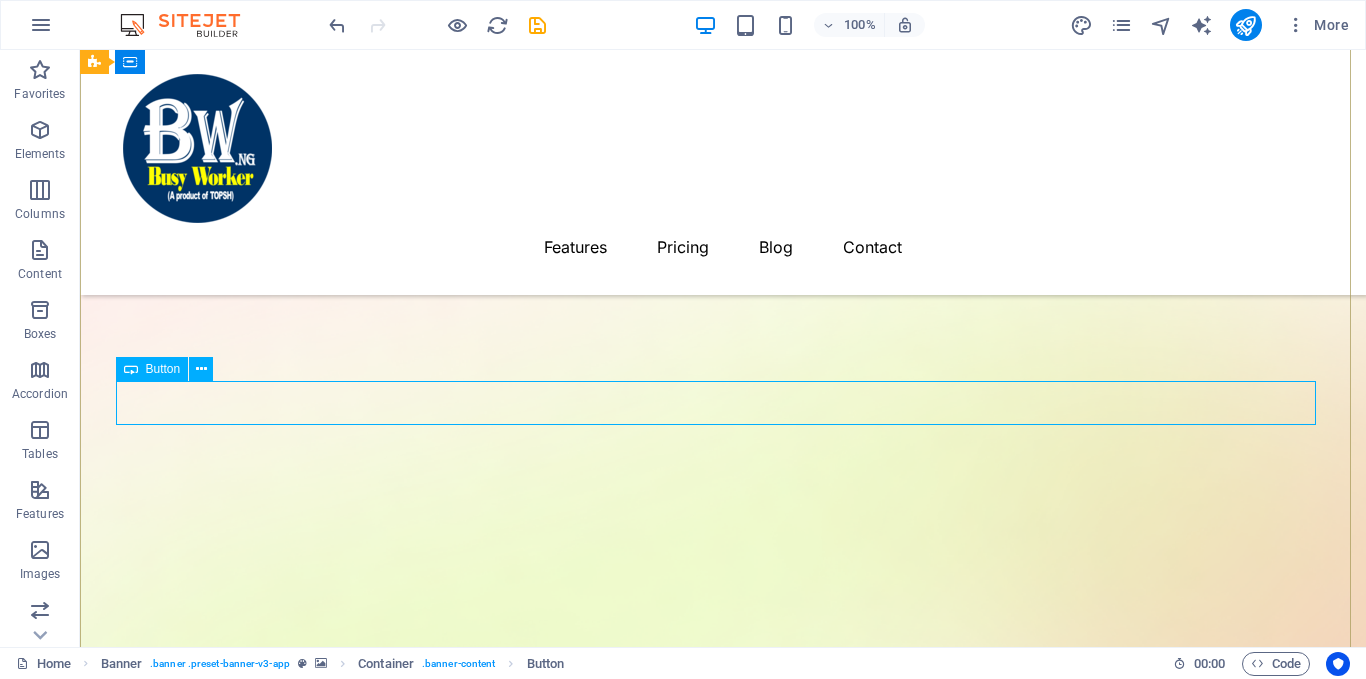 click on "Download the ios user App" at bounding box center (723, 2033) 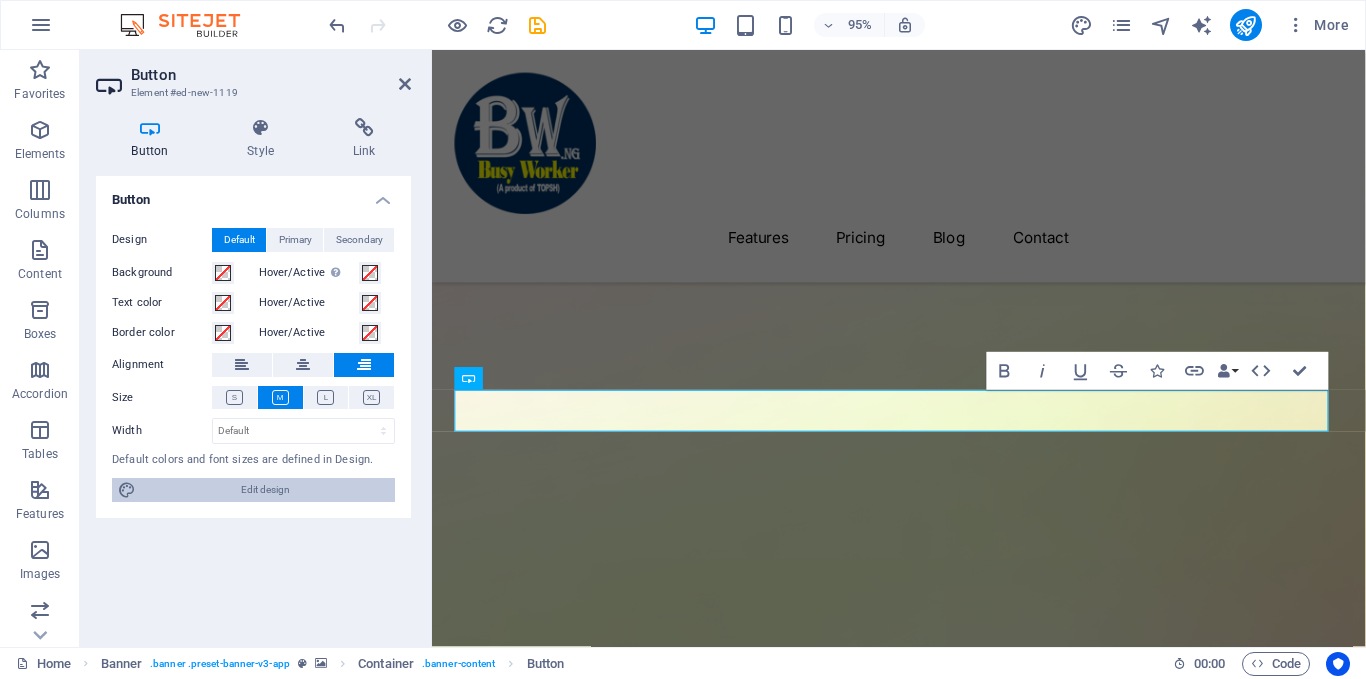 click on "Edit design" at bounding box center [265, 490] 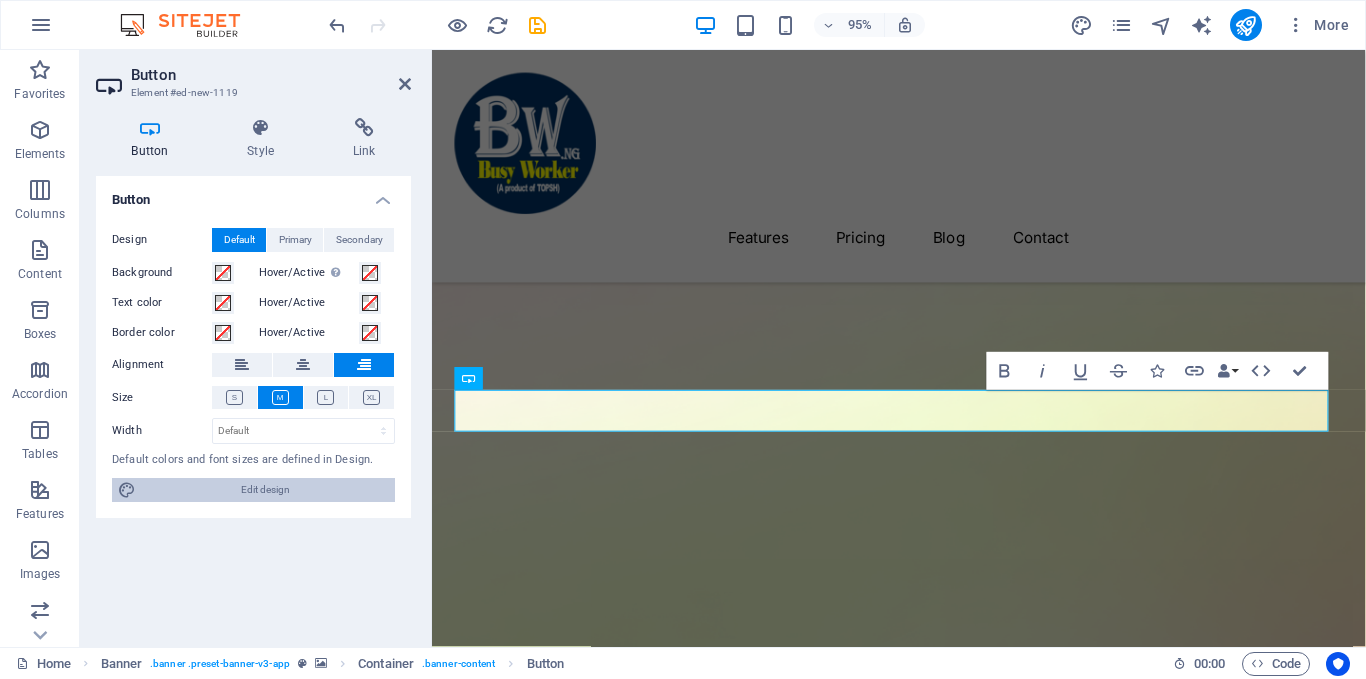 select on "600" 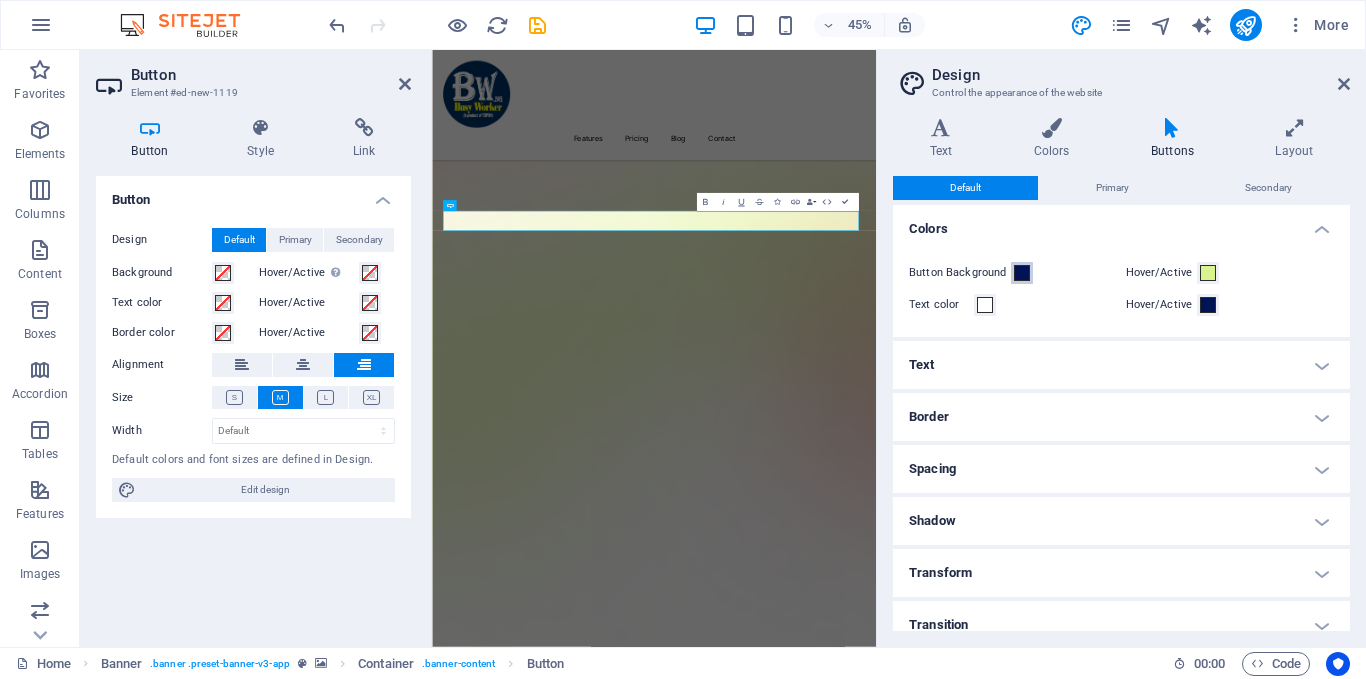 click at bounding box center [1022, 273] 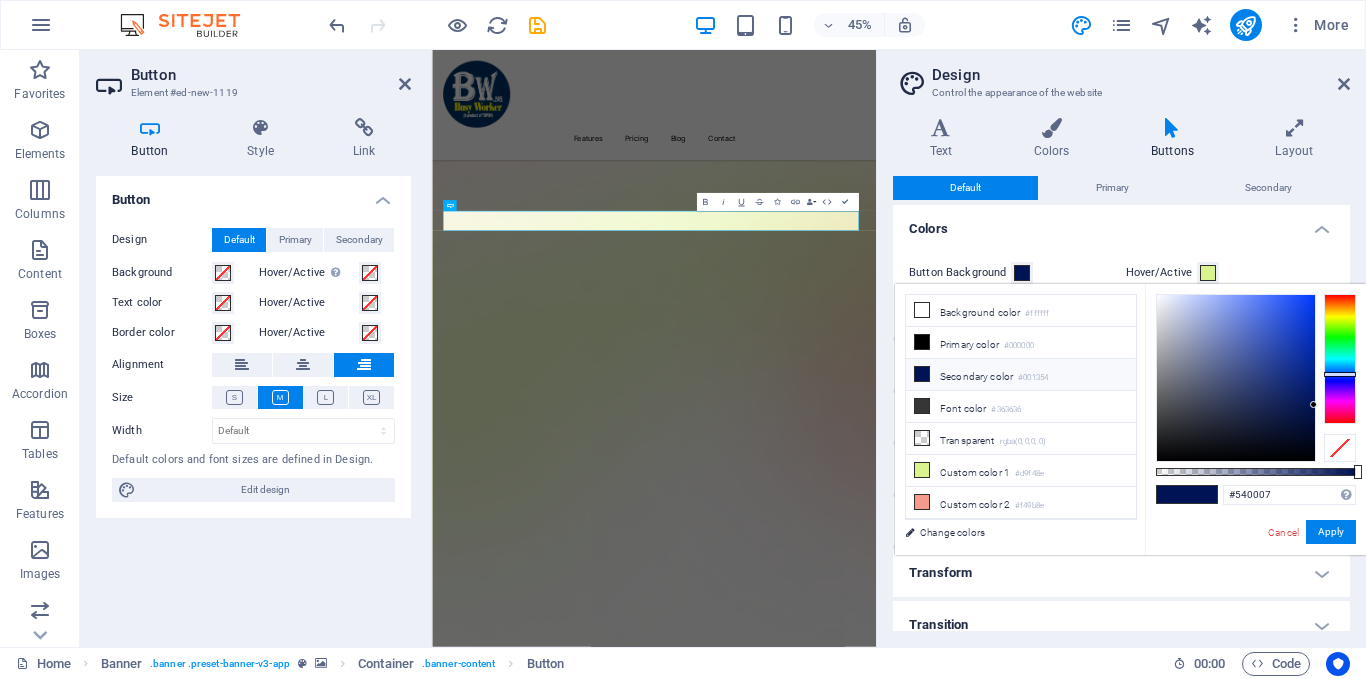 click at bounding box center [1340, 359] 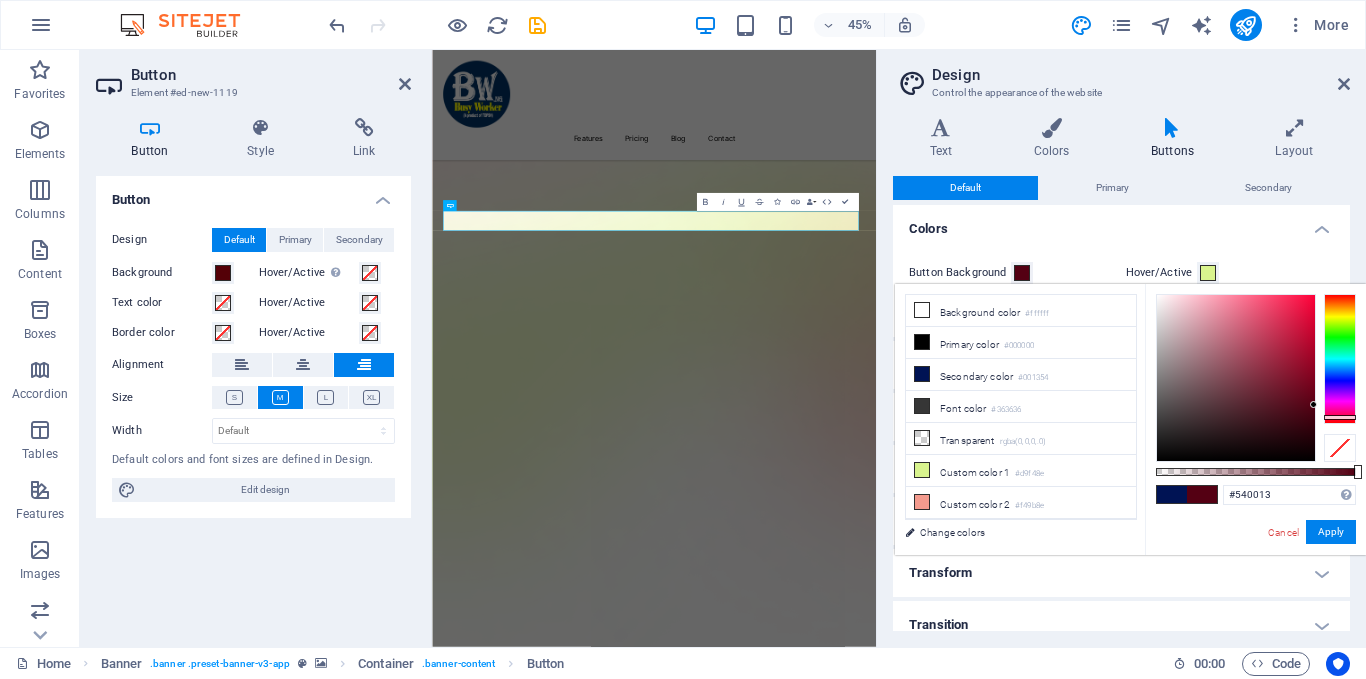 click at bounding box center (1340, 359) 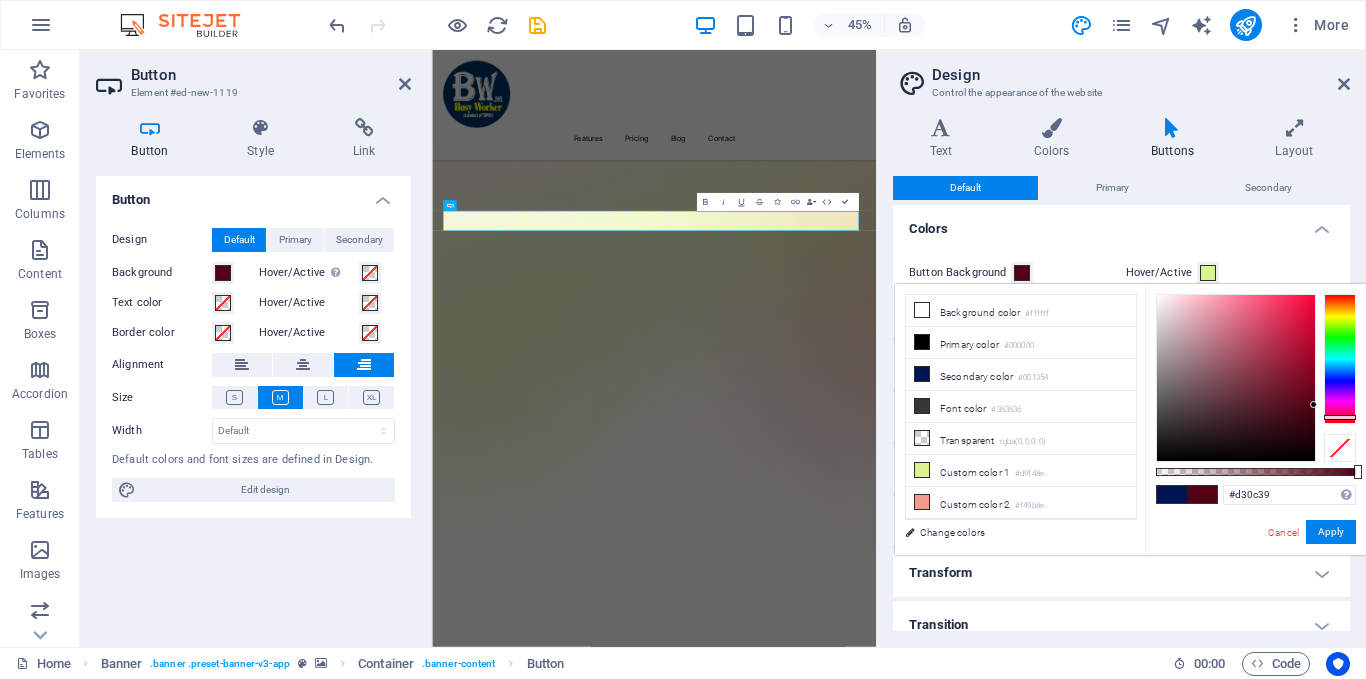 click at bounding box center (1236, 378) 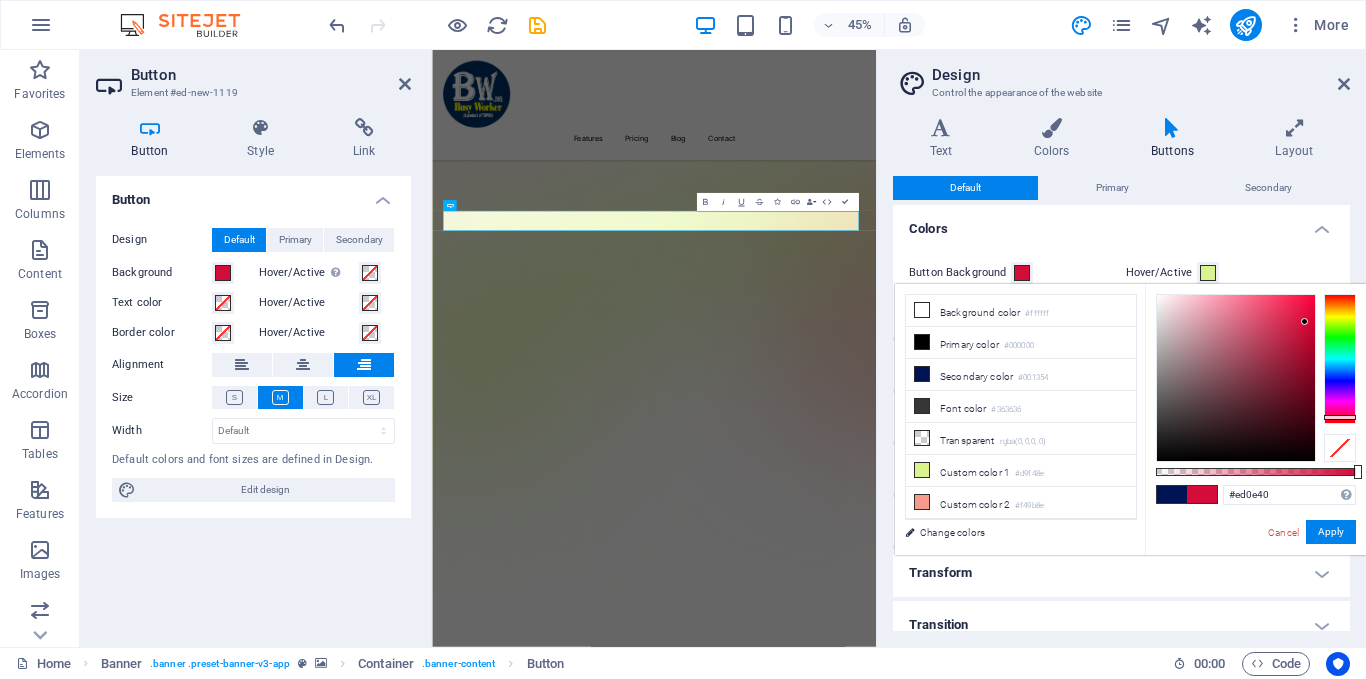 click at bounding box center [1236, 378] 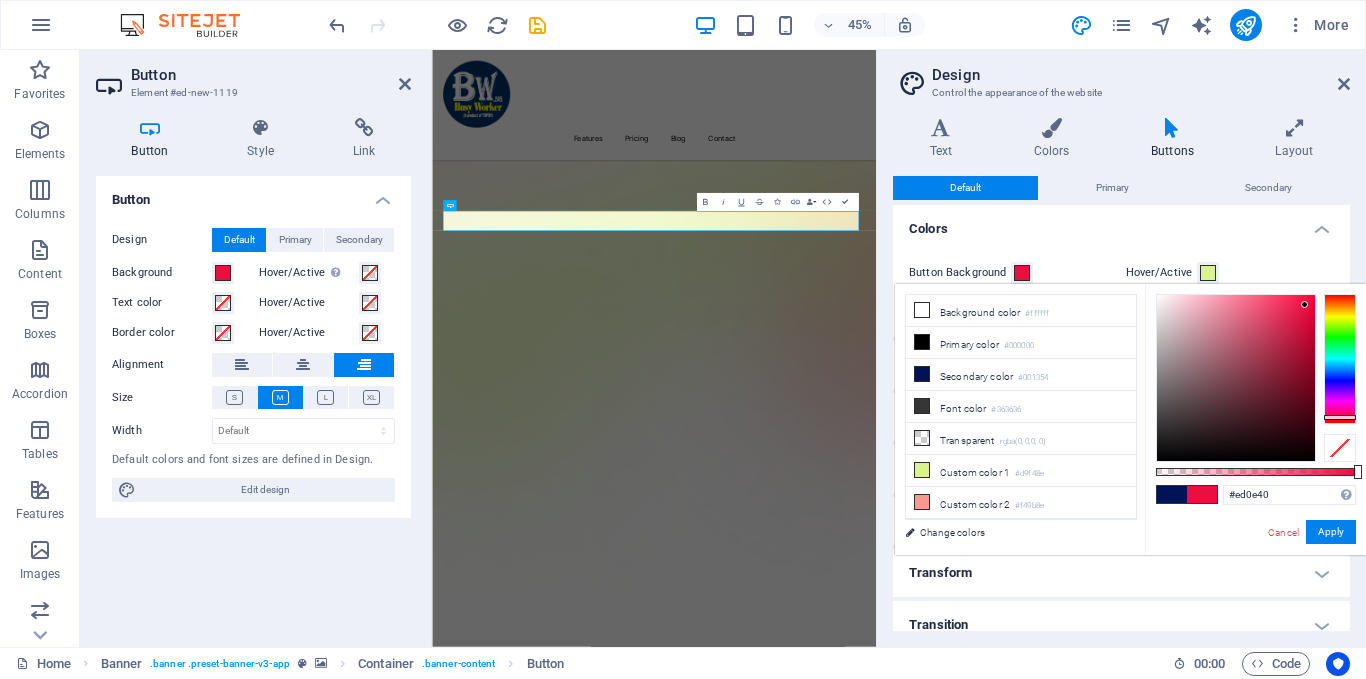 type on "#b01034" 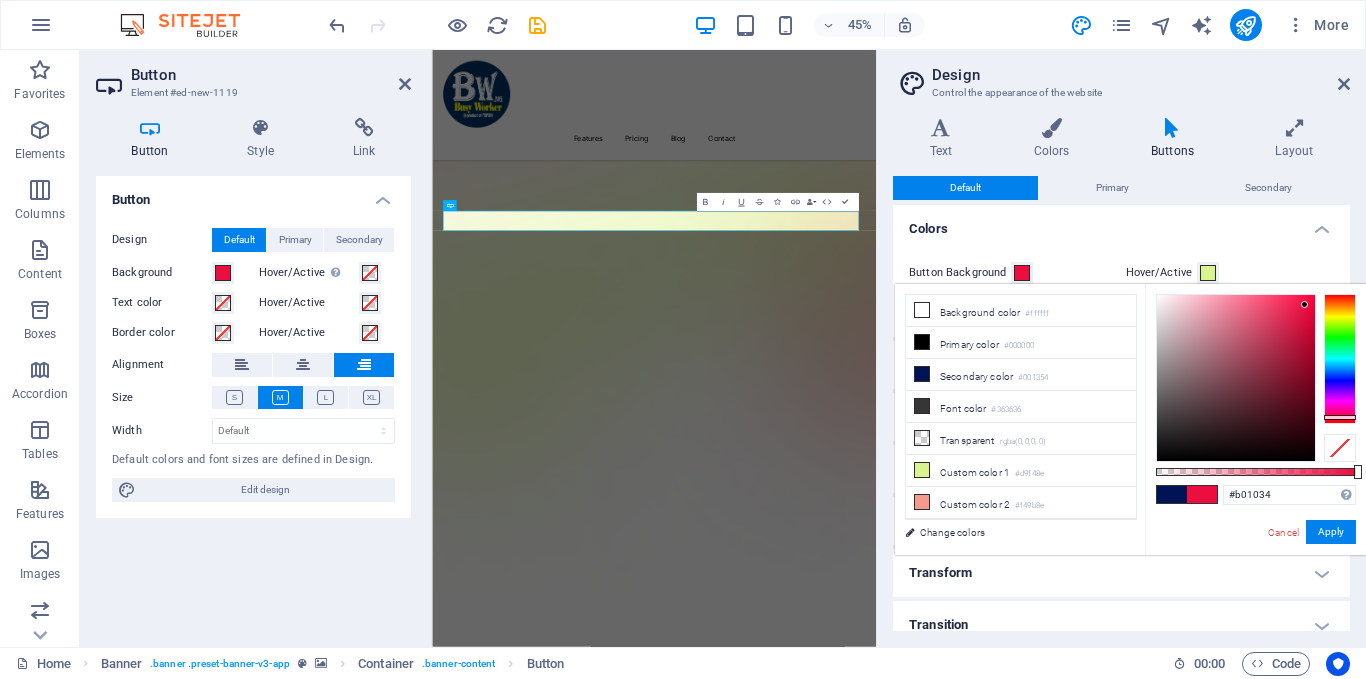 click at bounding box center (1236, 378) 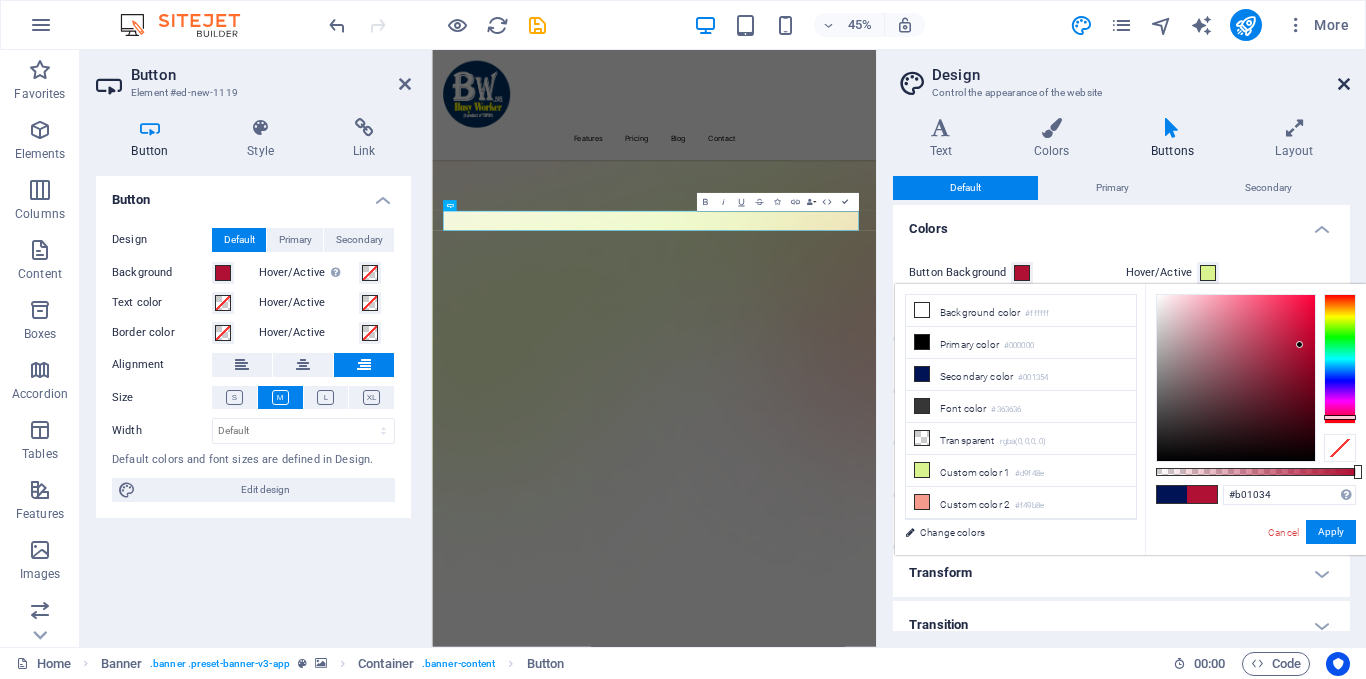 click at bounding box center (1344, 84) 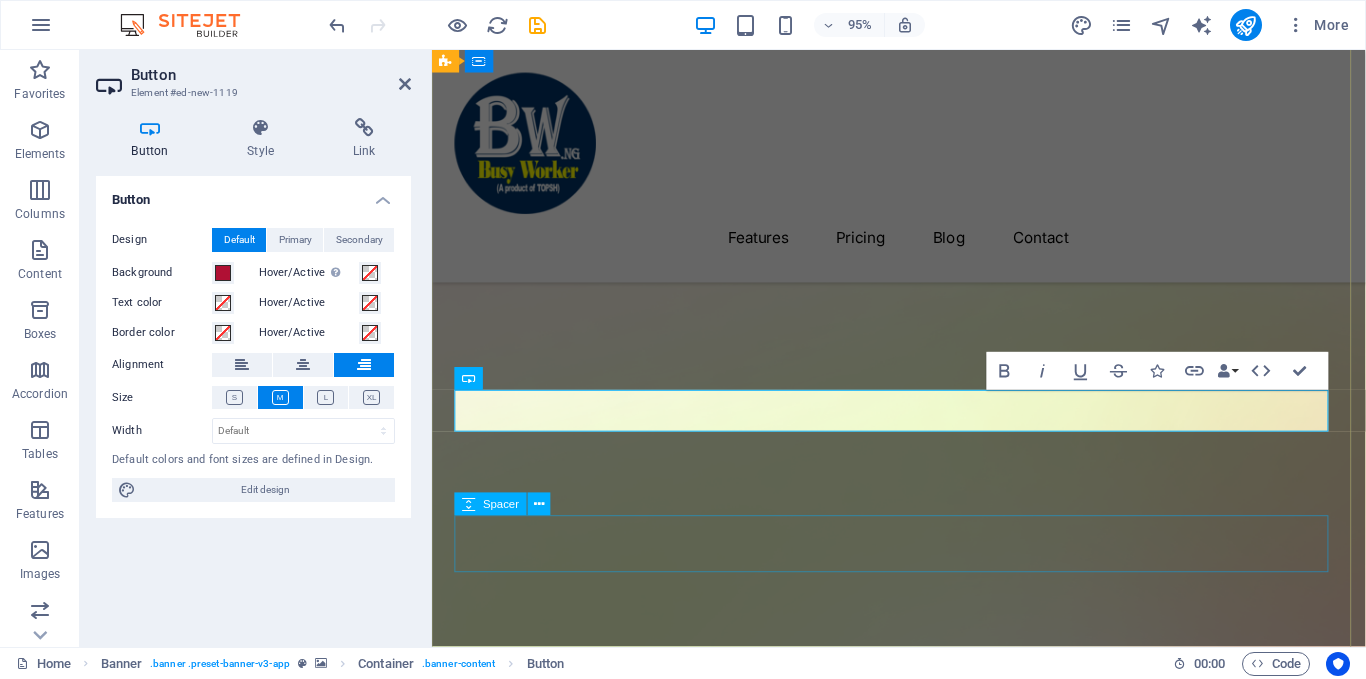 click at bounding box center (923, 2028) 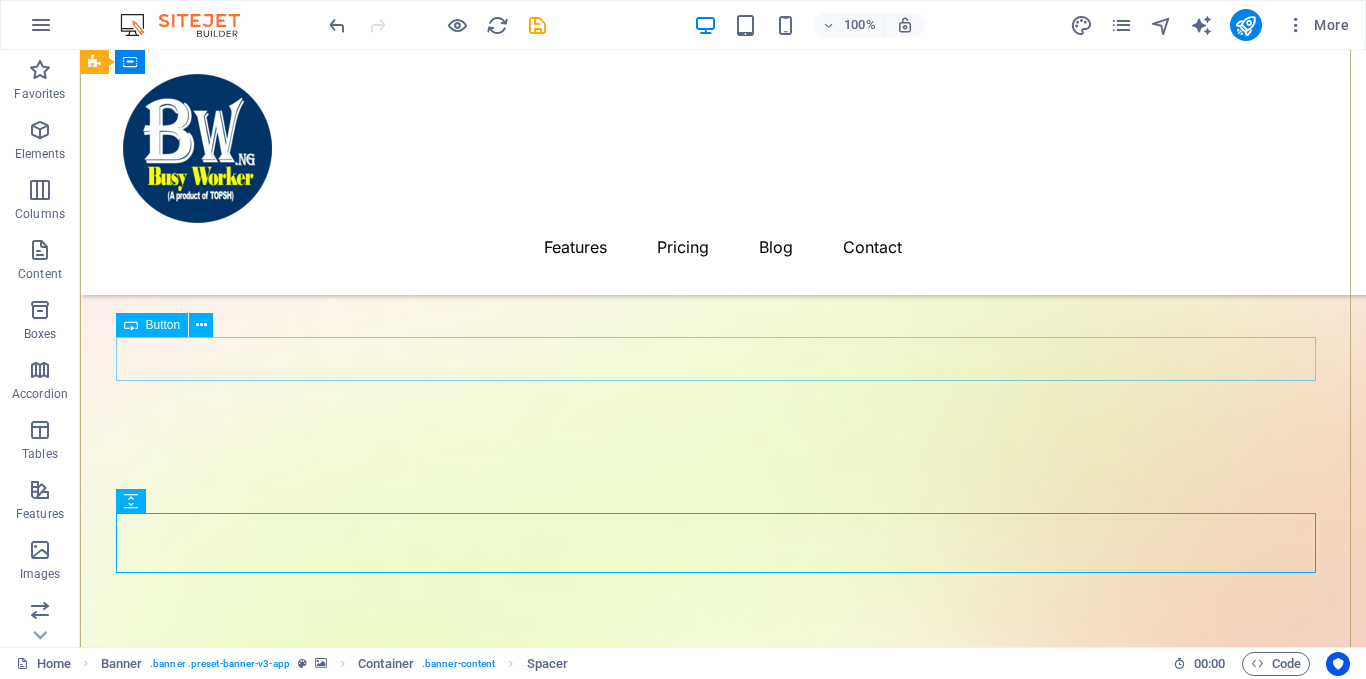 click on "Download the Android user App" at bounding box center [723, 1817] 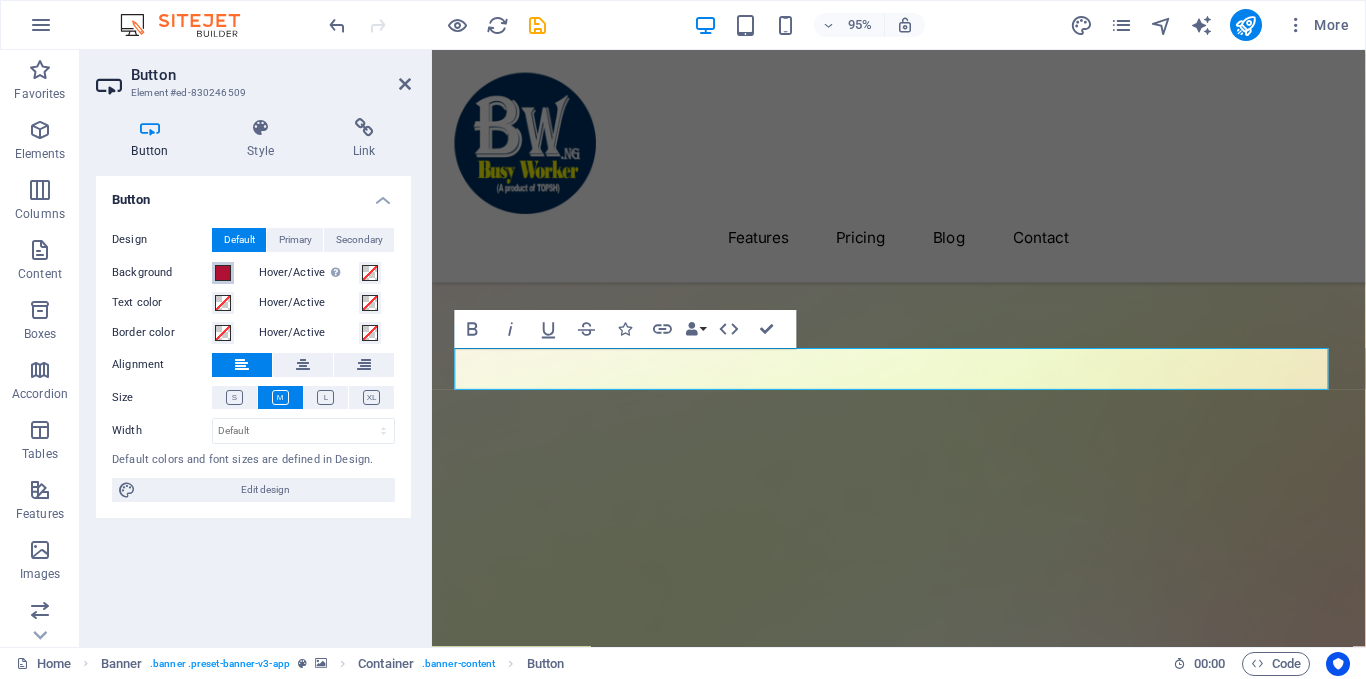 click at bounding box center [223, 273] 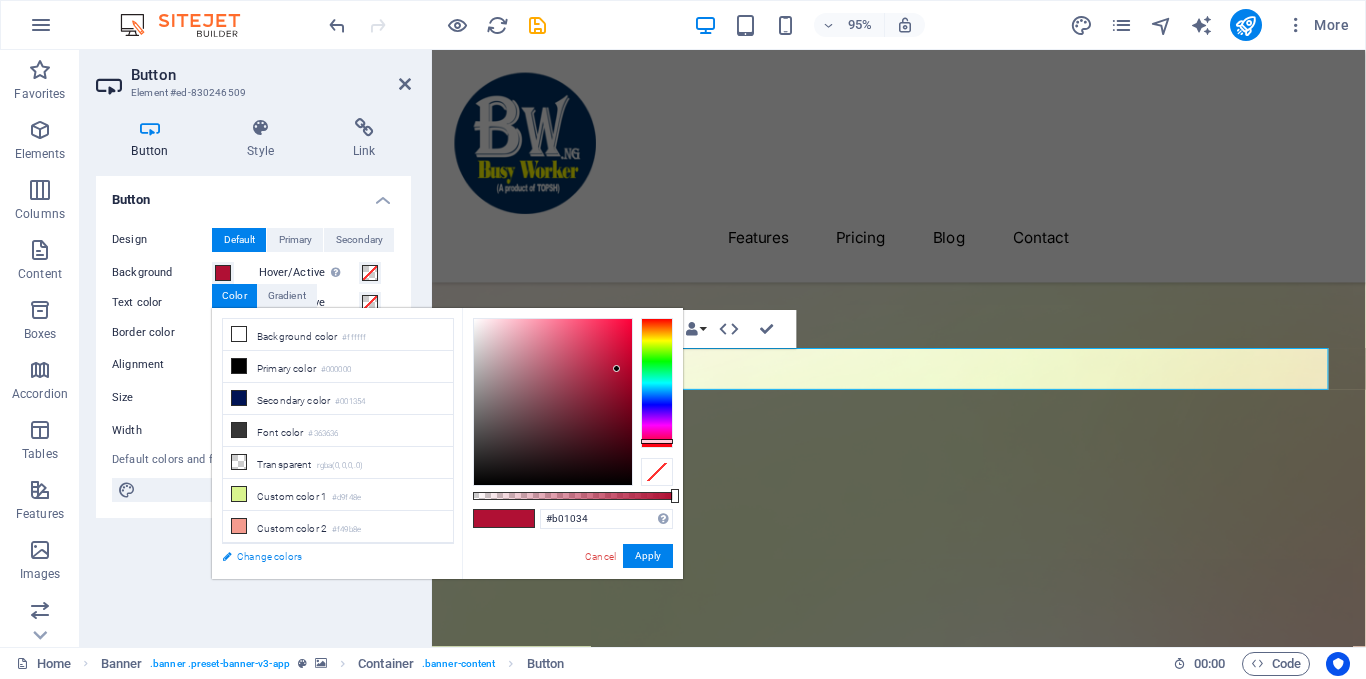 click on "Change colors" at bounding box center [328, 556] 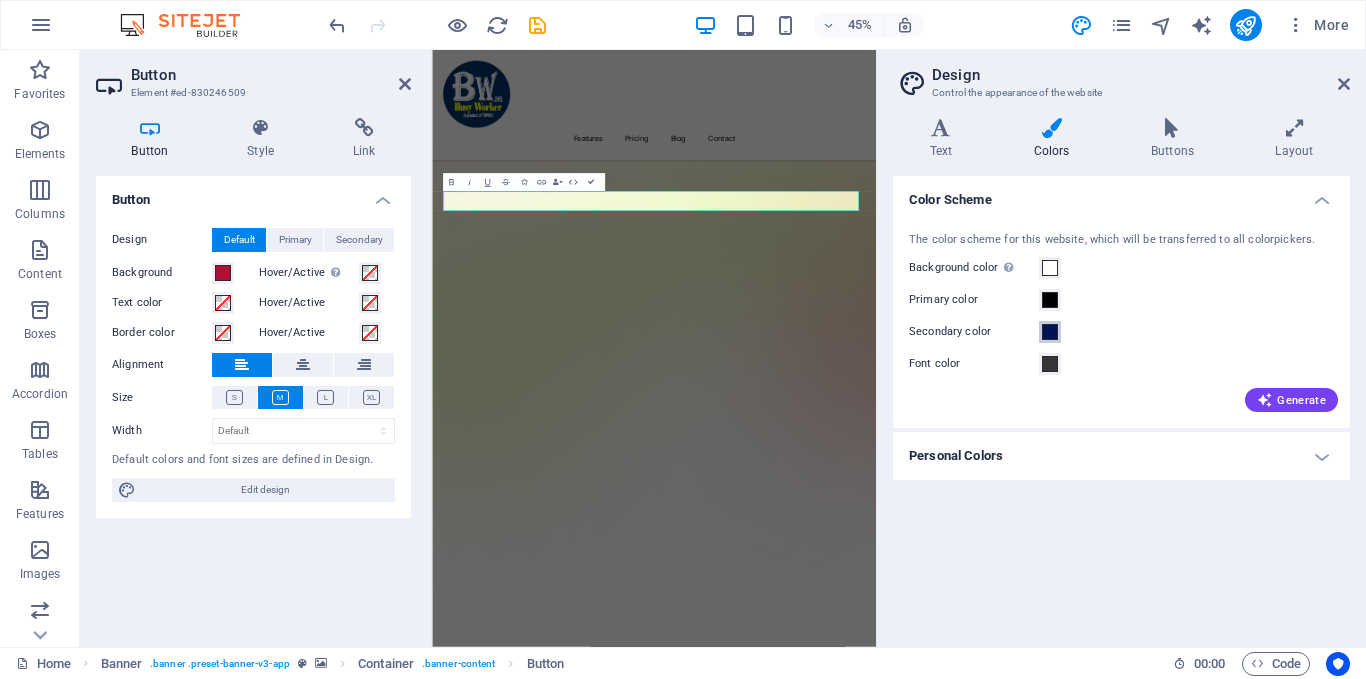 click at bounding box center (1050, 332) 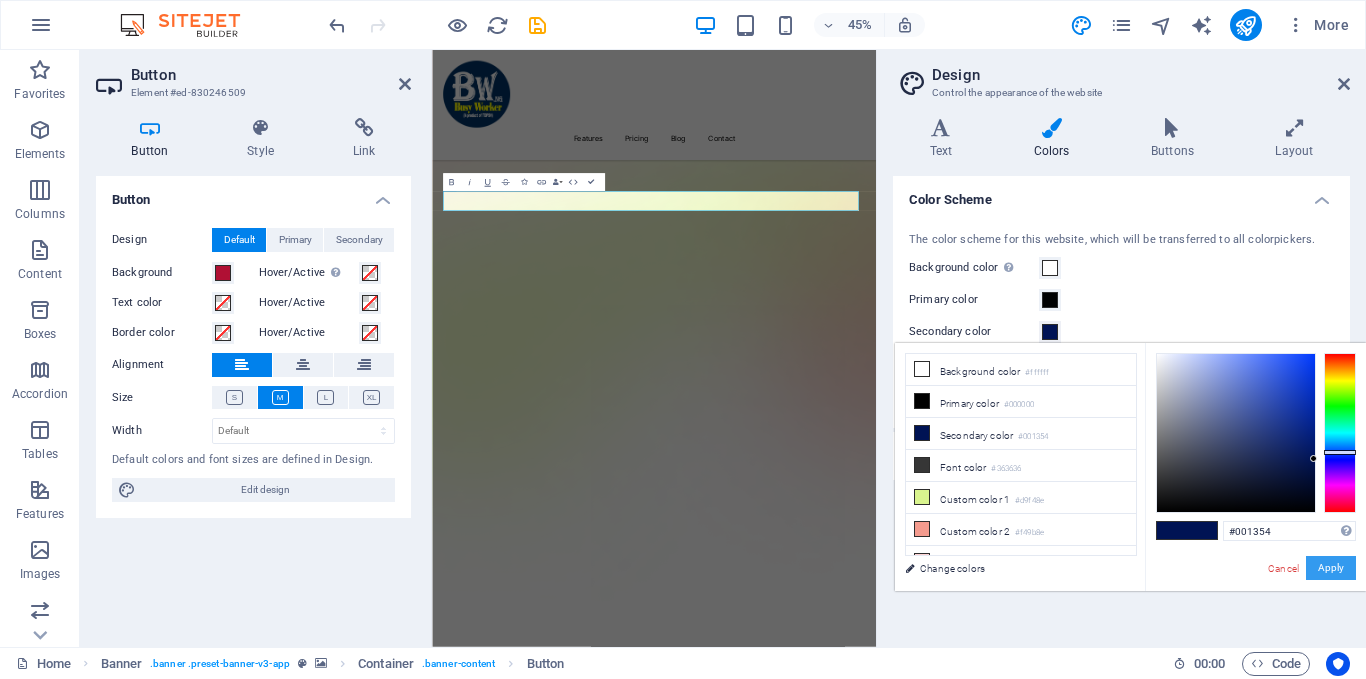 click on "Apply" at bounding box center (1331, 568) 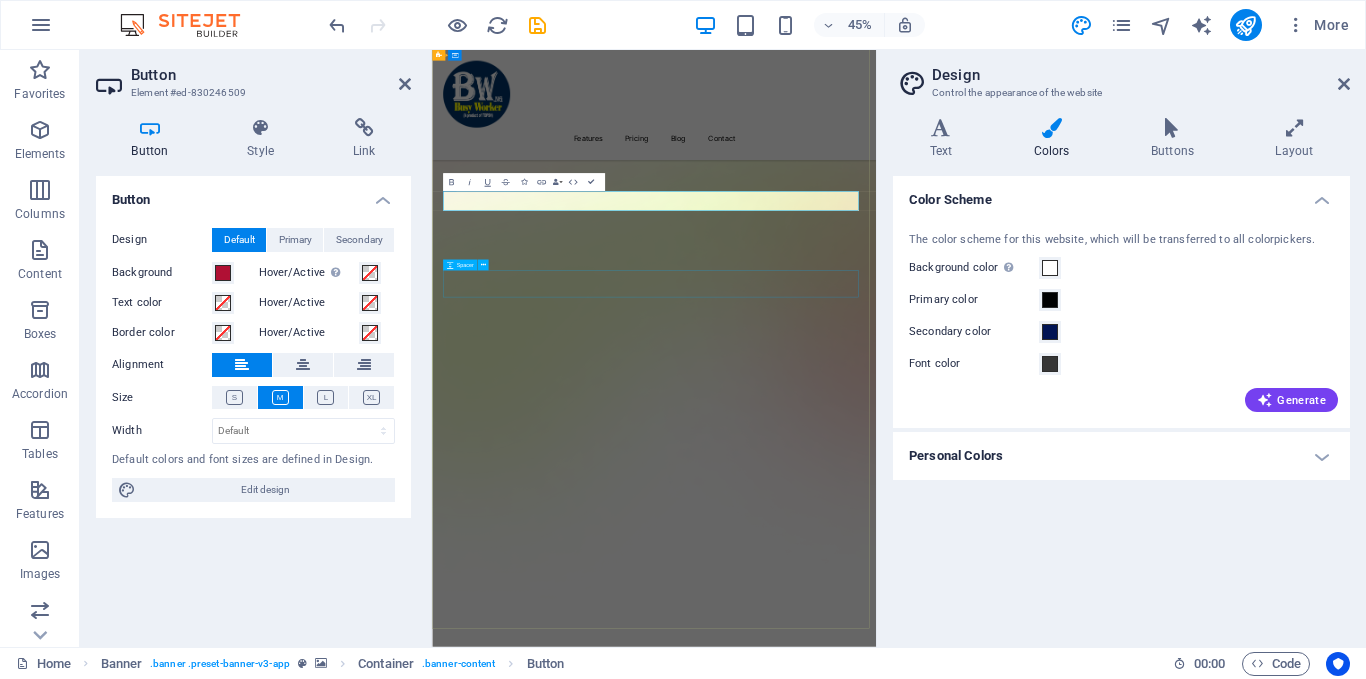 click on "Version 1.0 is here BUSYWORKER App  Lorem ipsum dolor sit amet, consectetur adipiscing elit, sed do eiusmod tempor incididunt ut labore et dolore magna aliqua. Download the Android user App  Download the ios user App  Download the Service Provider App (Android) Download the service provider user App (ios)" at bounding box center [925, 2169] 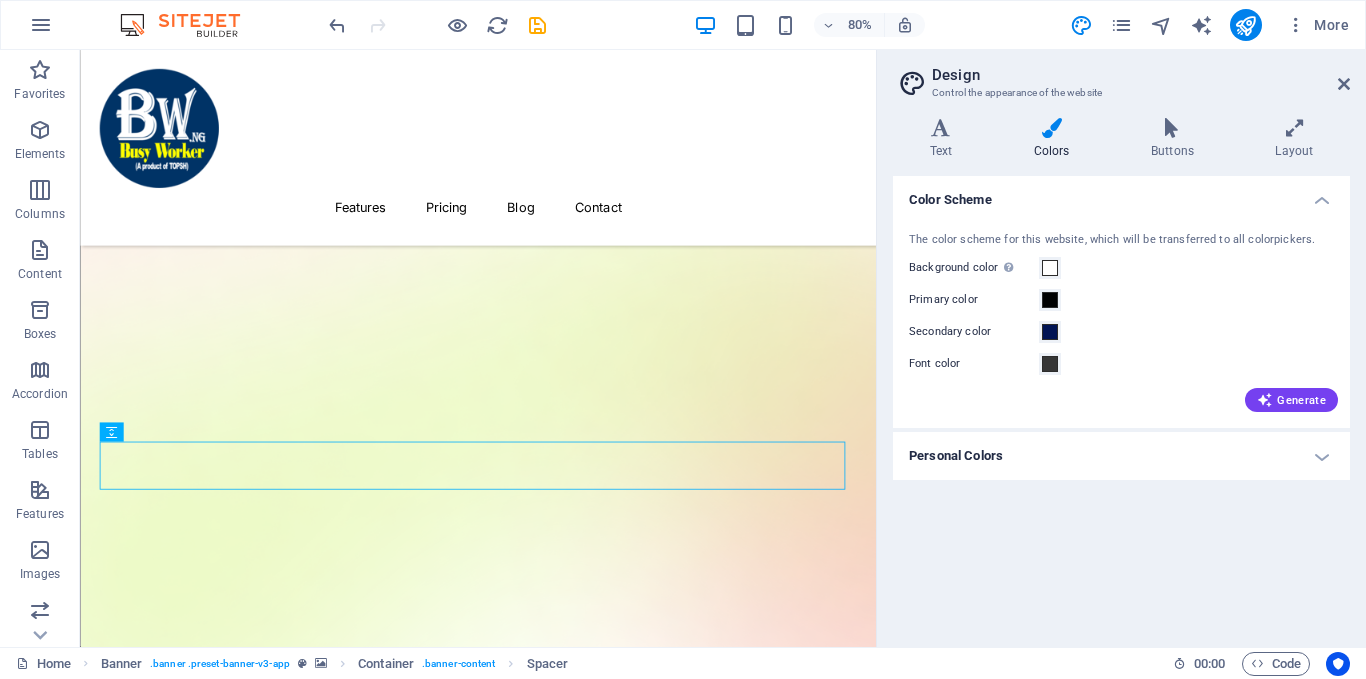click at bounding box center [1051, 128] 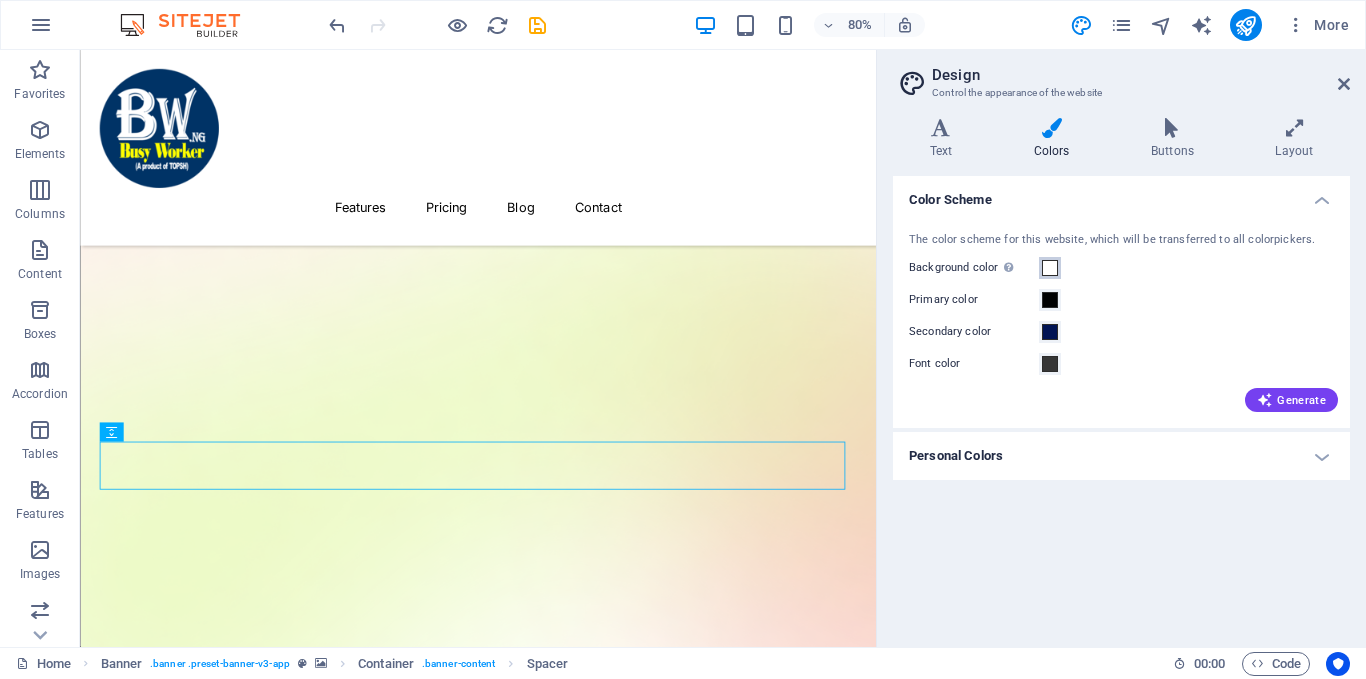 click at bounding box center (1050, 268) 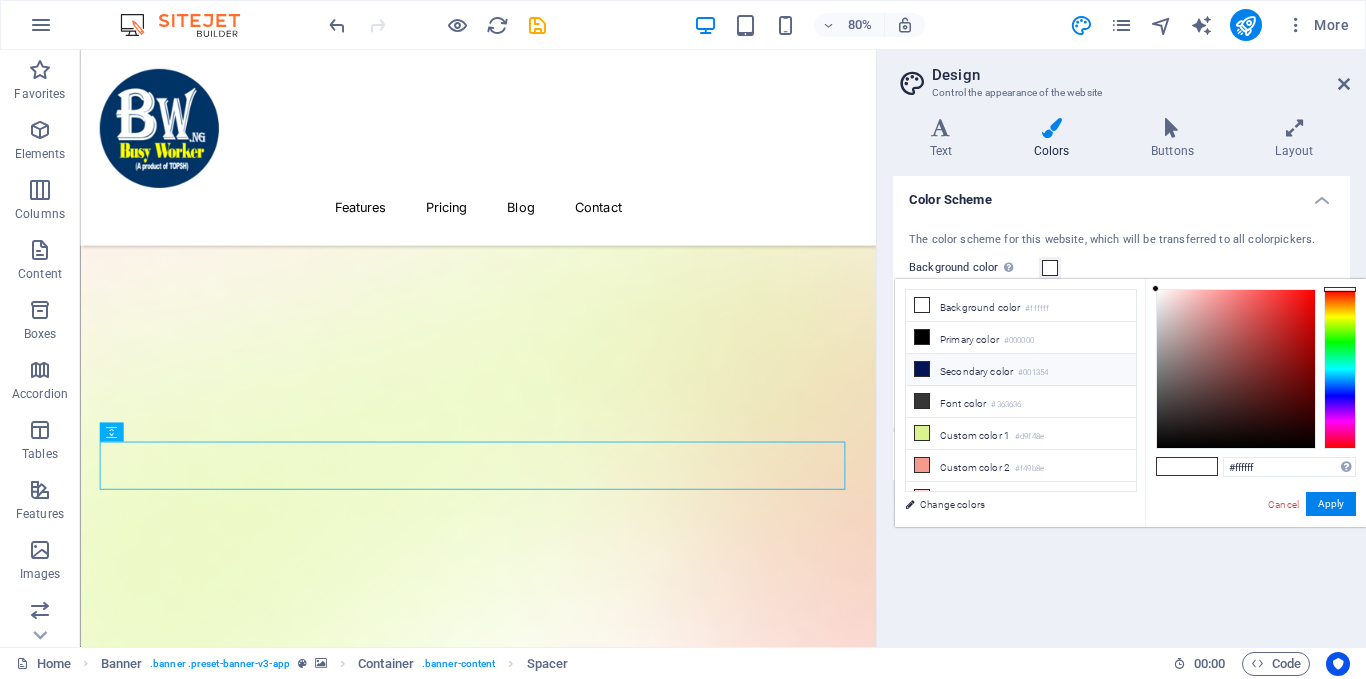 click at bounding box center [922, 369] 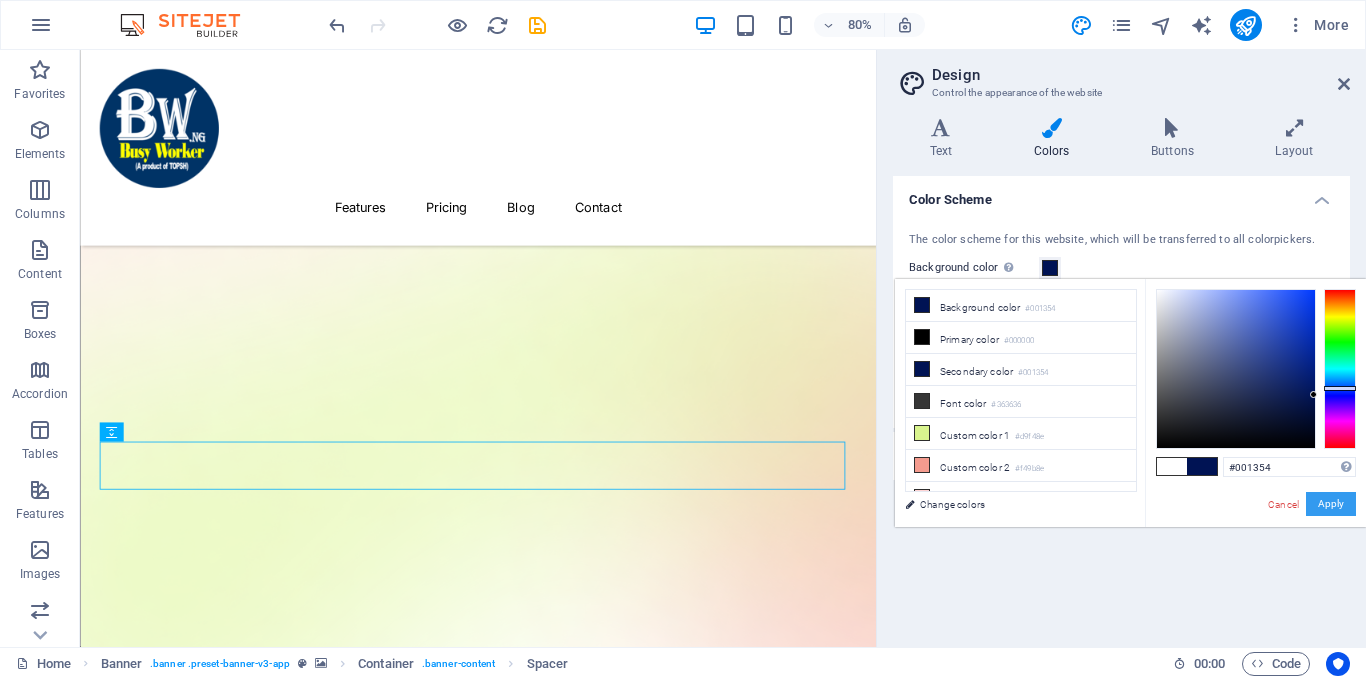 click on "Apply" at bounding box center [1331, 504] 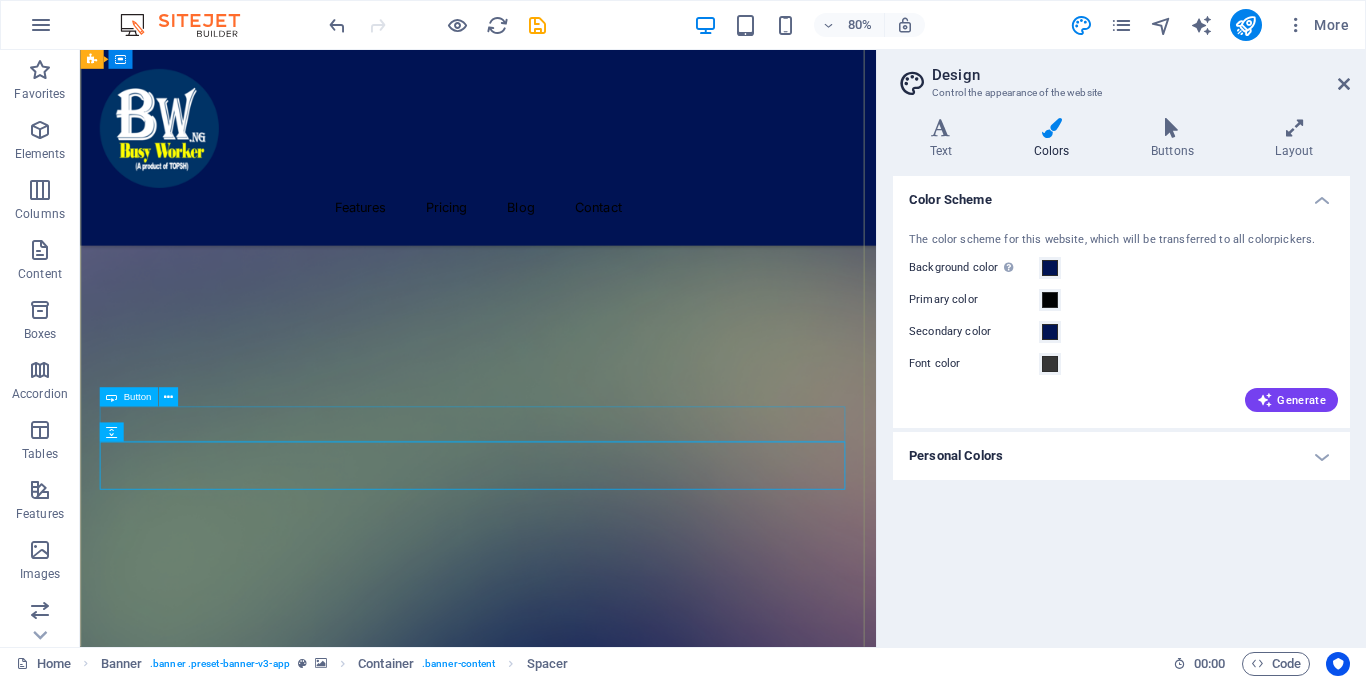 drag, startPoint x: 730, startPoint y: 516, endPoint x: 631, endPoint y: 456, distance: 115.76269 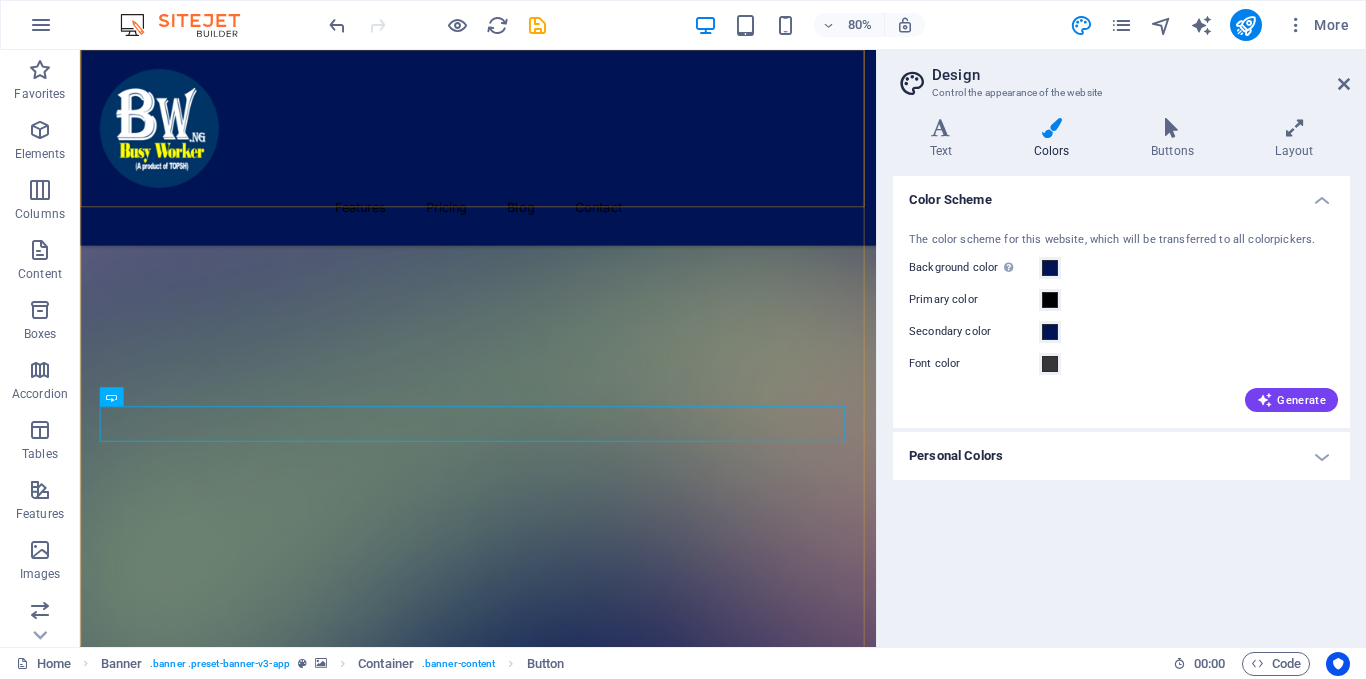 click on "Features Pricing Blog Contact" at bounding box center (577, 172) 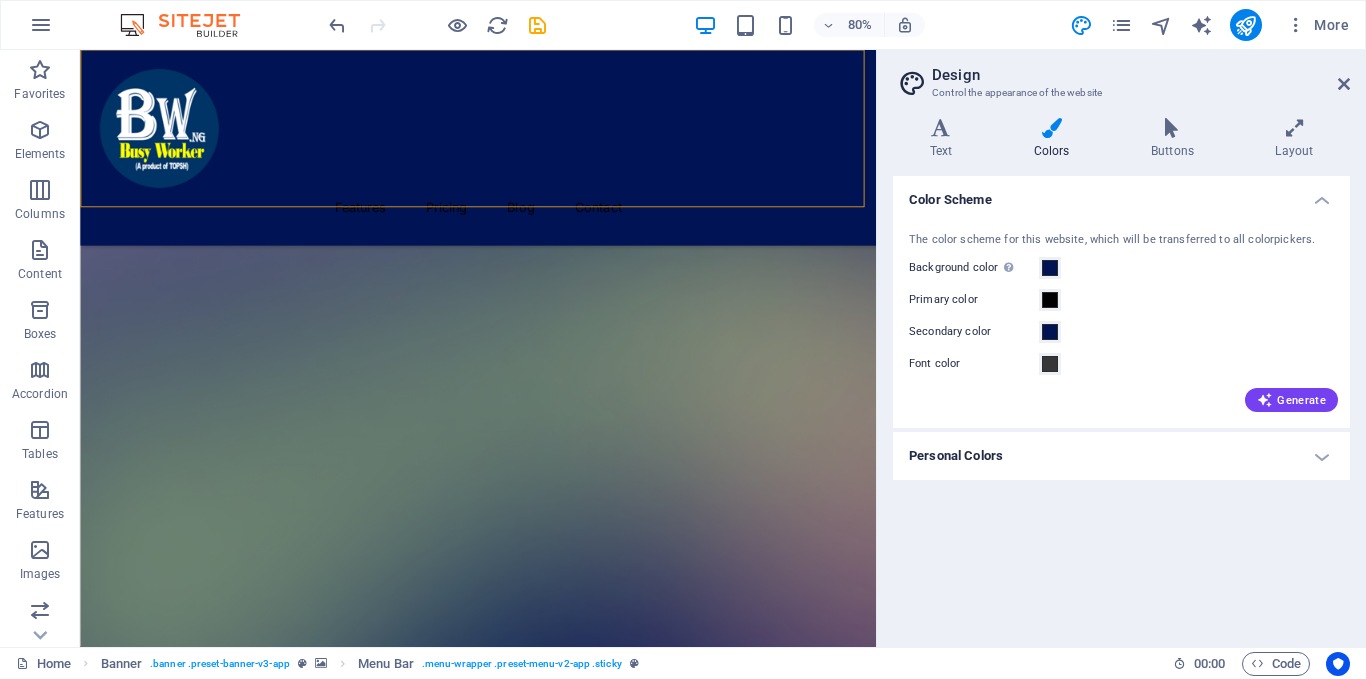 click on "Features Pricing Blog Contact" at bounding box center (577, 172) 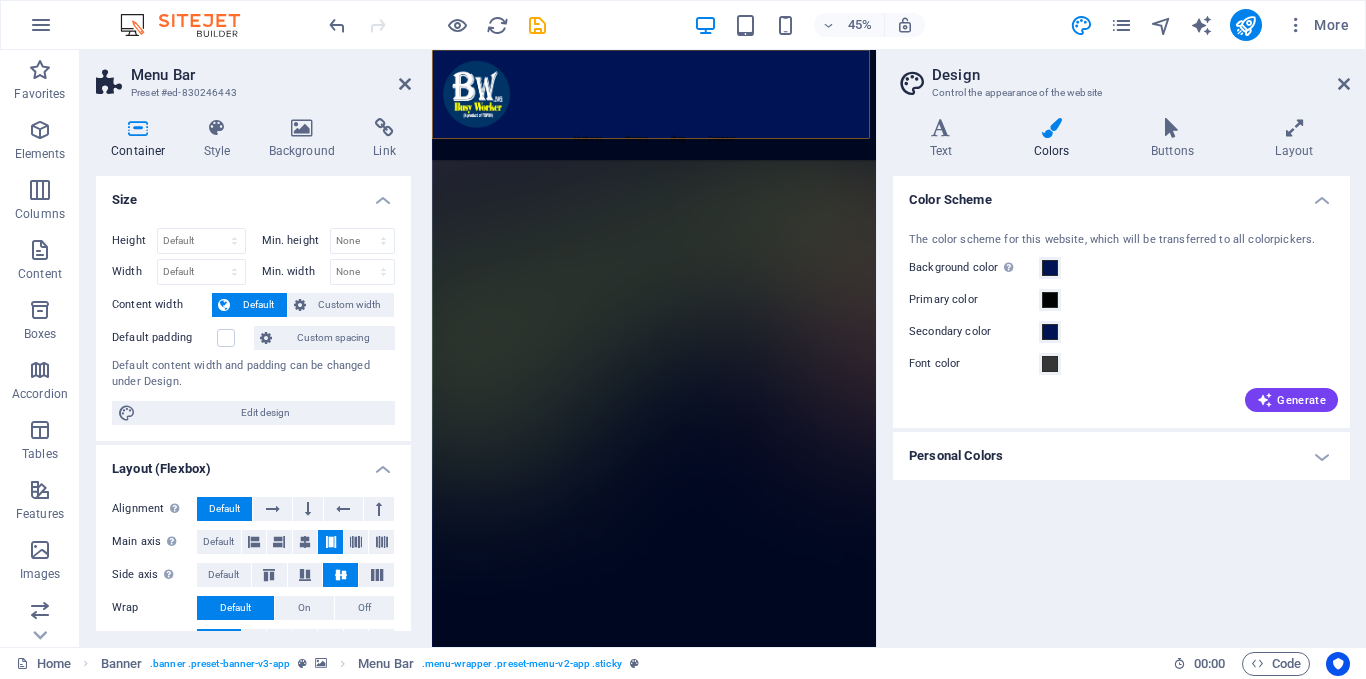 click on "Colors" at bounding box center (1055, 139) 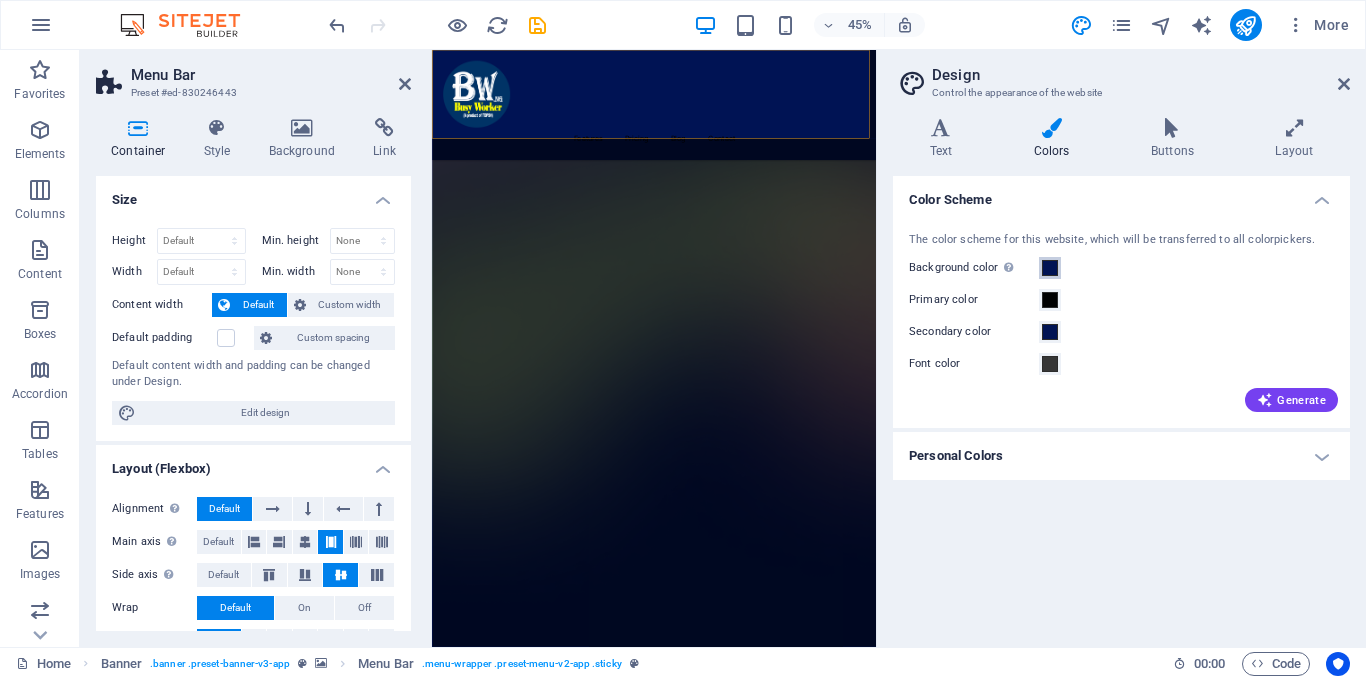 click at bounding box center [1050, 268] 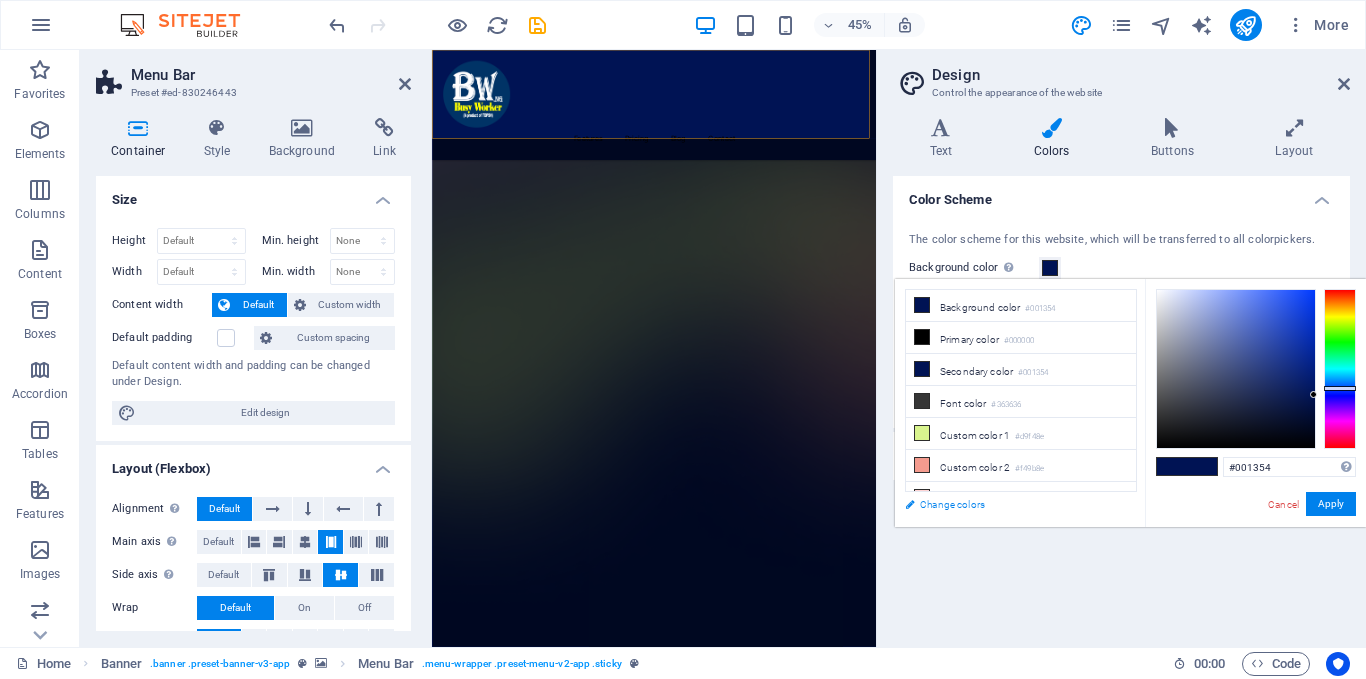scroll, scrollTop: 78, scrollLeft: 0, axis: vertical 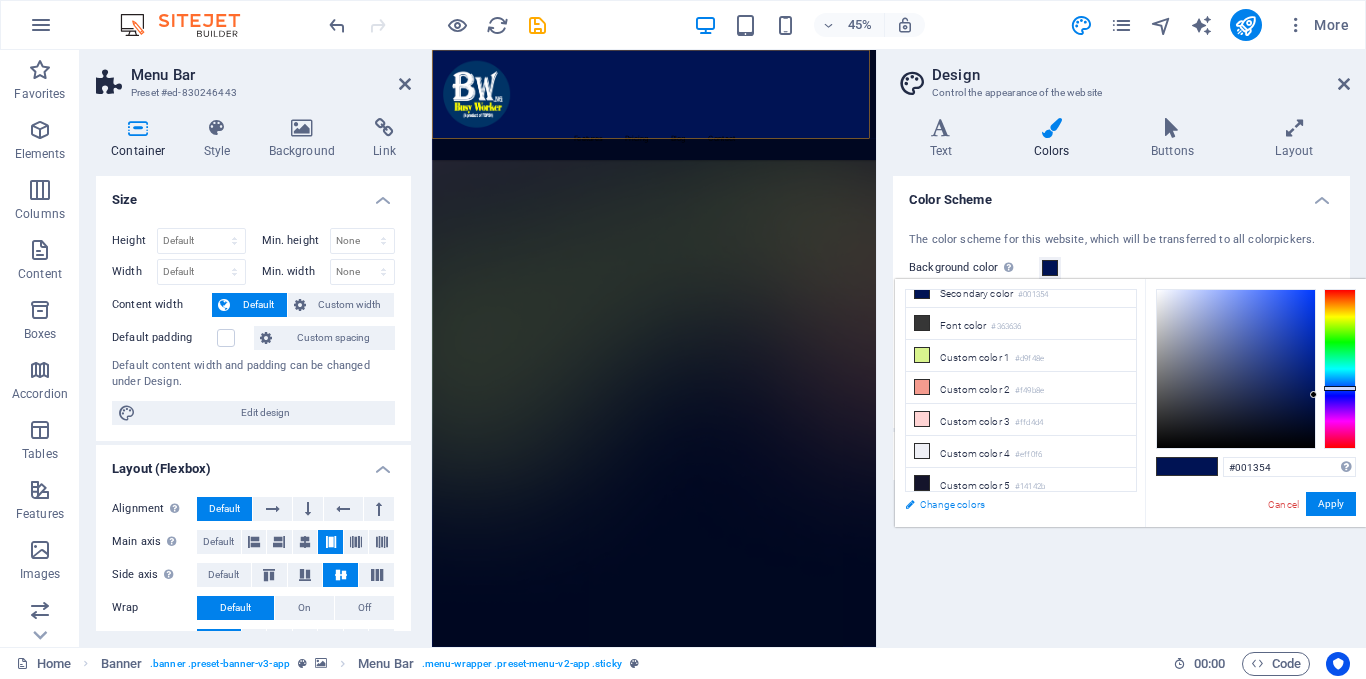 click on "Change colors" at bounding box center [1011, 504] 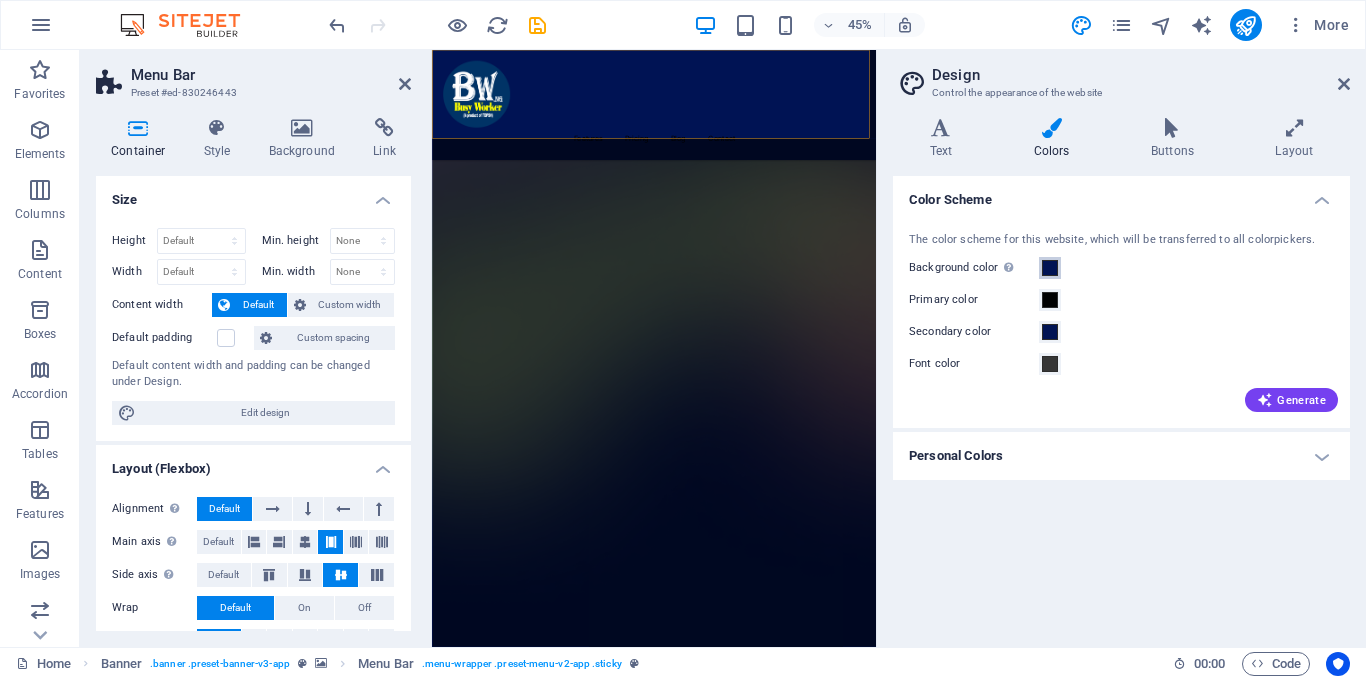 click at bounding box center (1050, 268) 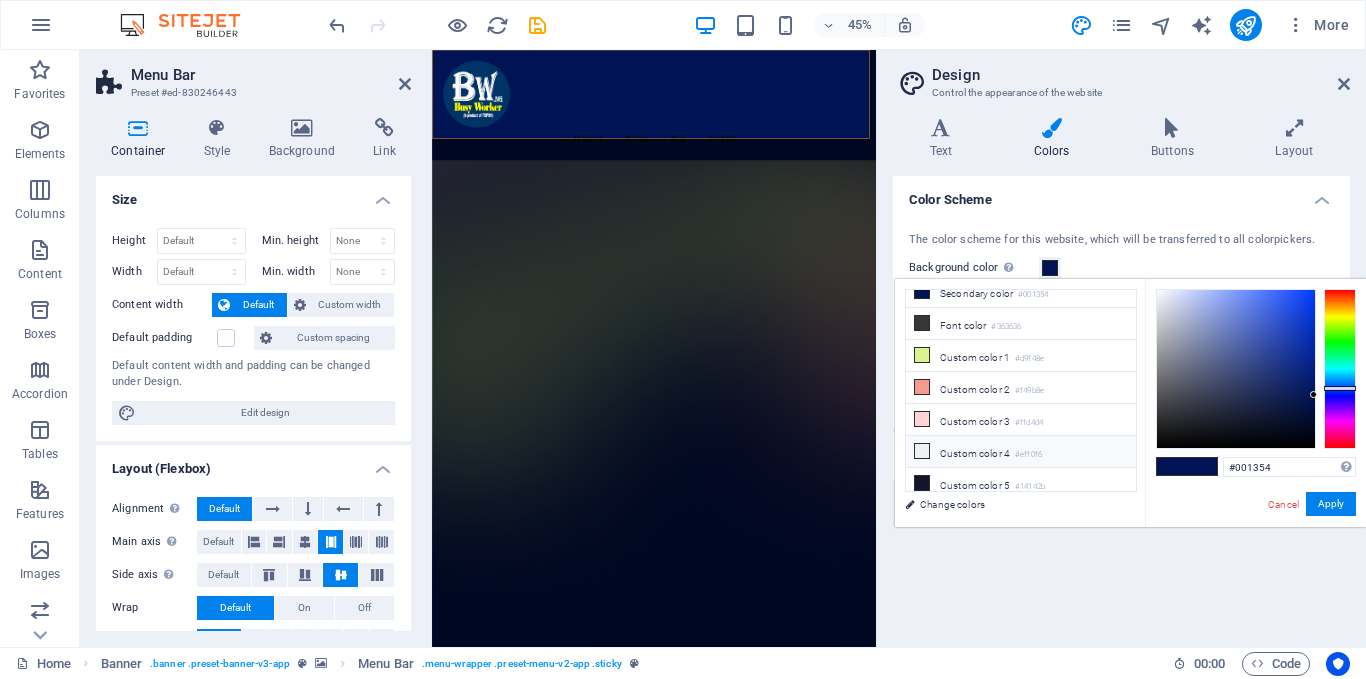 click on "Custom color 4
#eff0f6" at bounding box center (1021, 452) 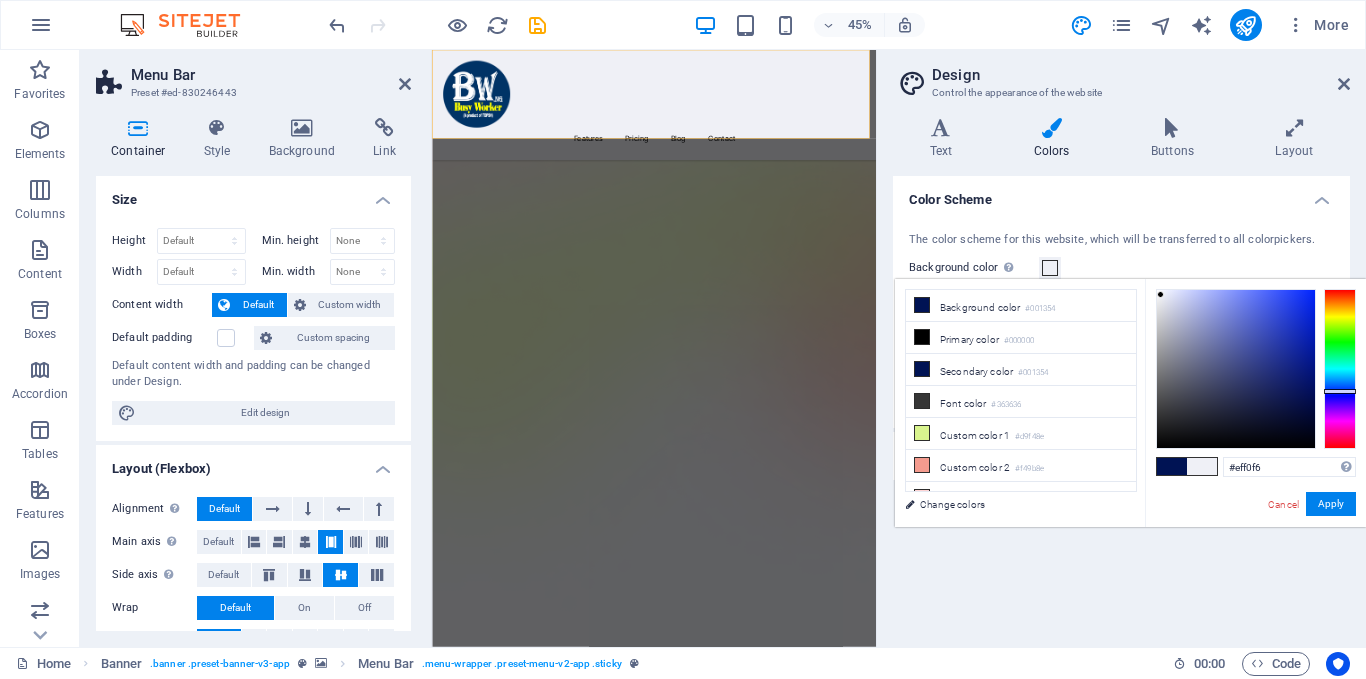 scroll, scrollTop: 78, scrollLeft: 0, axis: vertical 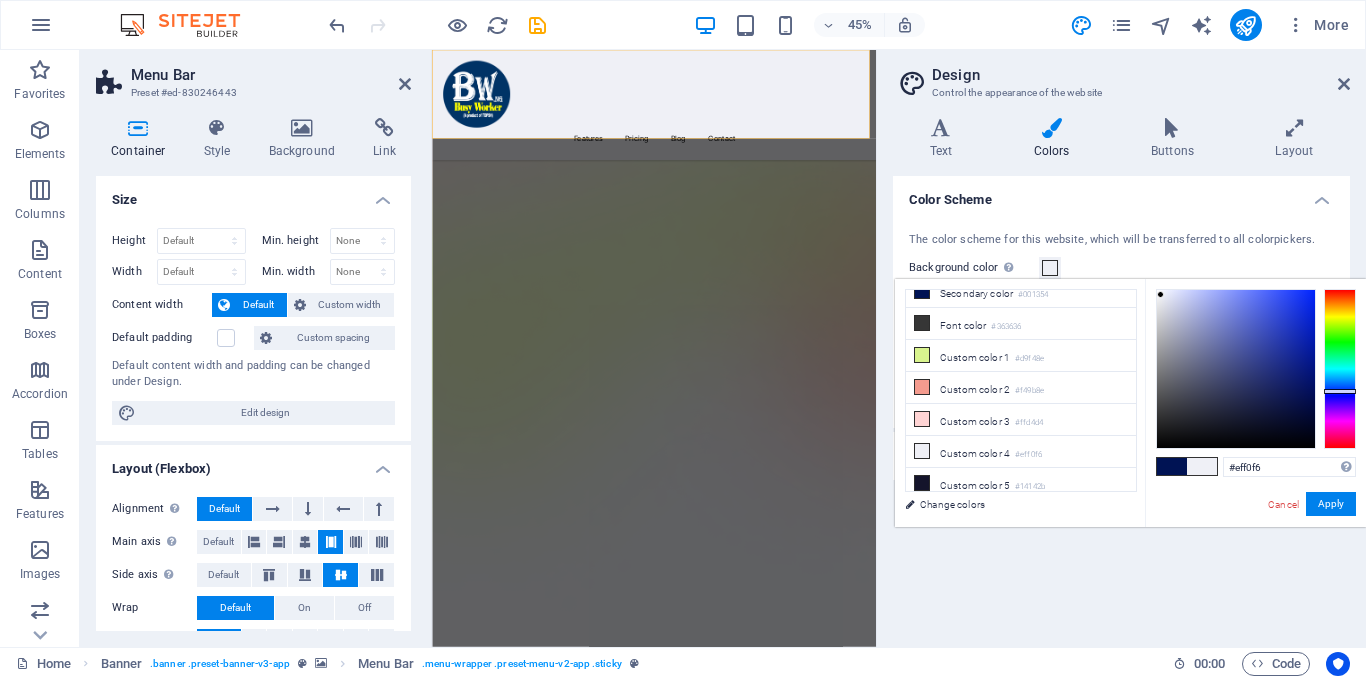type on "#f5f6ef" 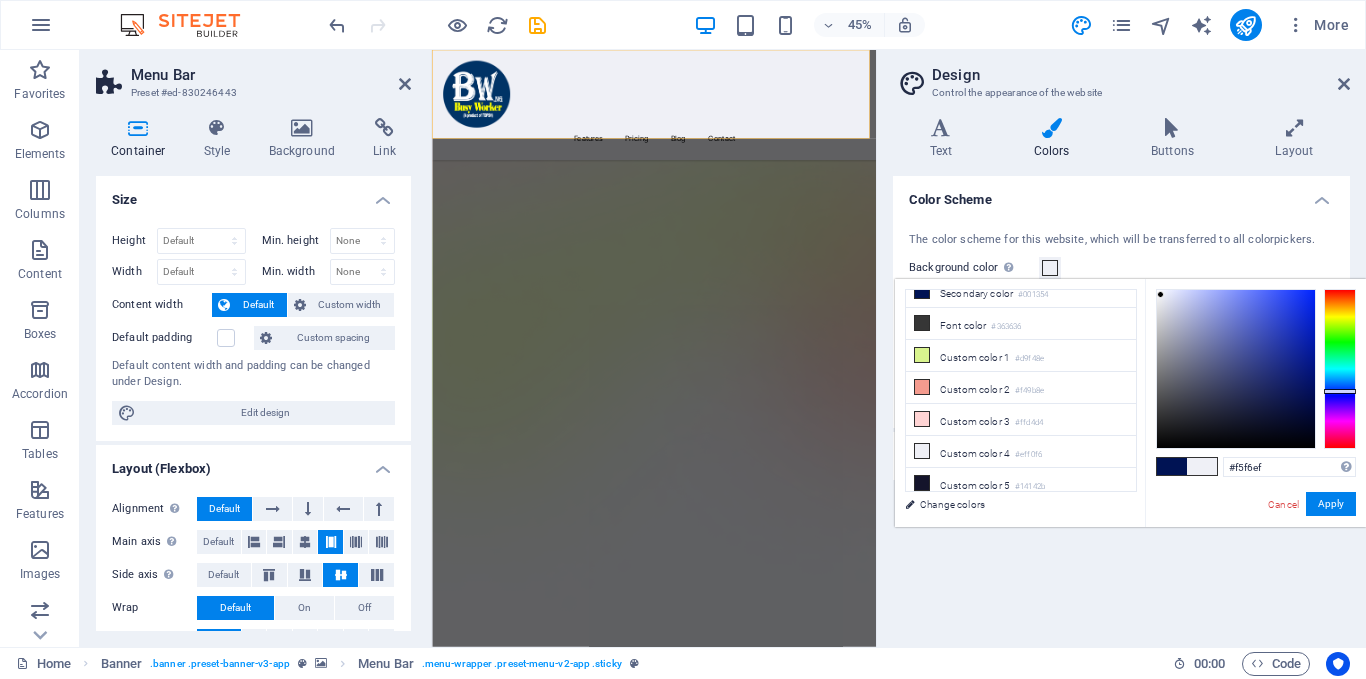 click at bounding box center [1340, 369] 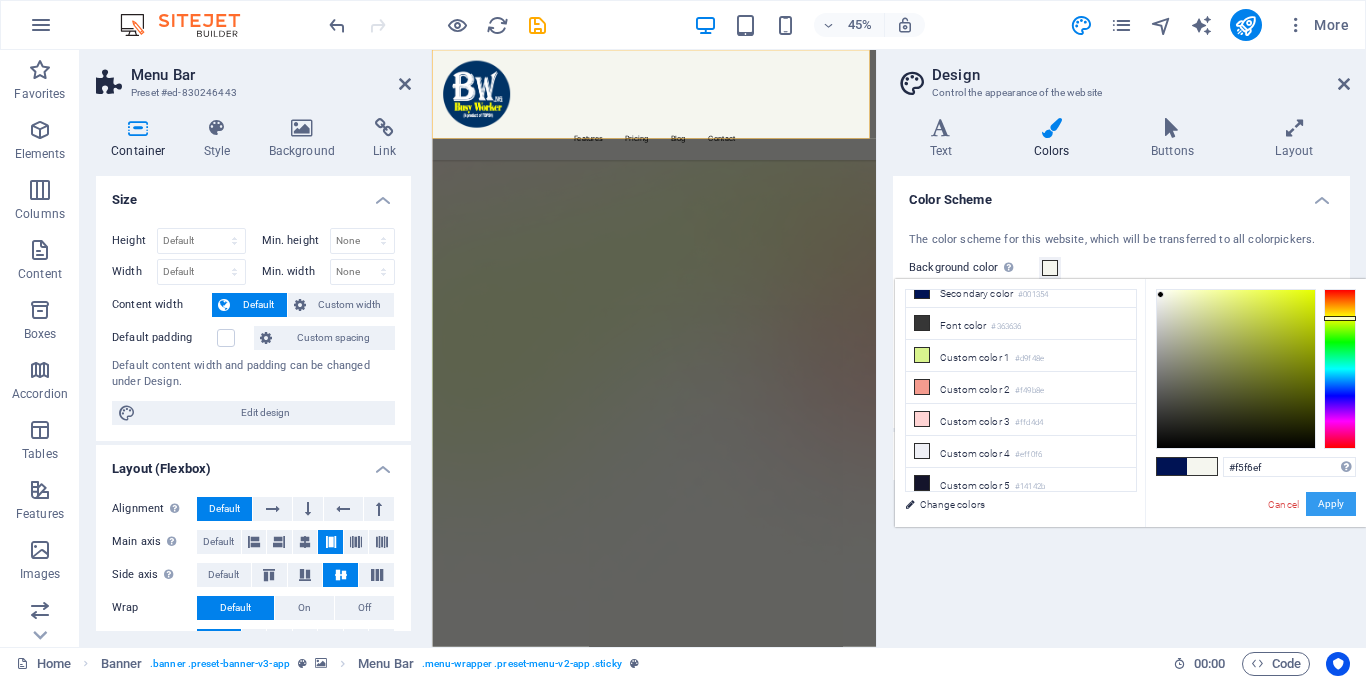 click on "Apply" at bounding box center [1331, 504] 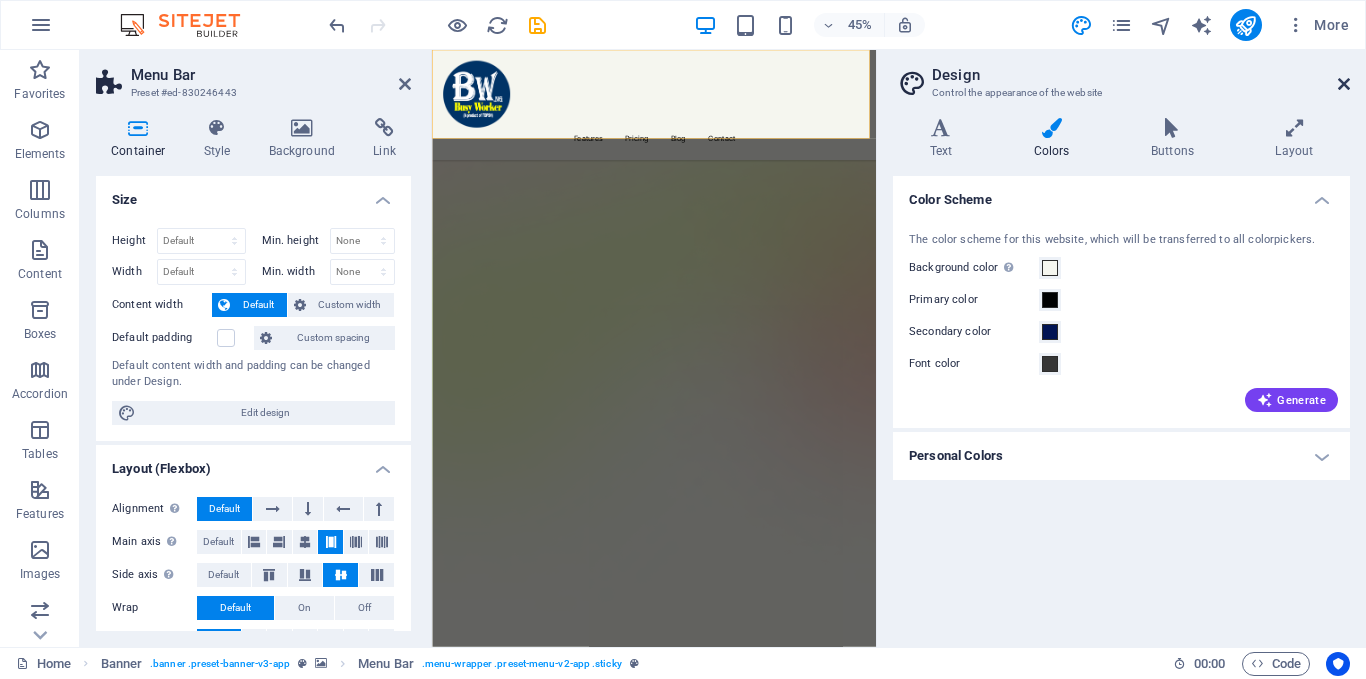 click at bounding box center (1344, 84) 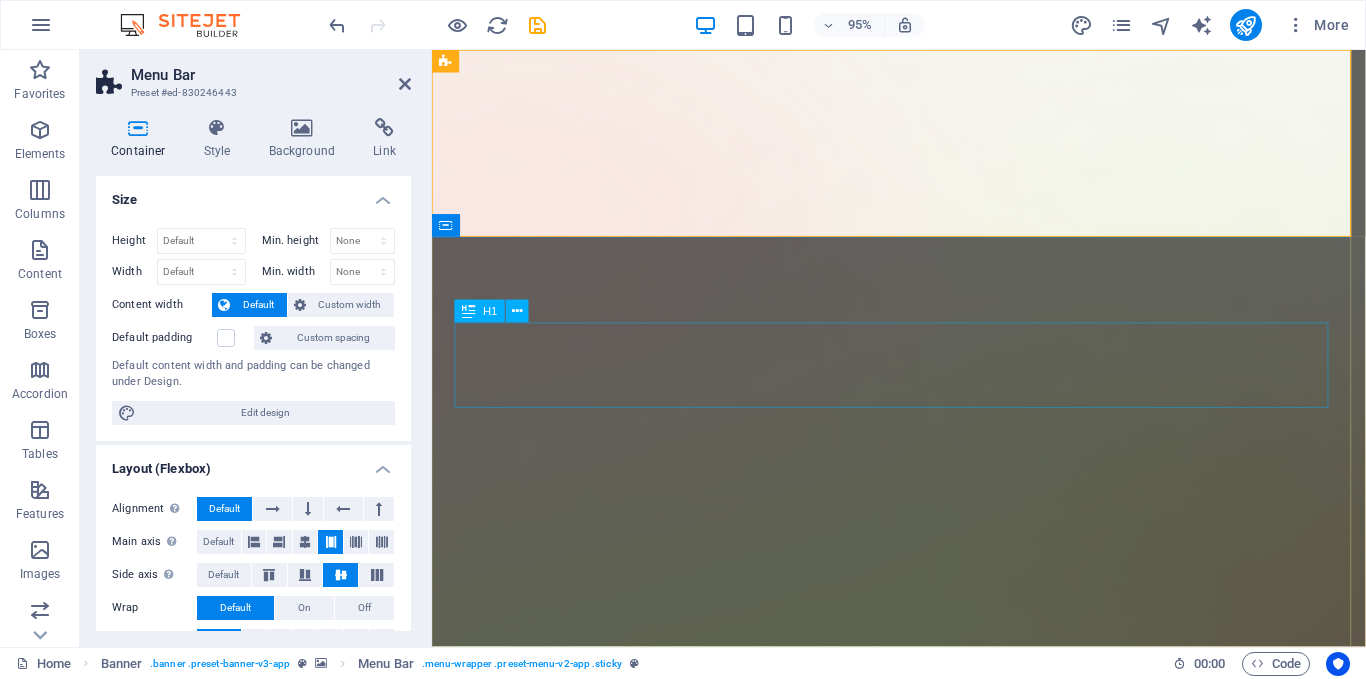 scroll, scrollTop: 0, scrollLeft: 0, axis: both 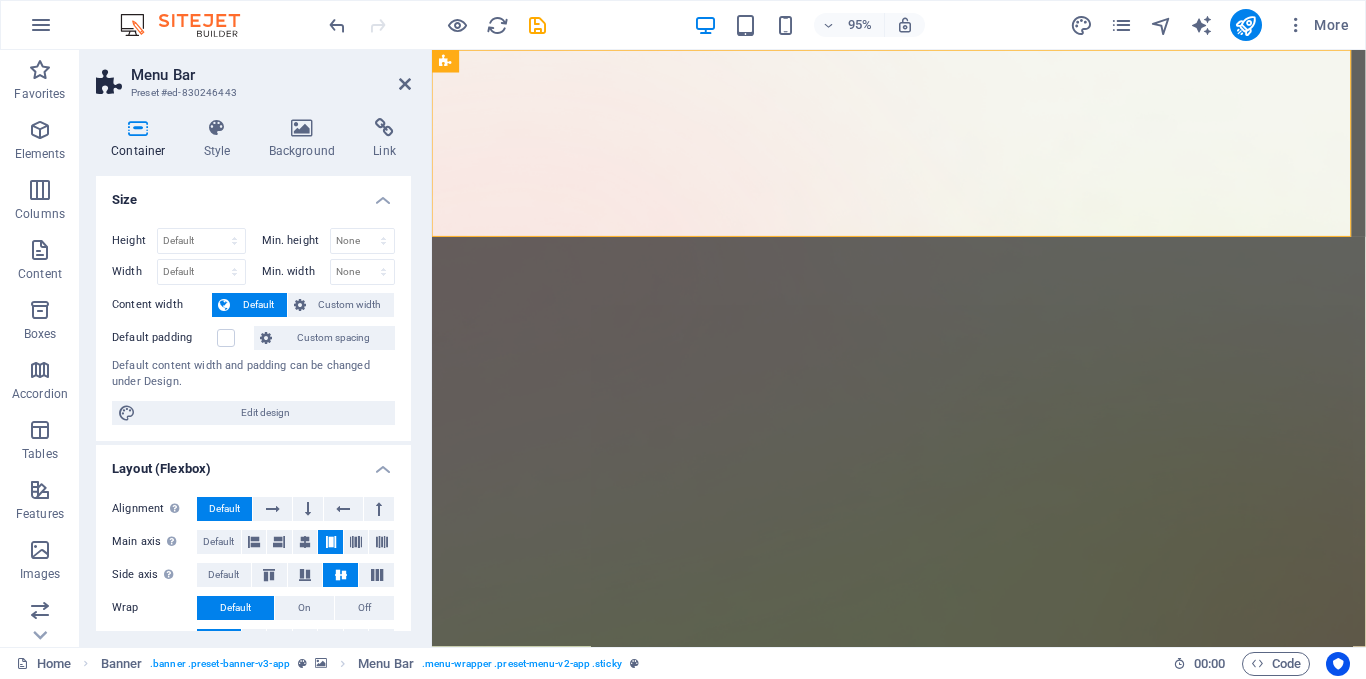click on "Menu Bar" at bounding box center (271, 75) 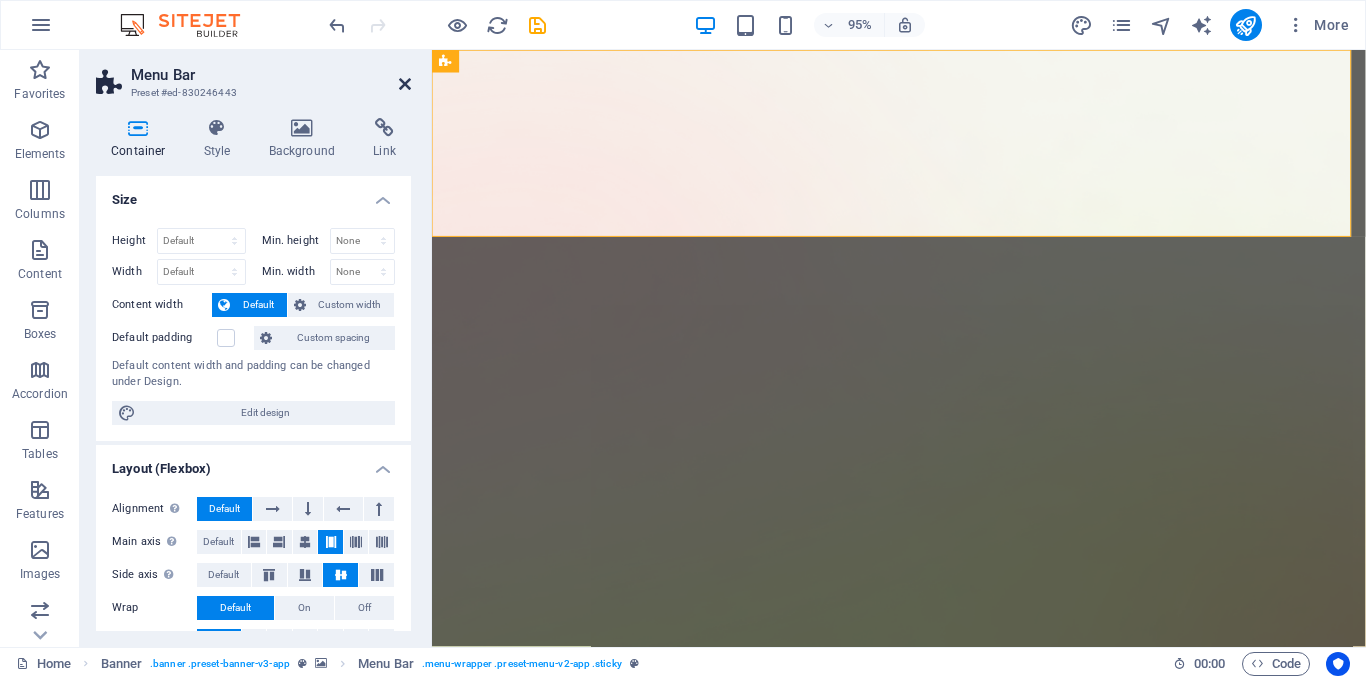 click at bounding box center [405, 84] 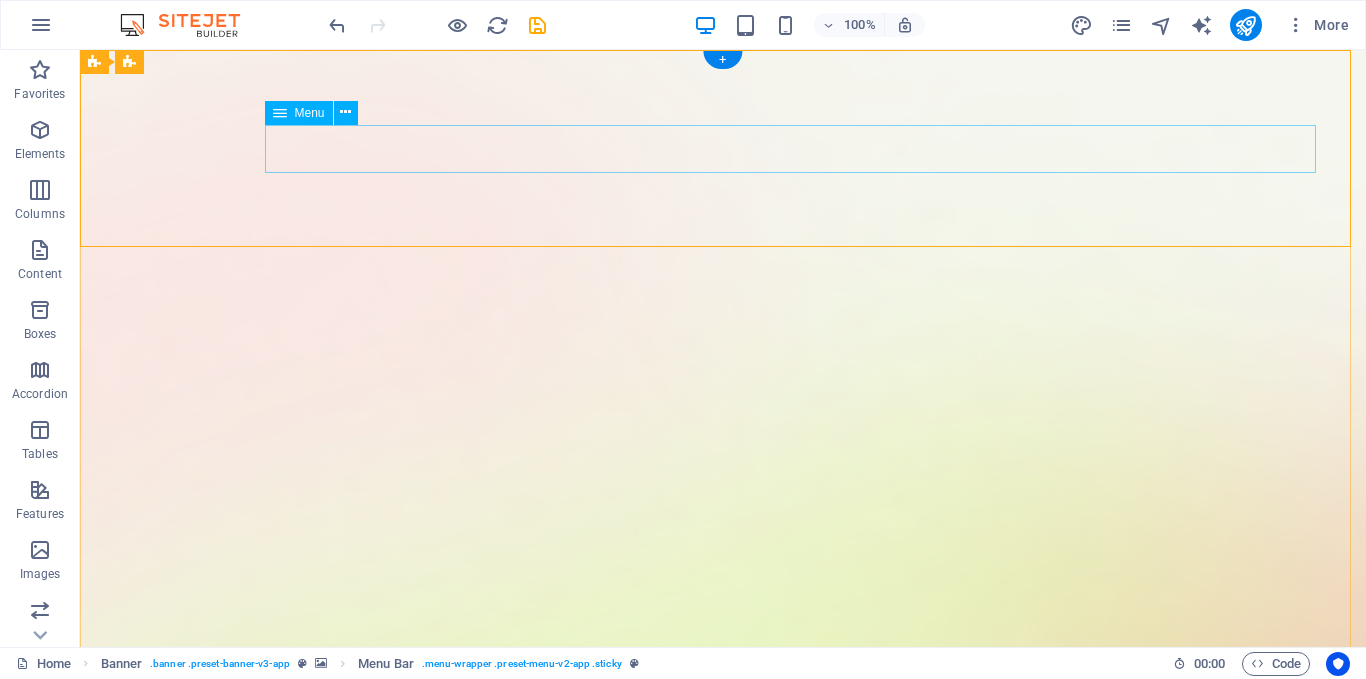 click on "Features Pricing Blog Contact" at bounding box center [723, 1732] 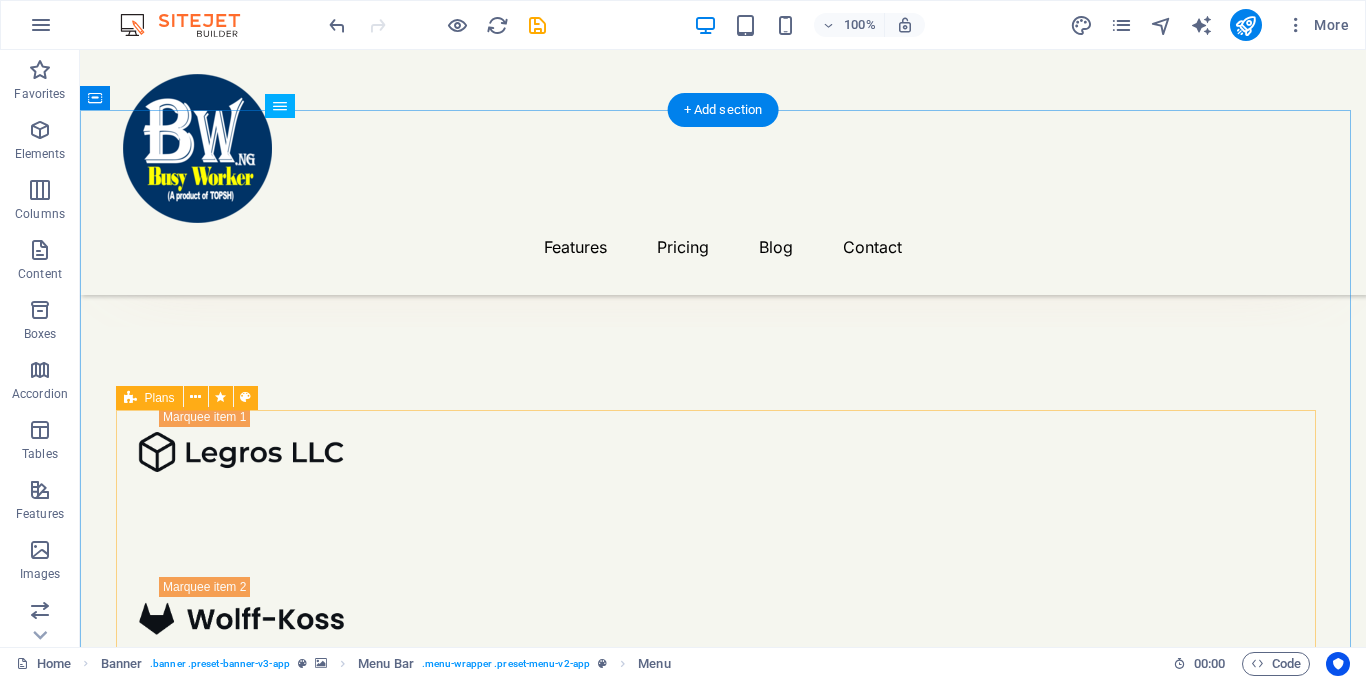 scroll, scrollTop: 3047, scrollLeft: 0, axis: vertical 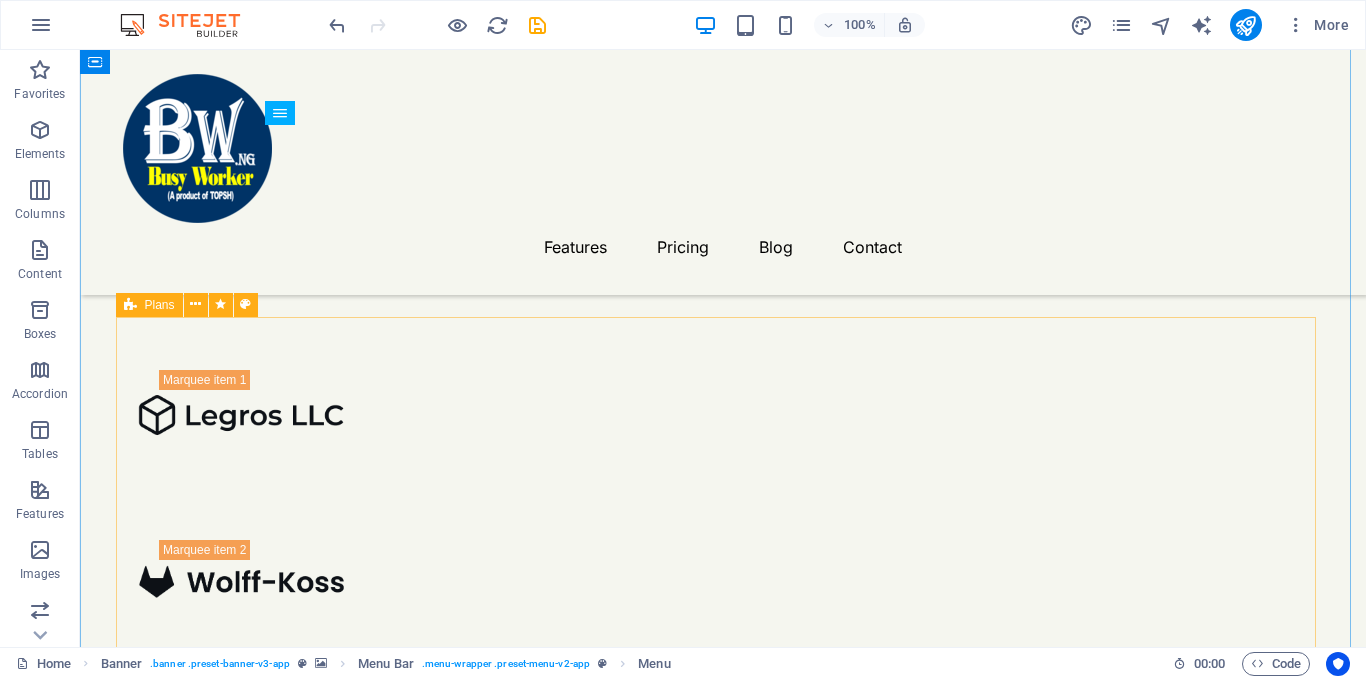 click on "Free $0 /monthly Get started for free       Up to 5 project members       Unlimited tasks and projects       2GB storage       Integrations       Basic support Pro most popular $9 /monthly Sign up now       Up to 50 project members       Unlimited tasks and projects       50GB storage       Integrations       Priority support       Advanced support       Expert support Business $19 /monthly Sign up now       Up to 100 project members       Unlimited tasks and projects       200GB storage       Integrations and All support types       Dedicated account manager       Custom fields       Advanced analytics       Export capabilities       API access       Advanced security features" at bounding box center (723, 20024) 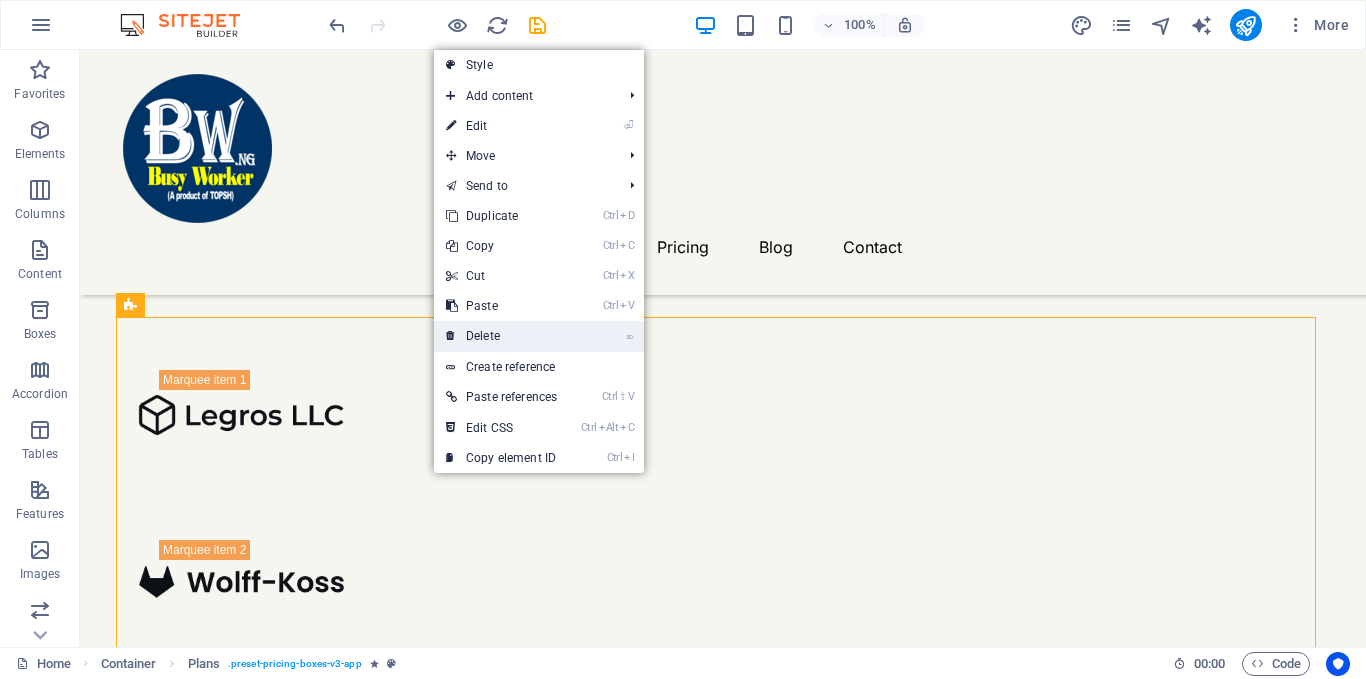 click on "⌦  Delete" at bounding box center (501, 336) 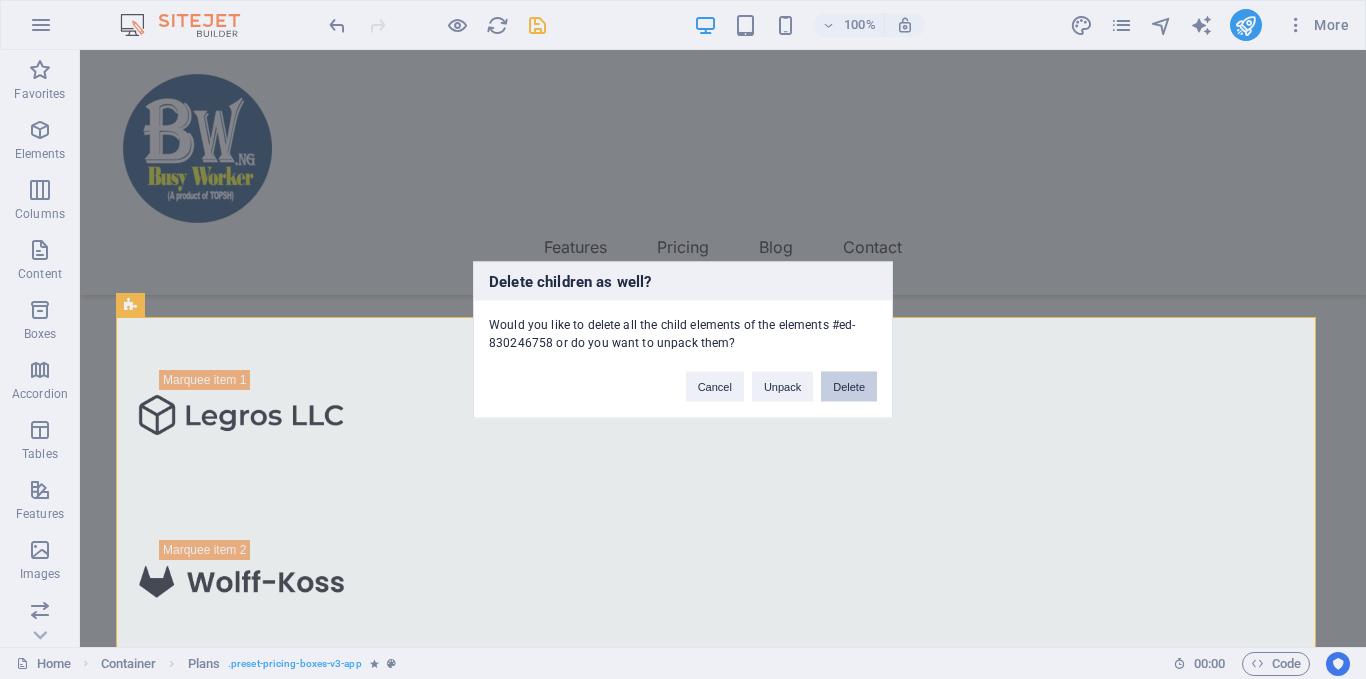 drag, startPoint x: 850, startPoint y: 386, endPoint x: 771, endPoint y: 334, distance: 94.57801 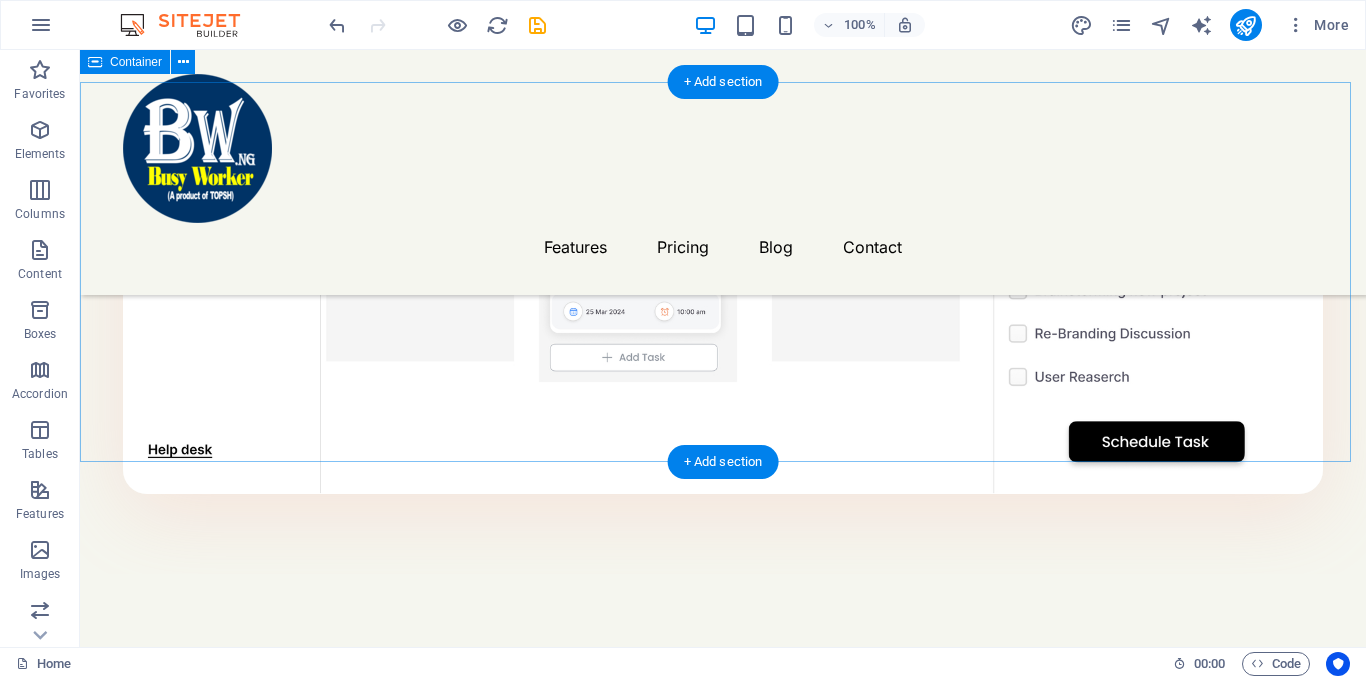 scroll, scrollTop: 2747, scrollLeft: 0, axis: vertical 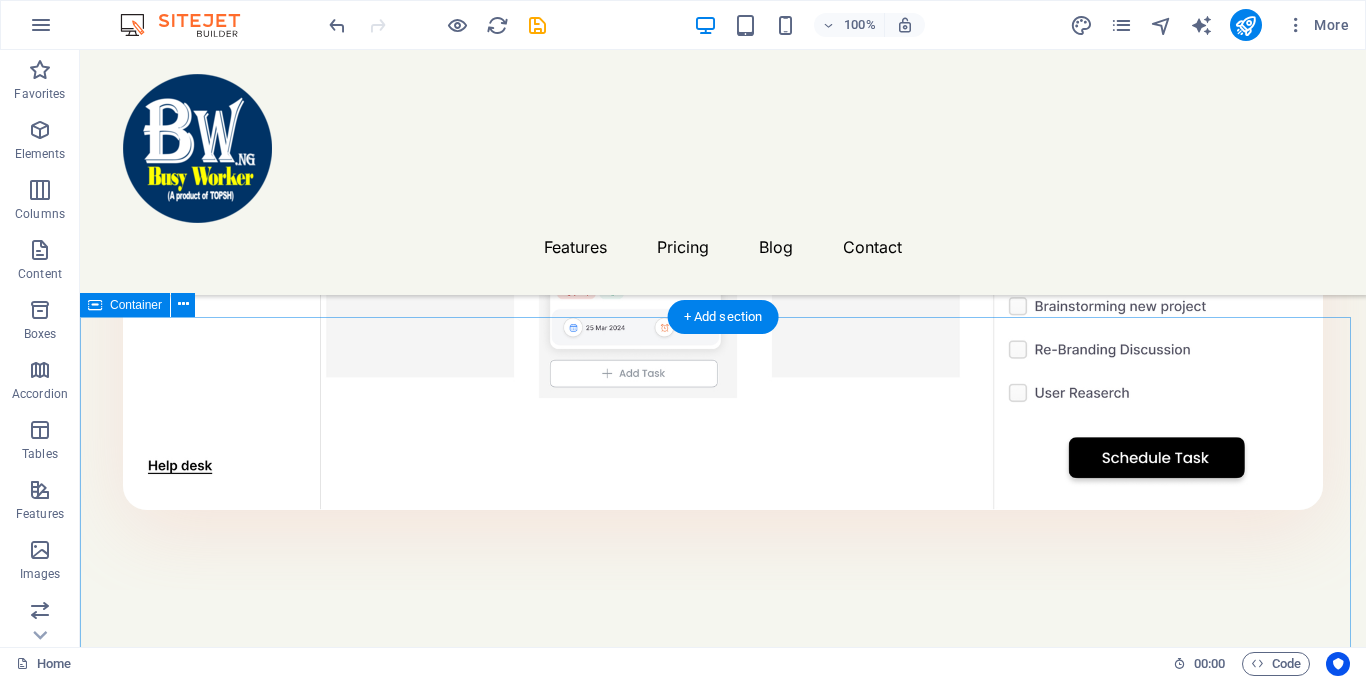click on "Pricing Choose the best plan for you Lorem ipsum dolor sit amet, consectetur adipiscing elit, sed do eiusmod tempor incididunt ut labore et dolore magna aliqua." at bounding box center (723, 4881) 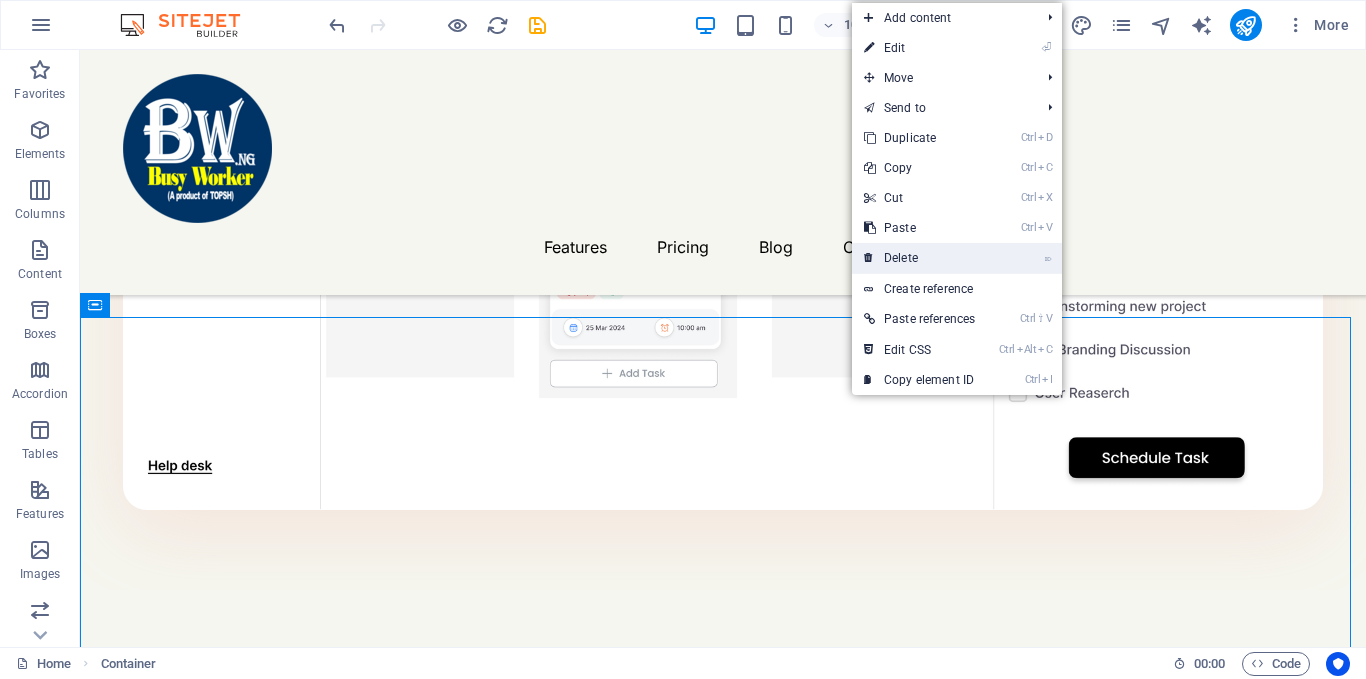 click on "⌦  Delete" at bounding box center (919, 258) 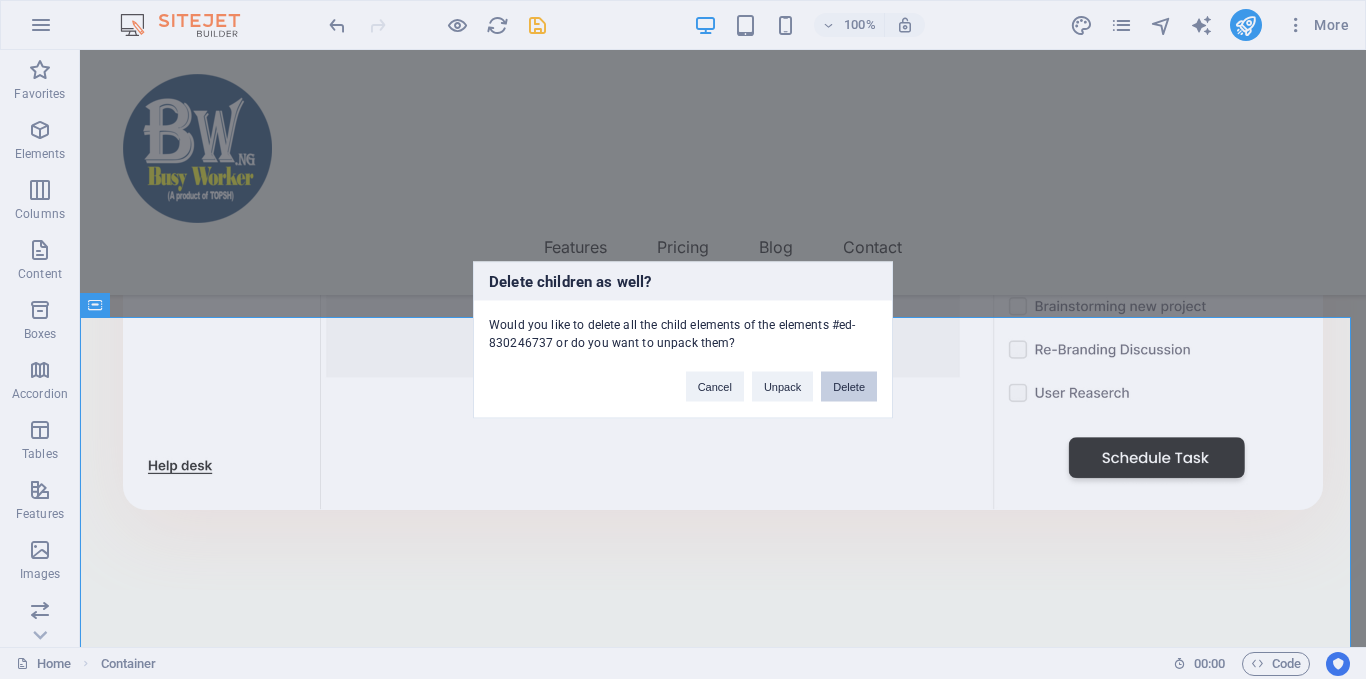 drag, startPoint x: 850, startPoint y: 385, endPoint x: 775, endPoint y: 334, distance: 90.697296 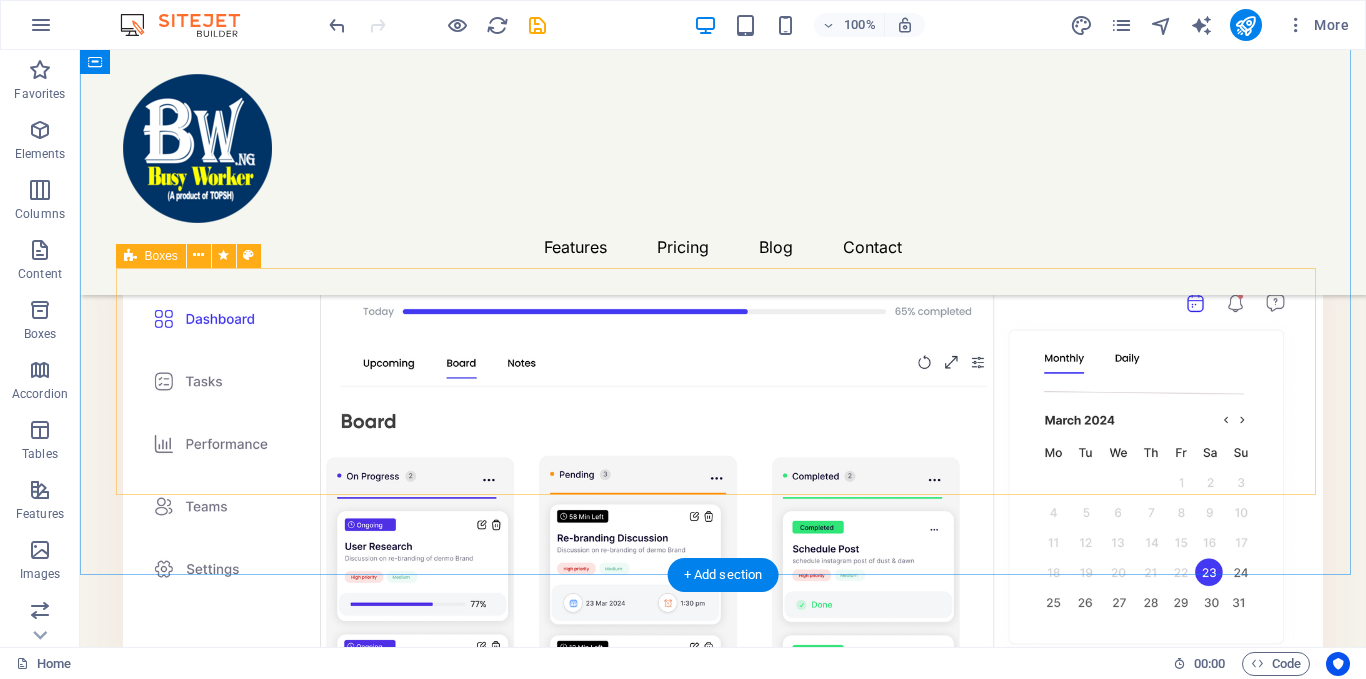 scroll, scrollTop: 2147, scrollLeft: 0, axis: vertical 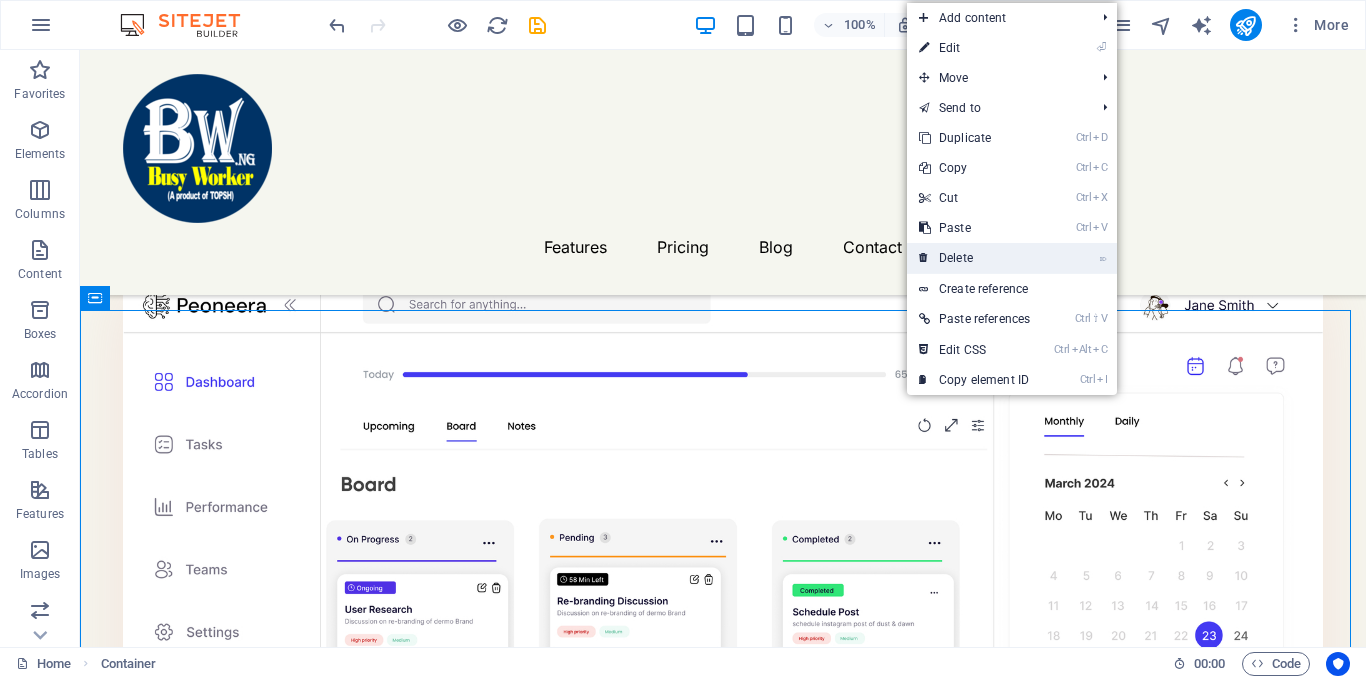 click on "⌦  Delete" at bounding box center [974, 258] 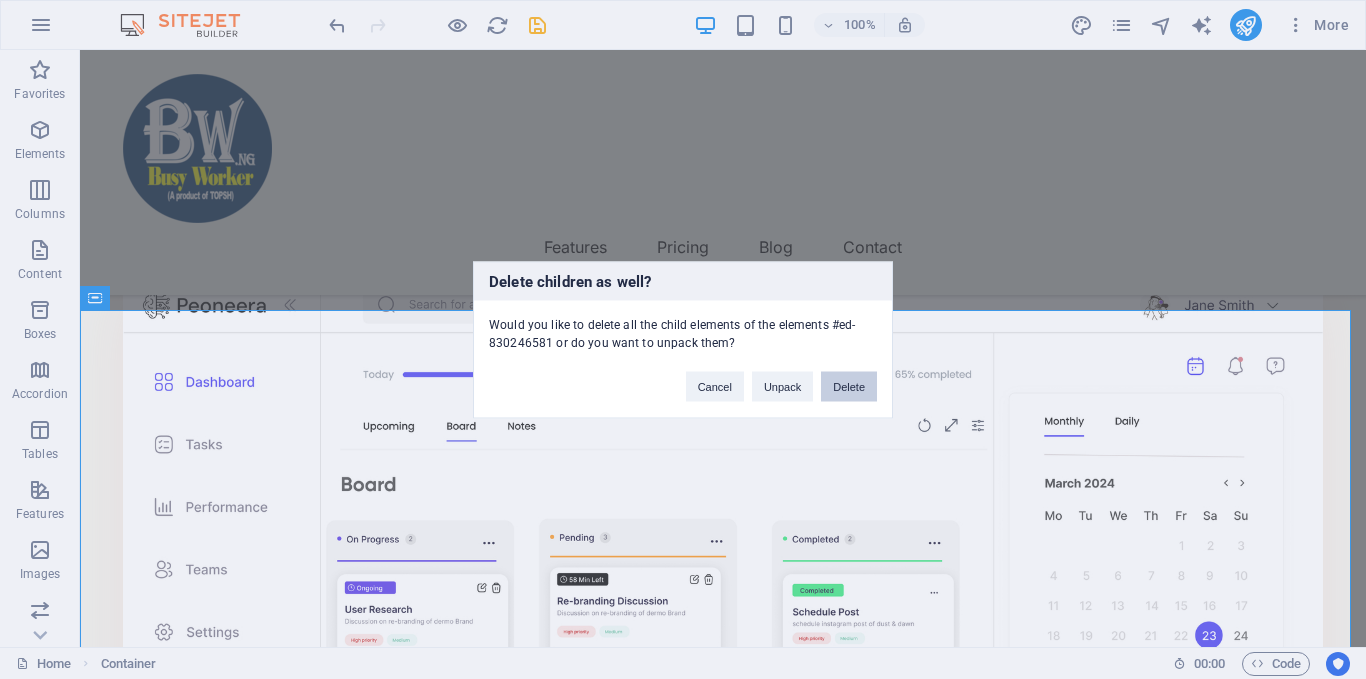 click on "Delete" at bounding box center [849, 386] 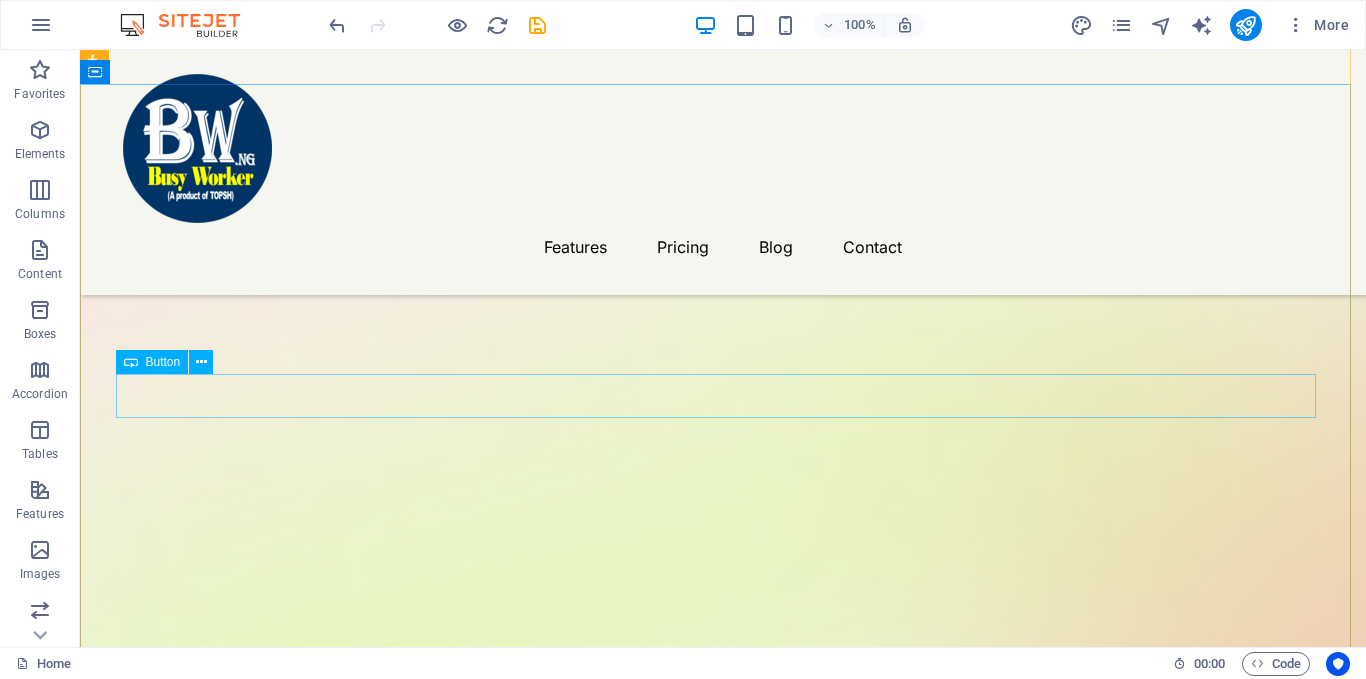 scroll, scrollTop: 247, scrollLeft: 0, axis: vertical 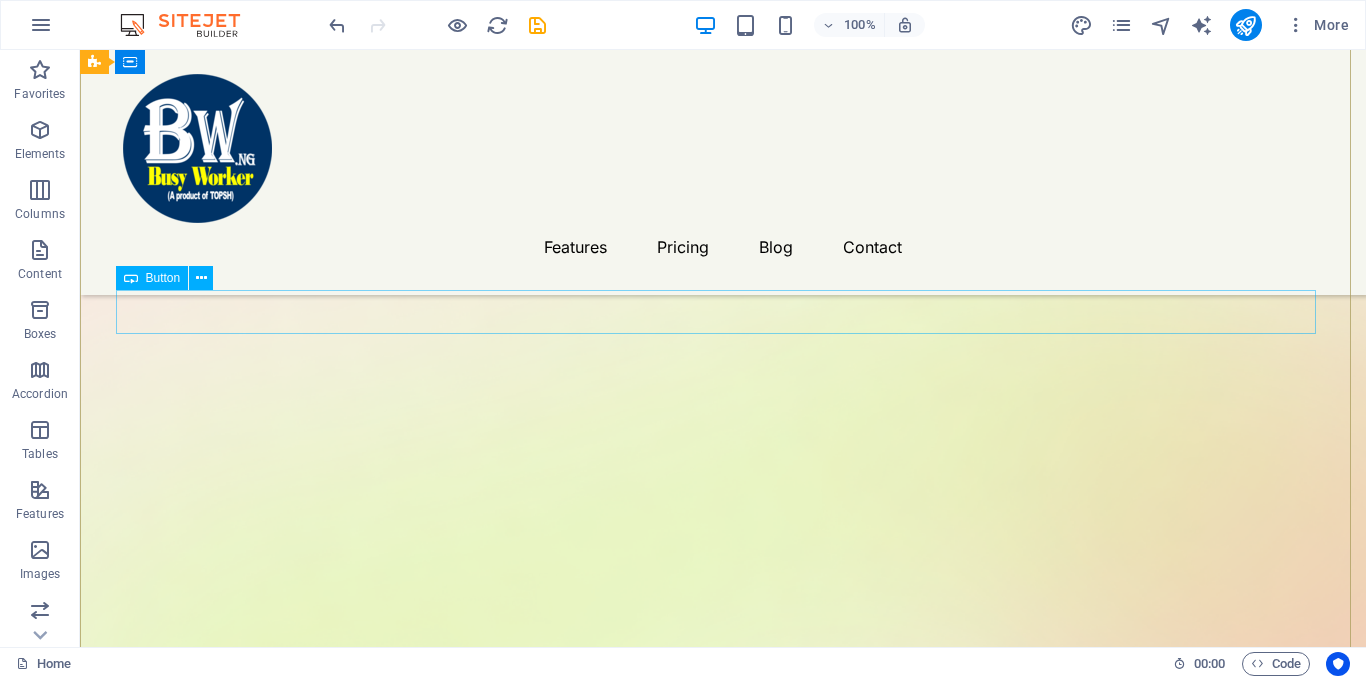 click on "Download the Android user App" at bounding box center (723, 1942) 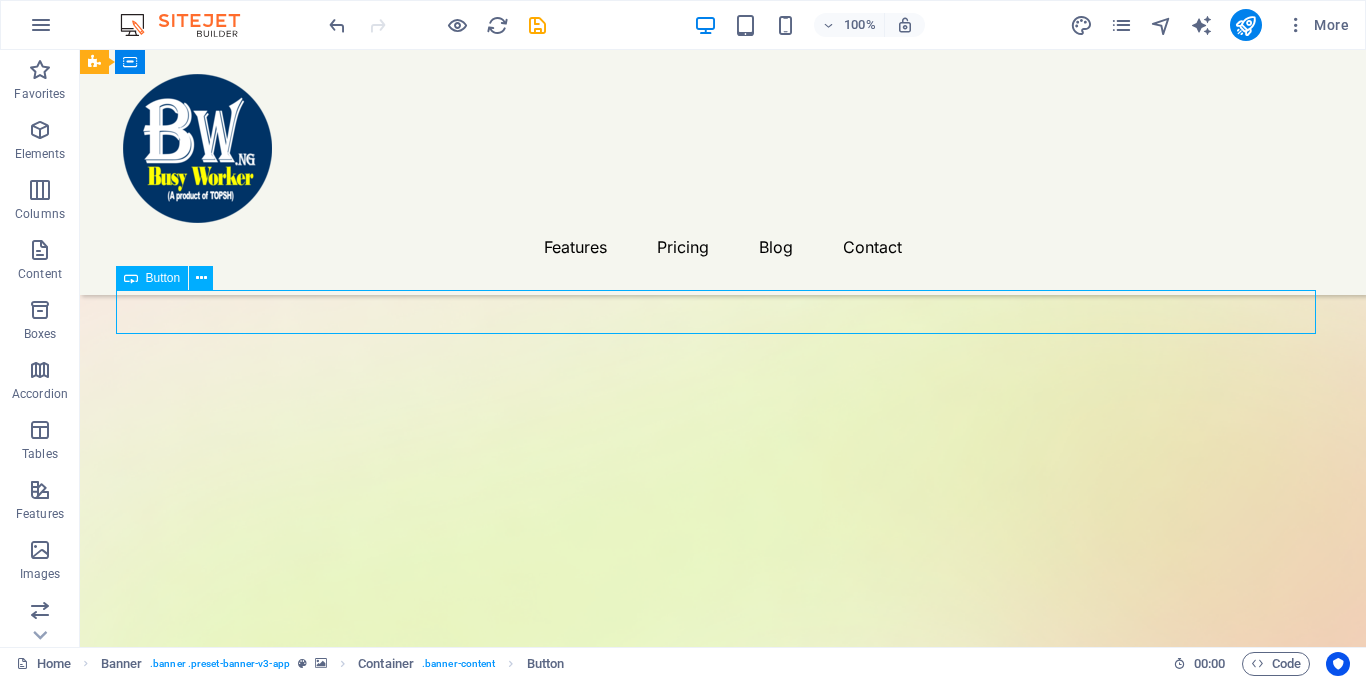 click on "Download the Android user App" at bounding box center (723, 1942) 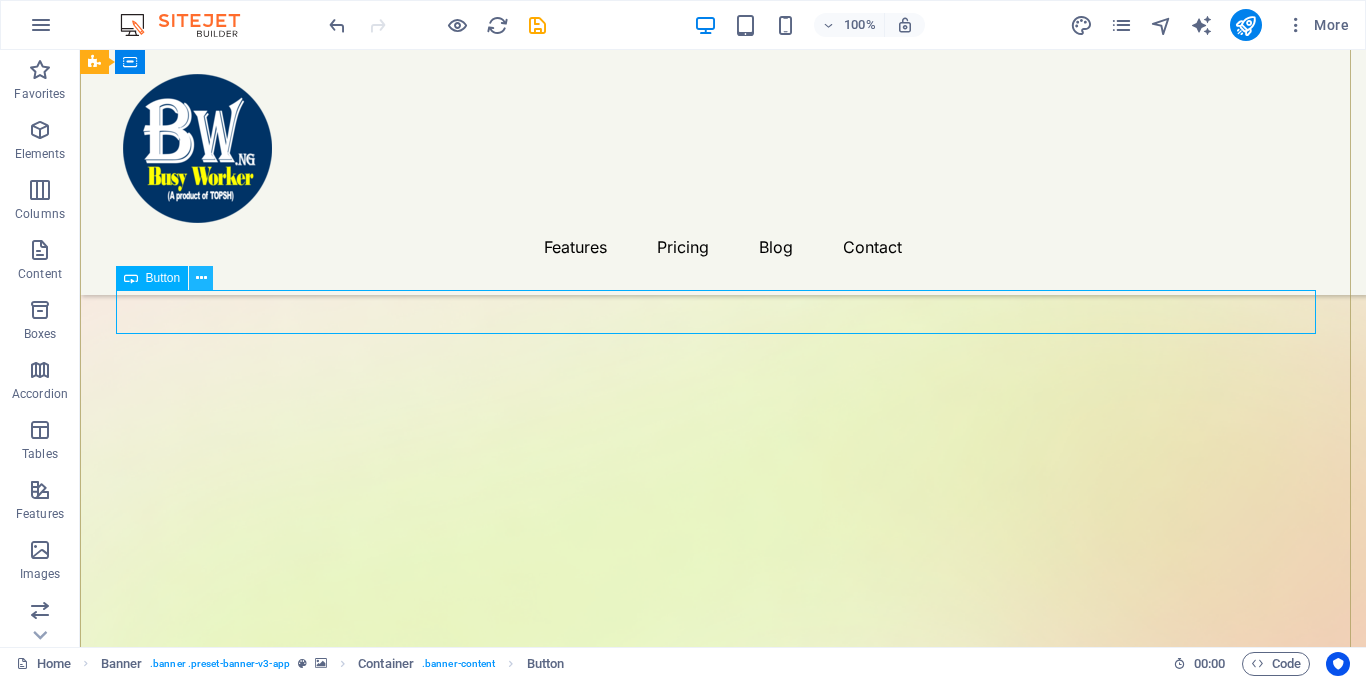 click at bounding box center (201, 278) 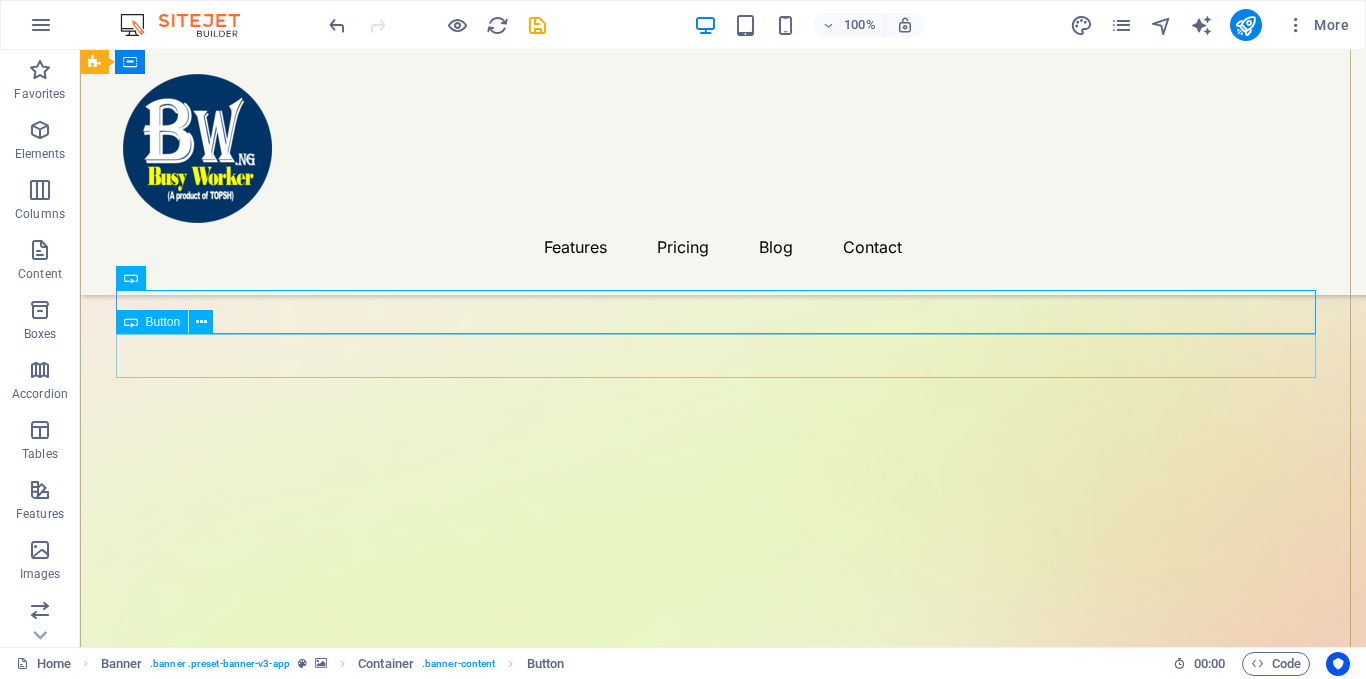 click on "Download the ios user App" at bounding box center (723, 1986) 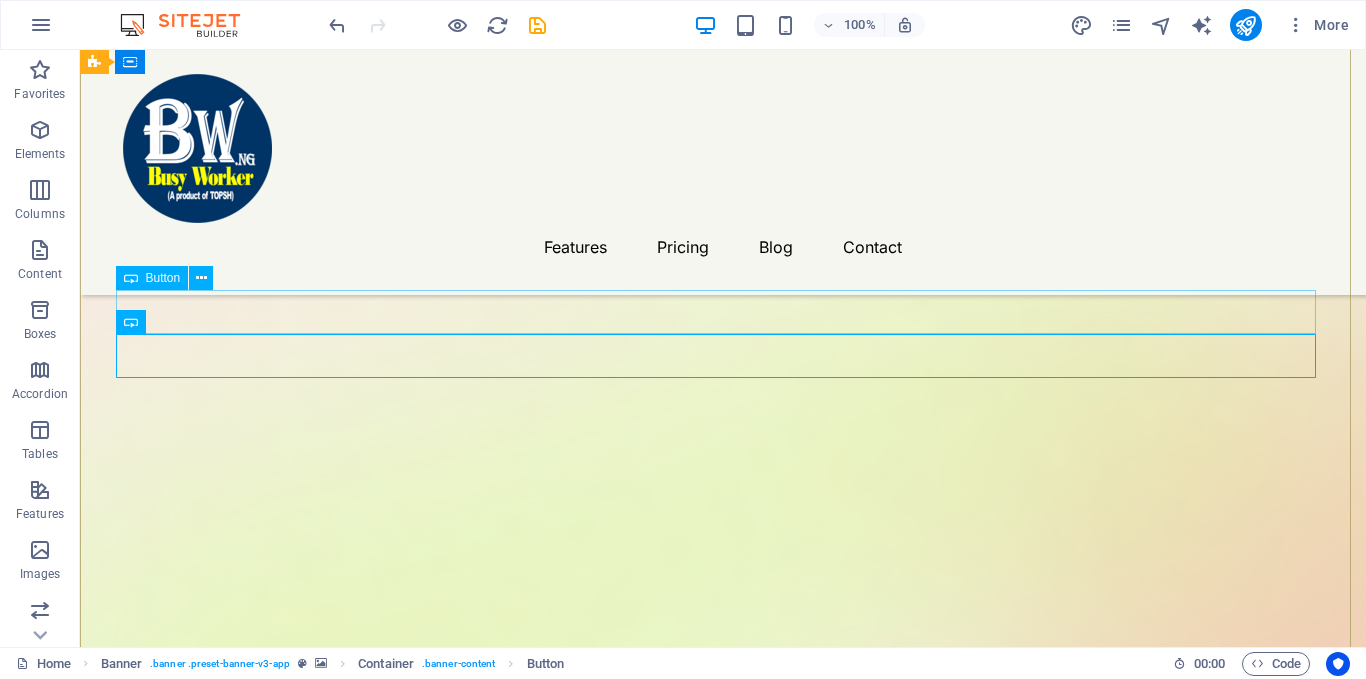 click on "Download the Android user App" at bounding box center (723, 1942) 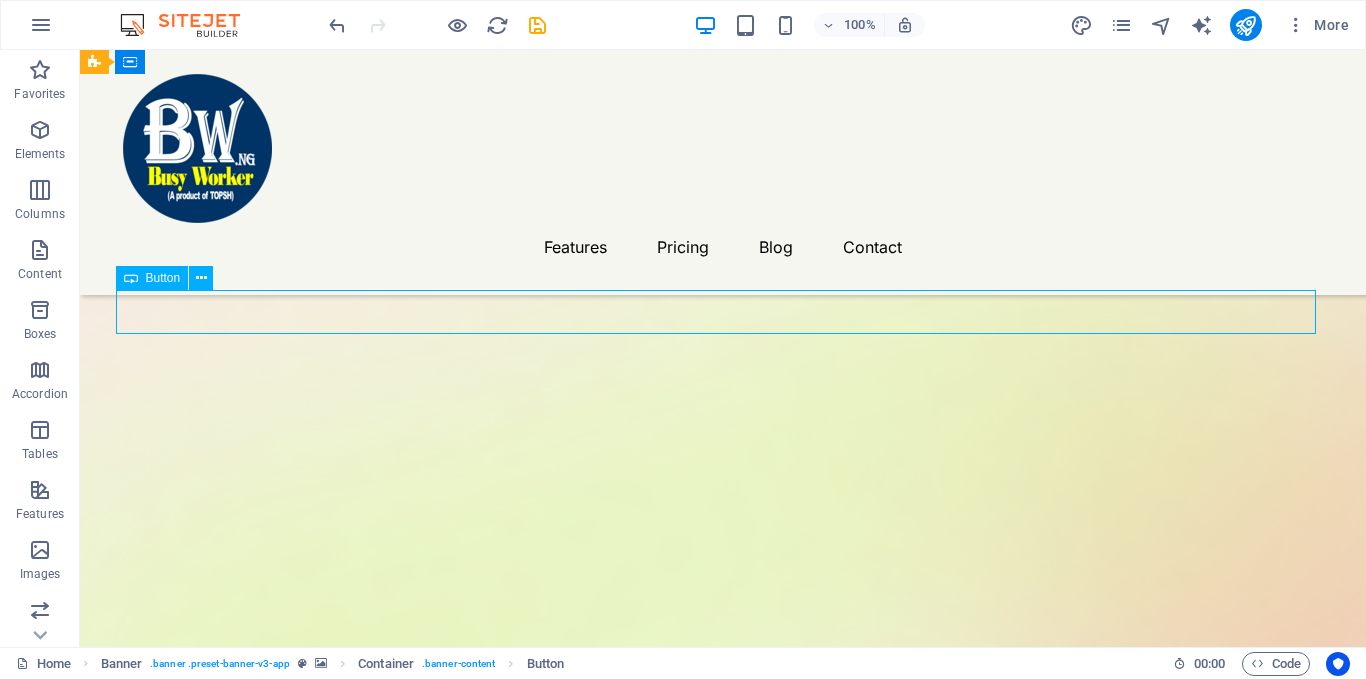 click on "Download the Android user App" at bounding box center (723, 1942) 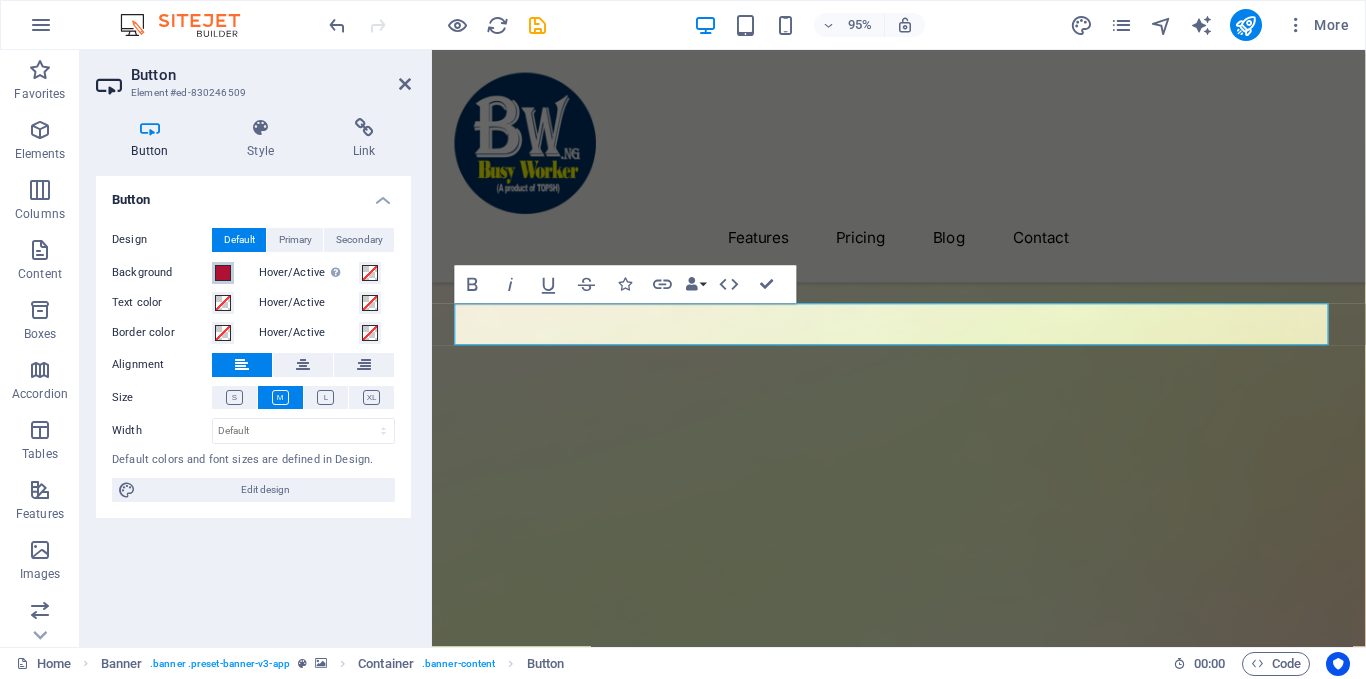 click at bounding box center [223, 273] 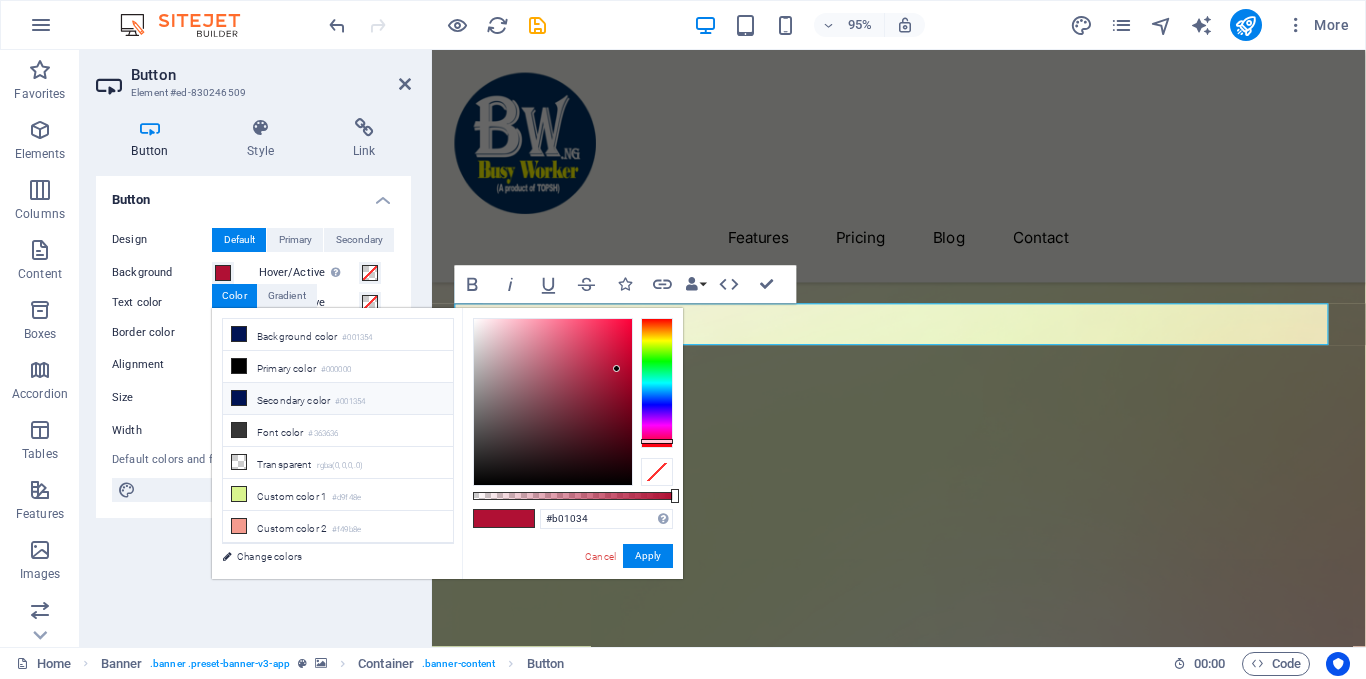 click at bounding box center (239, 398) 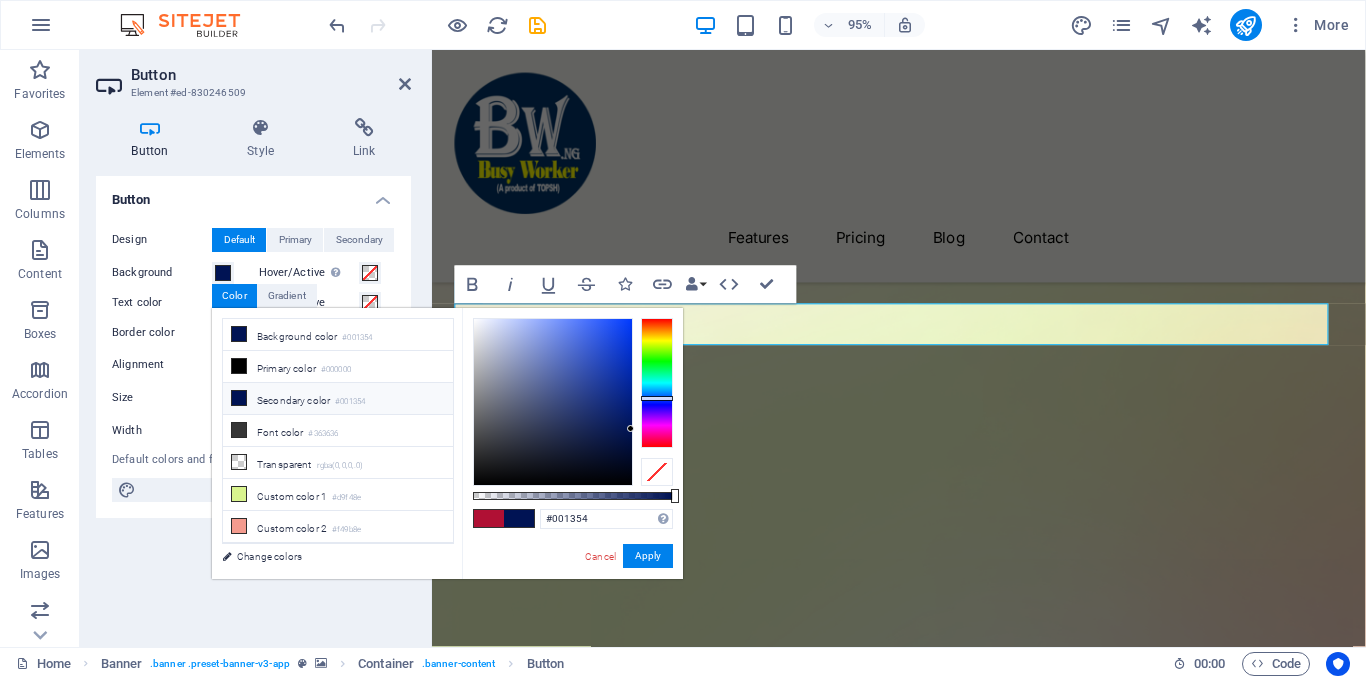 click at bounding box center (519, 518) 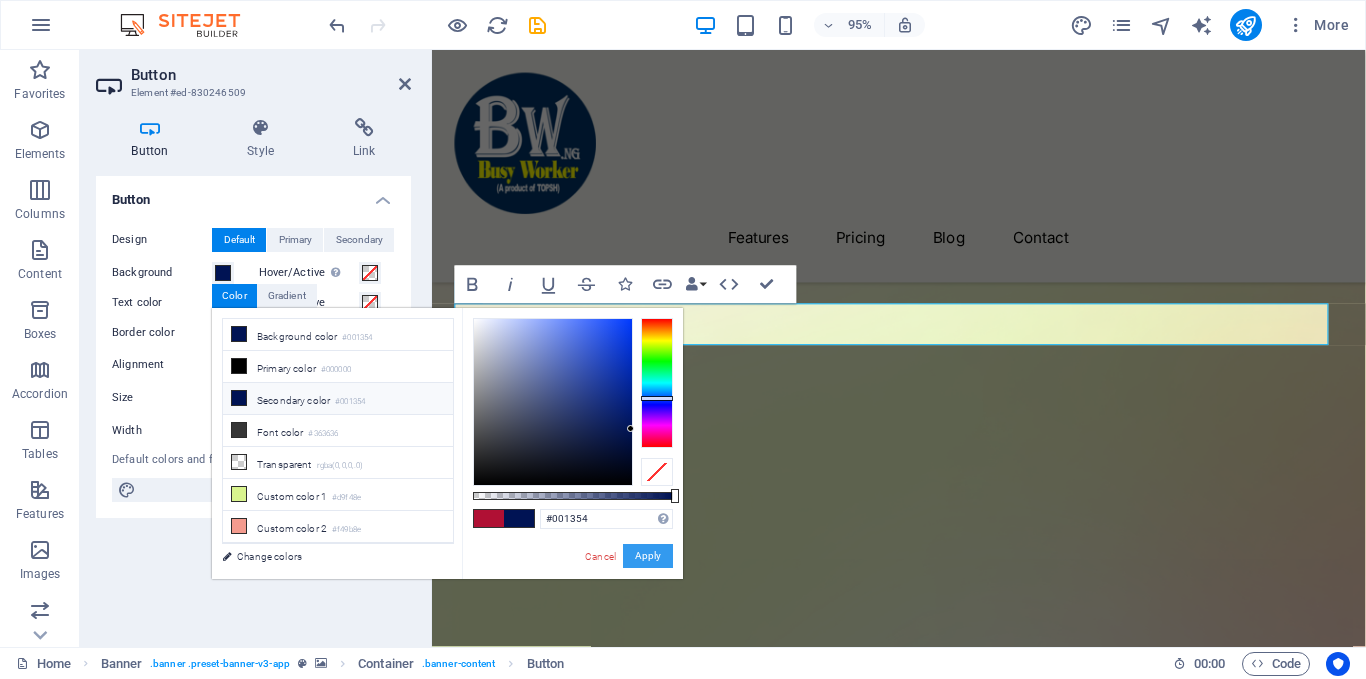 click on "Apply" at bounding box center (648, 556) 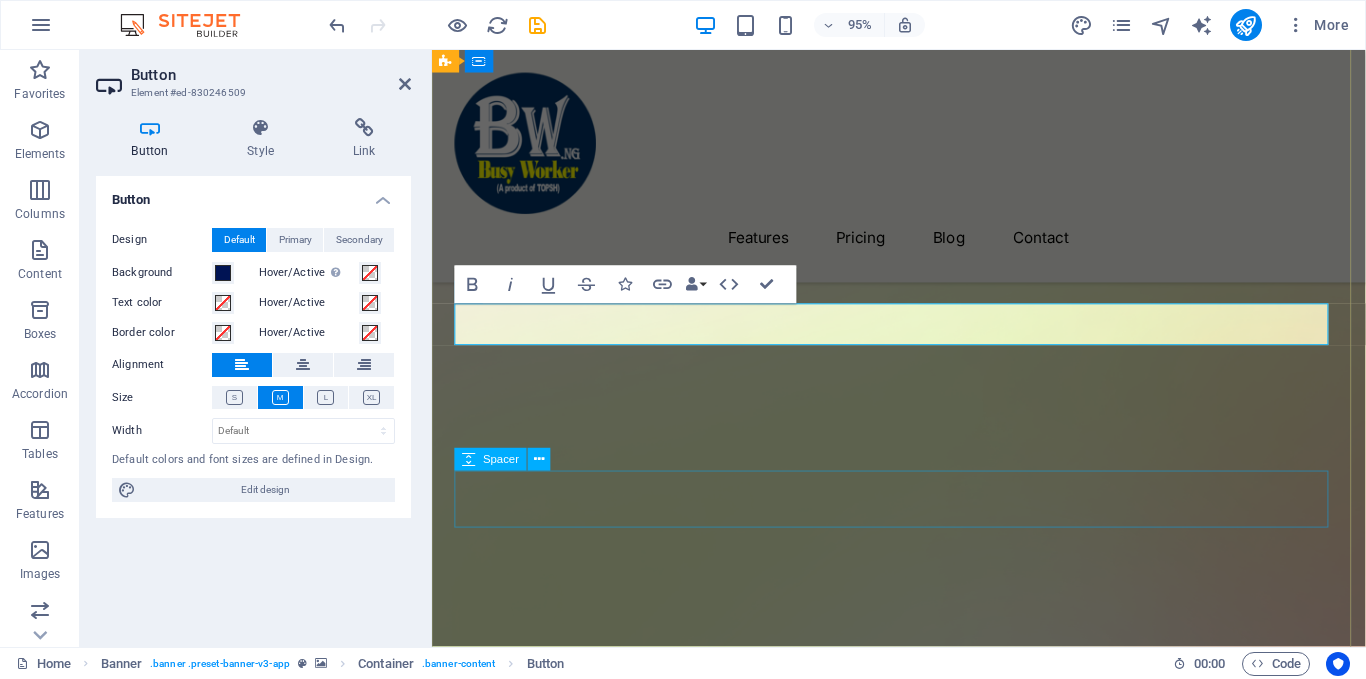 click at bounding box center [923, 1981] 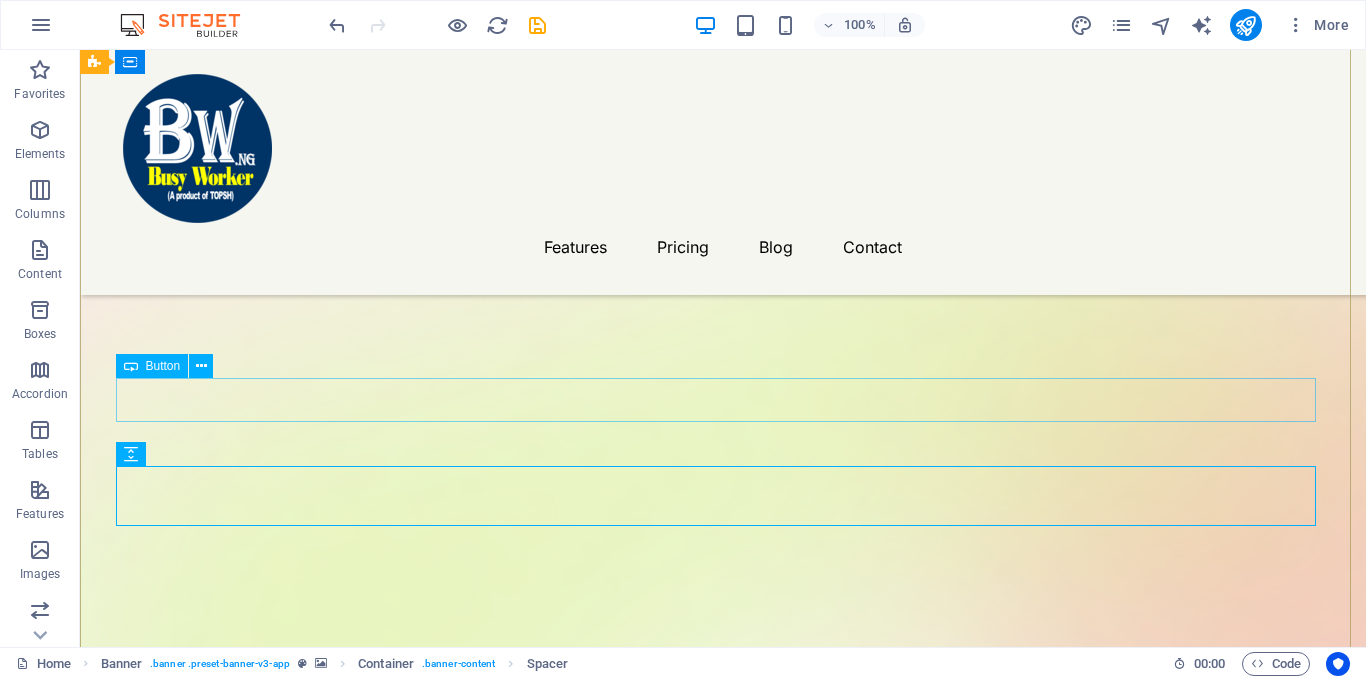 click on "Download the Service Provider App (Android)" at bounding box center (723, 1858) 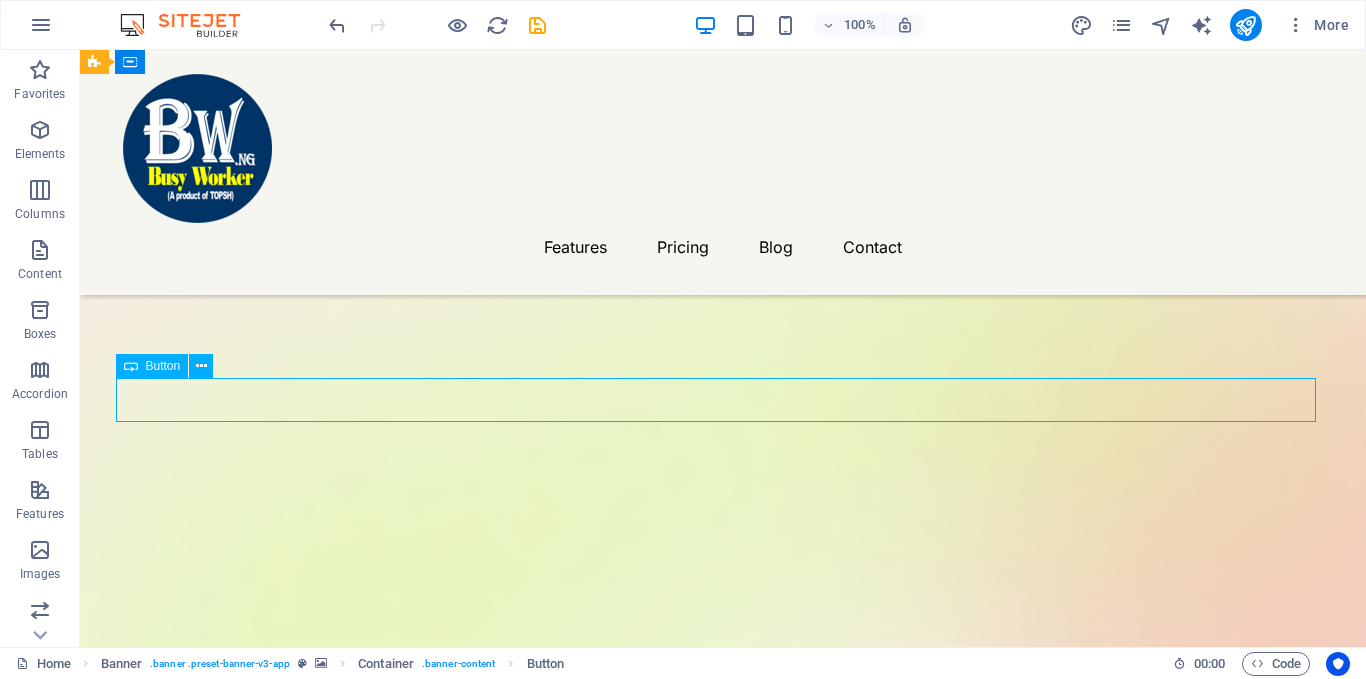 click on "Download the Service Provider App (Android)" at bounding box center (723, 1858) 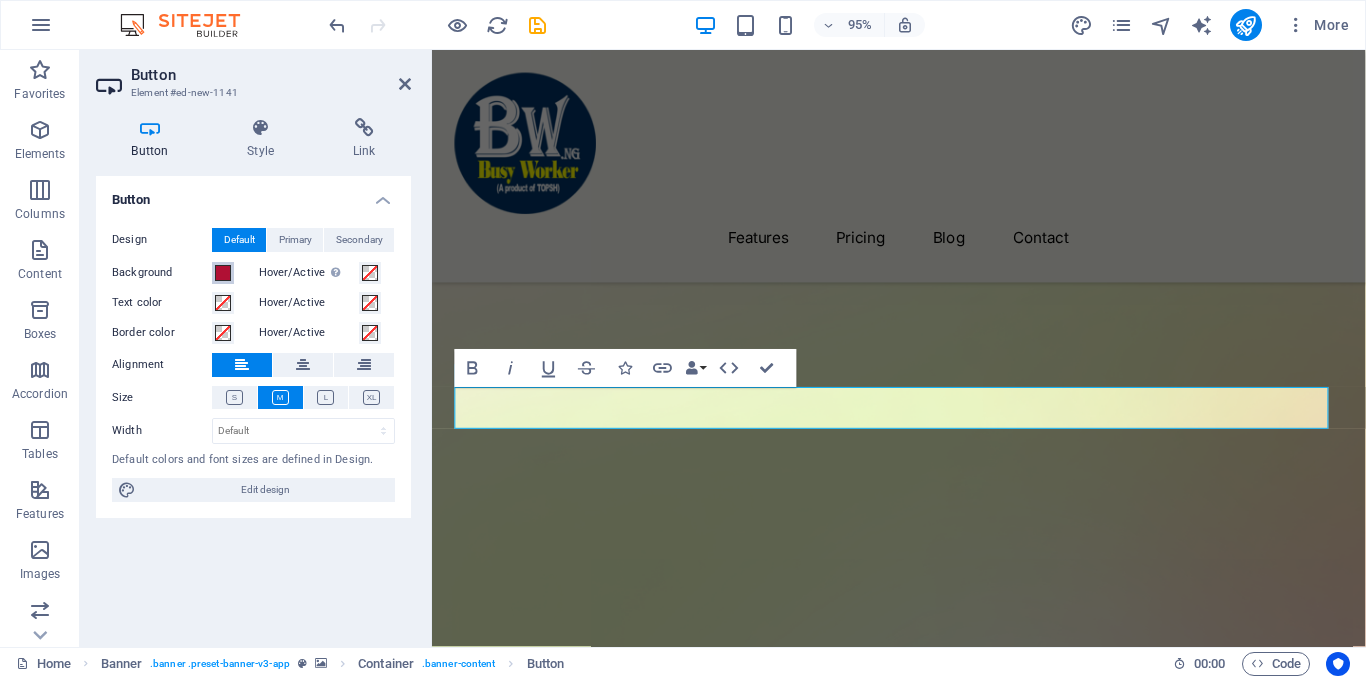 click at bounding box center [223, 273] 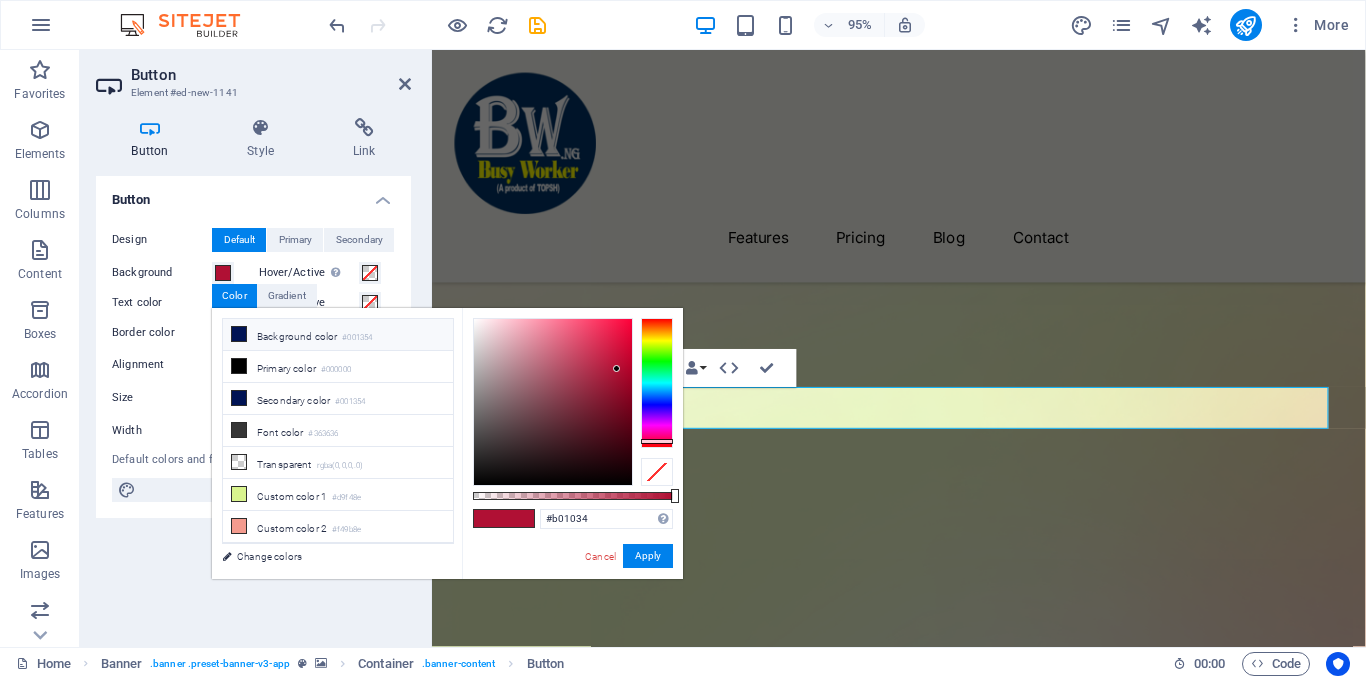 click on "Background color
#001354" at bounding box center [338, 335] 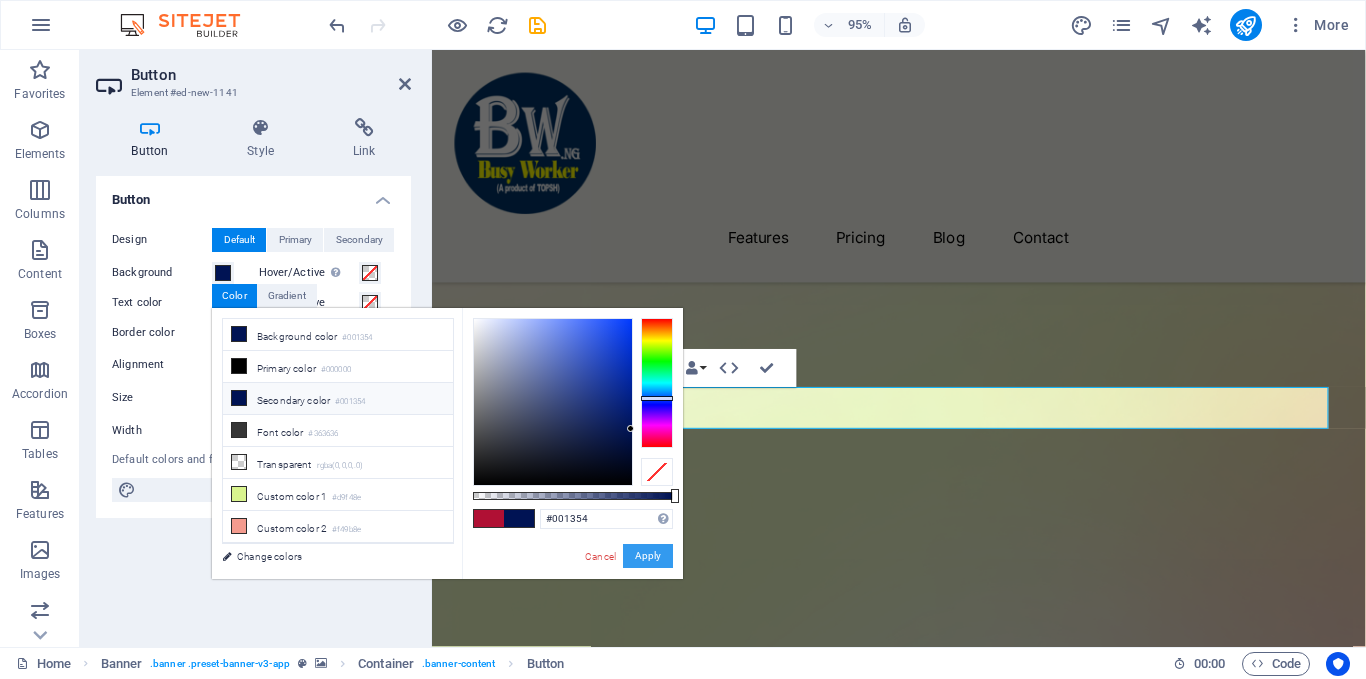 drag, startPoint x: 643, startPoint y: 551, endPoint x: 221, endPoint y: 523, distance: 422.9279 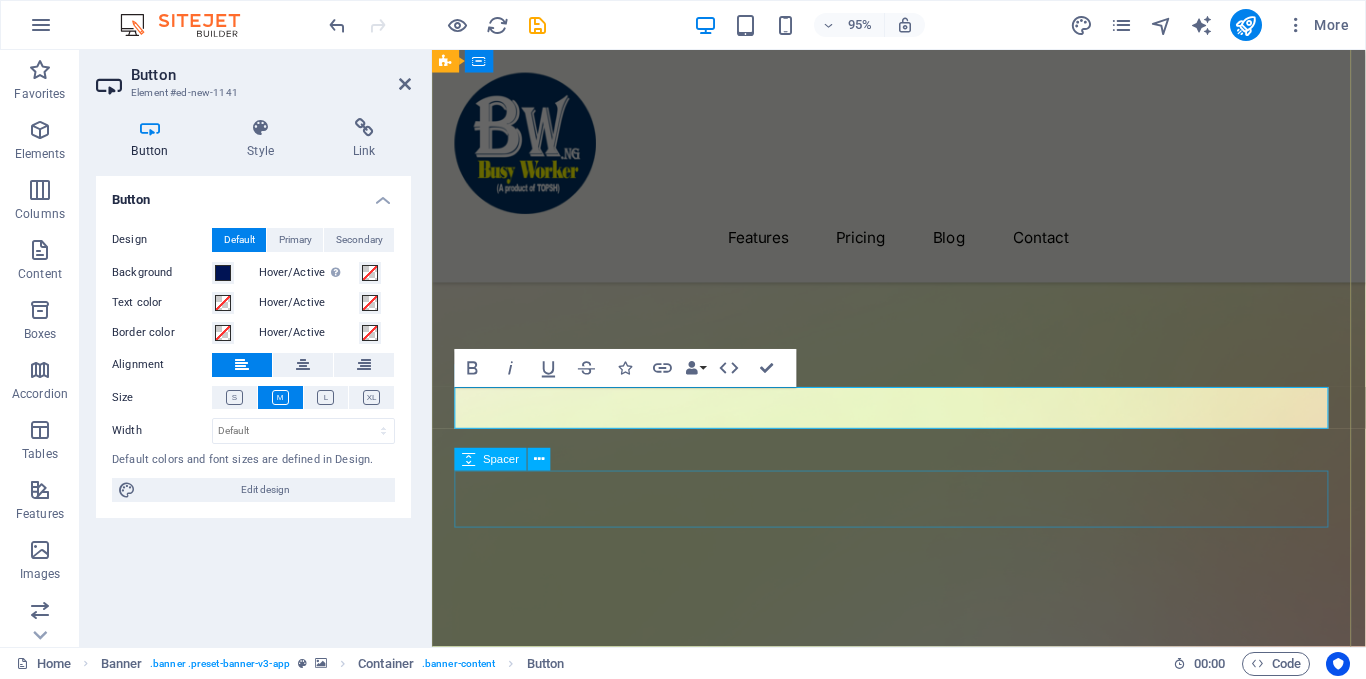 click at bounding box center (923, 1981) 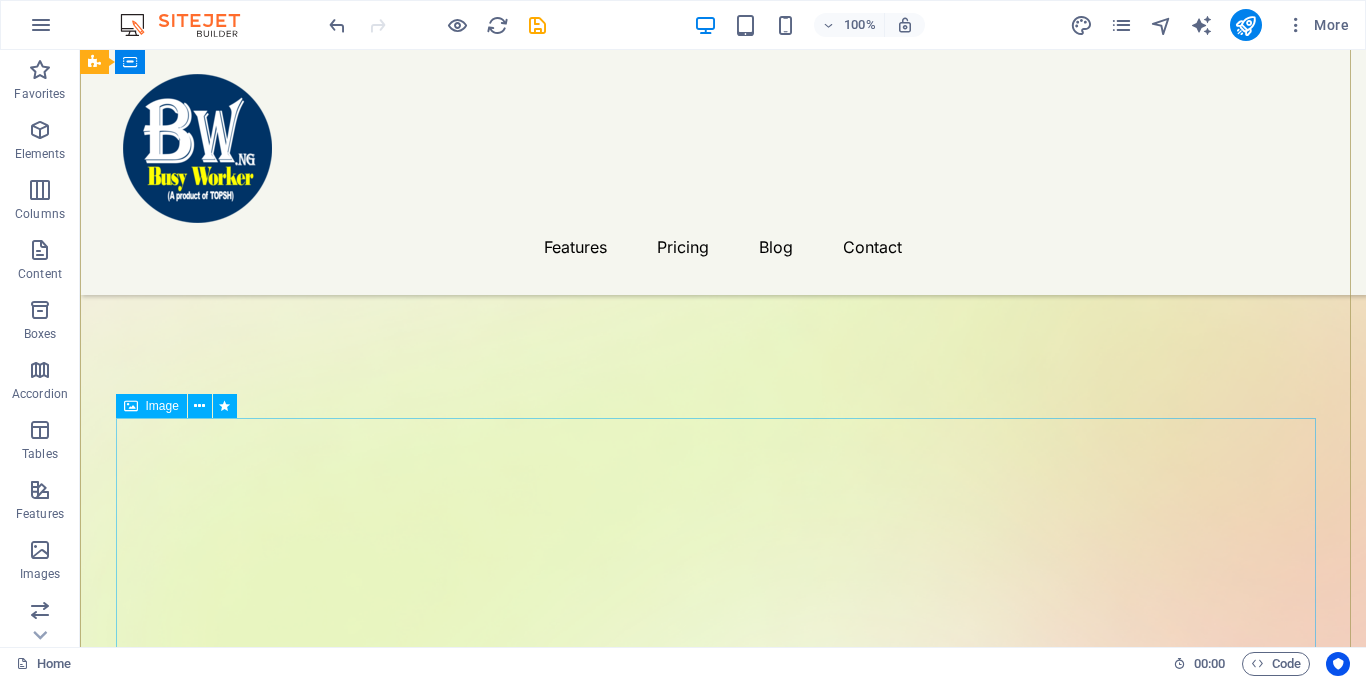 scroll, scrollTop: 347, scrollLeft: 0, axis: vertical 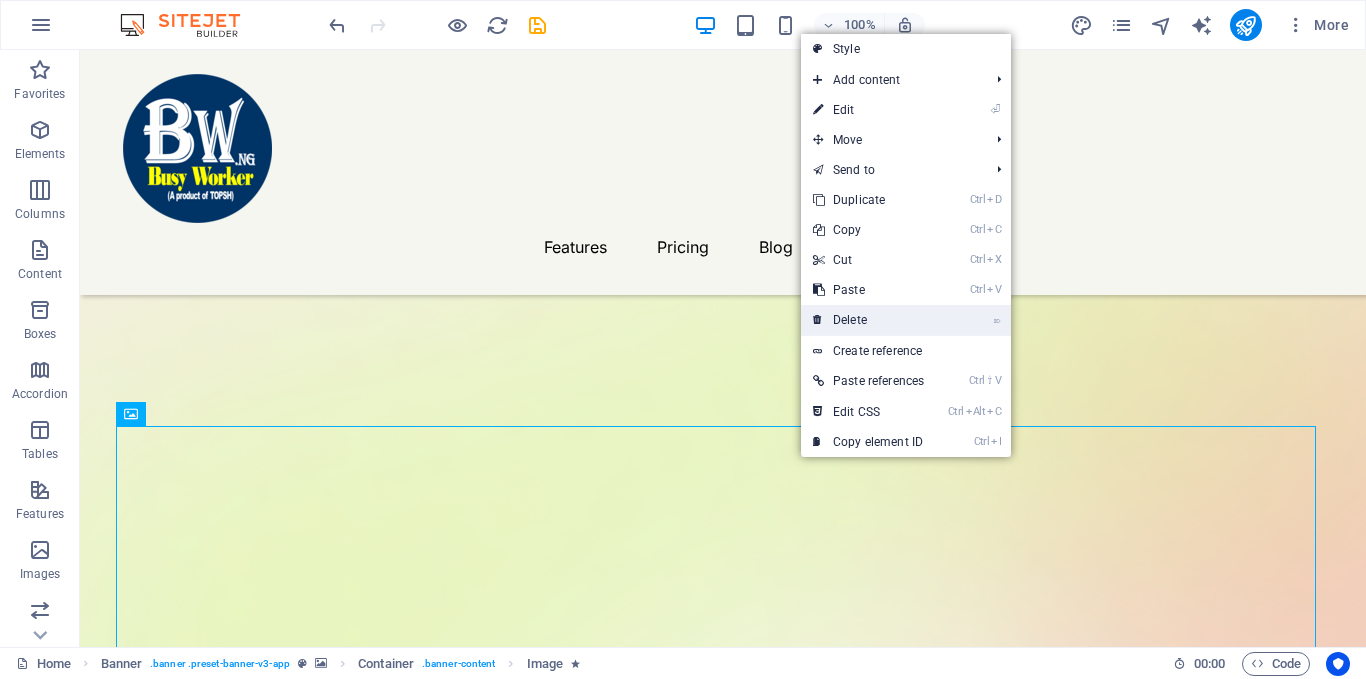 click on "⌦  Delete" at bounding box center (868, 320) 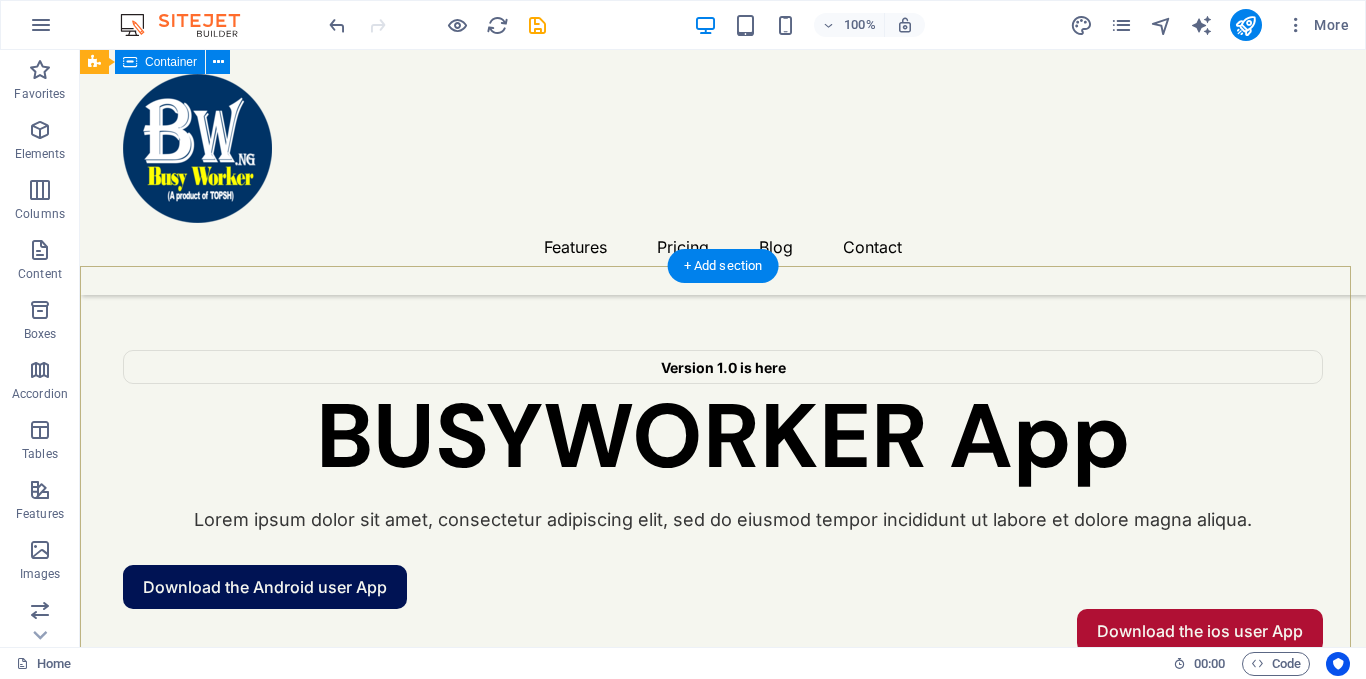 scroll, scrollTop: 547, scrollLeft: 0, axis: vertical 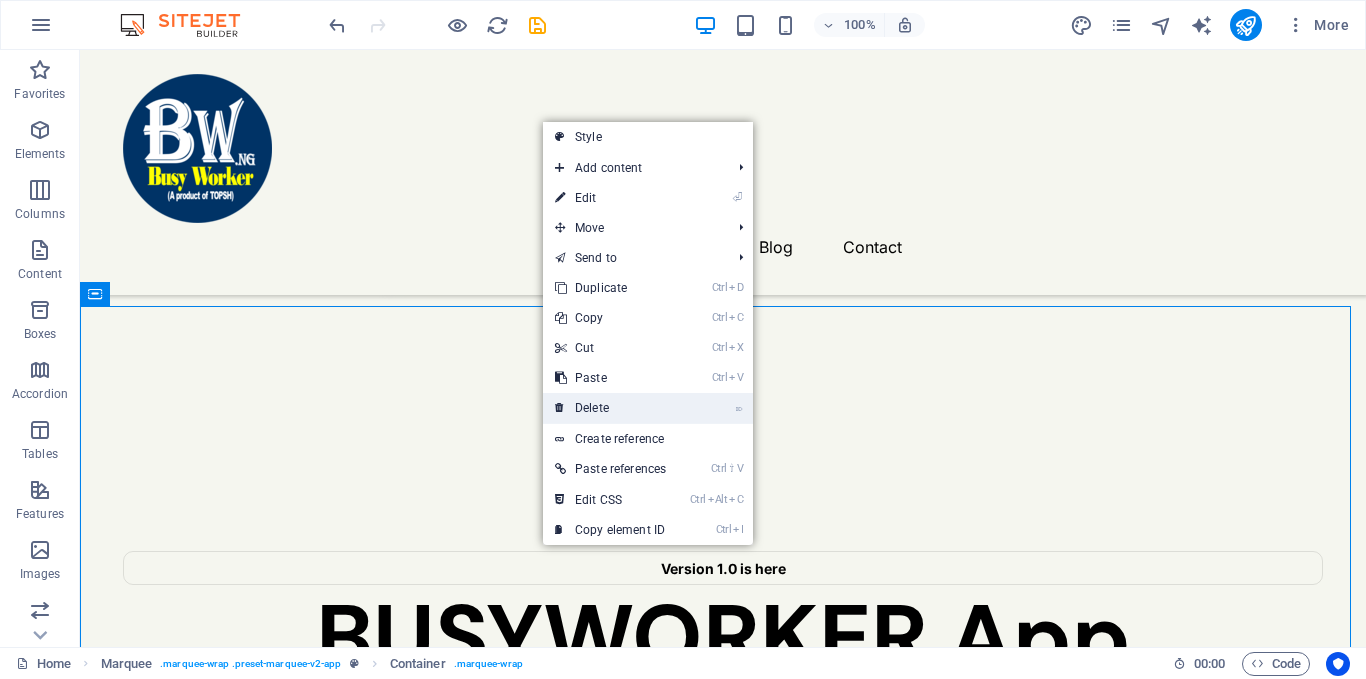 click on "⌦  Delete" at bounding box center (610, 408) 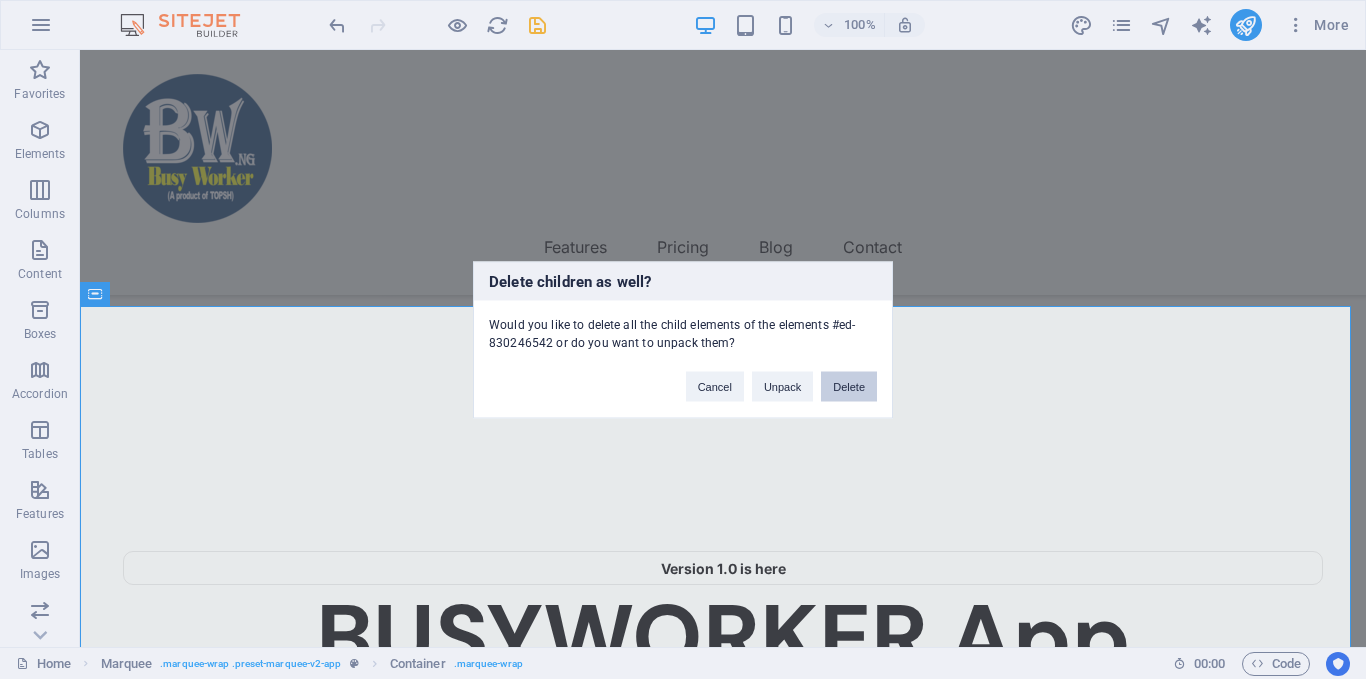 click on "Delete" at bounding box center [849, 386] 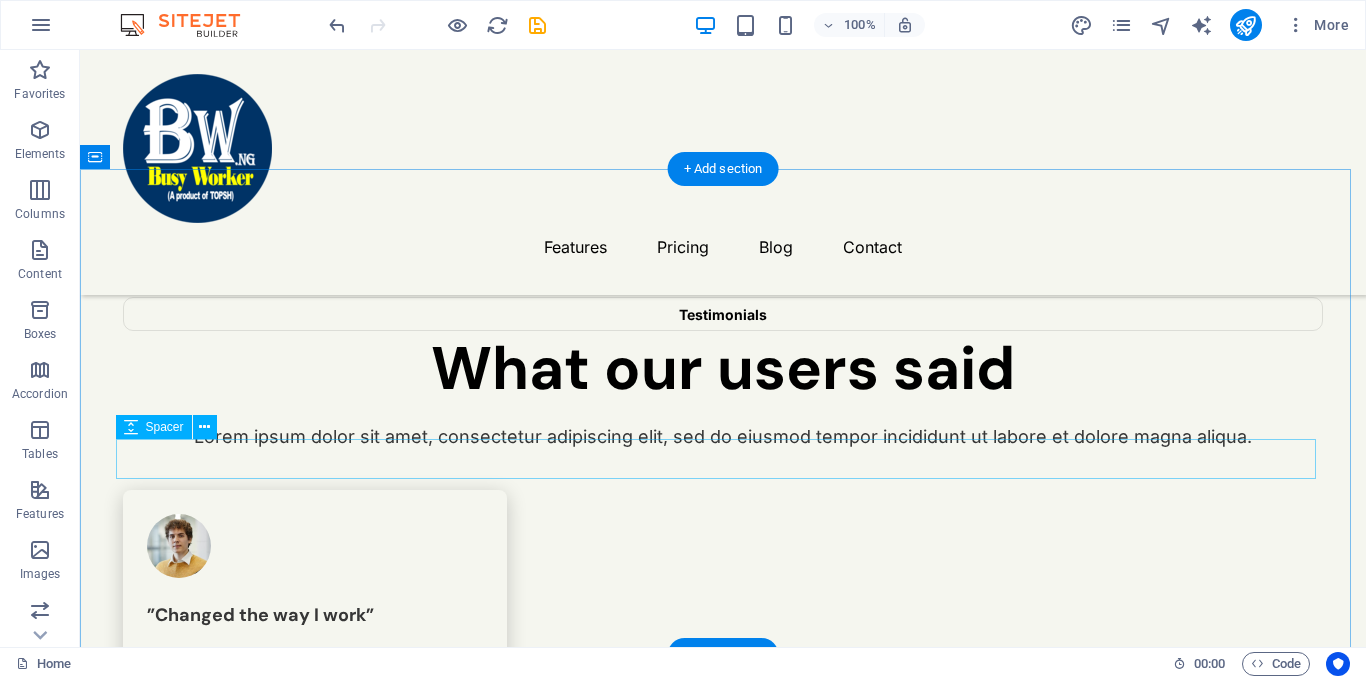 scroll, scrollTop: 1447, scrollLeft: 0, axis: vertical 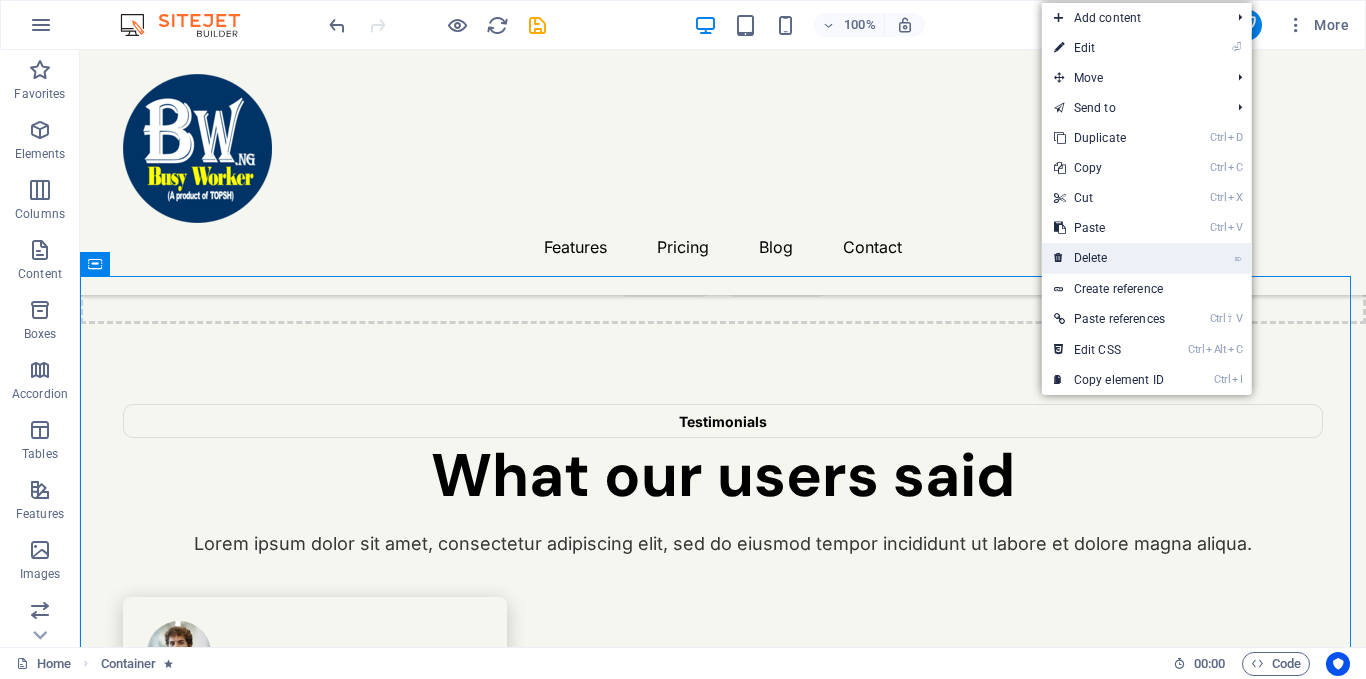click on "⌦  Delete" at bounding box center (1109, 258) 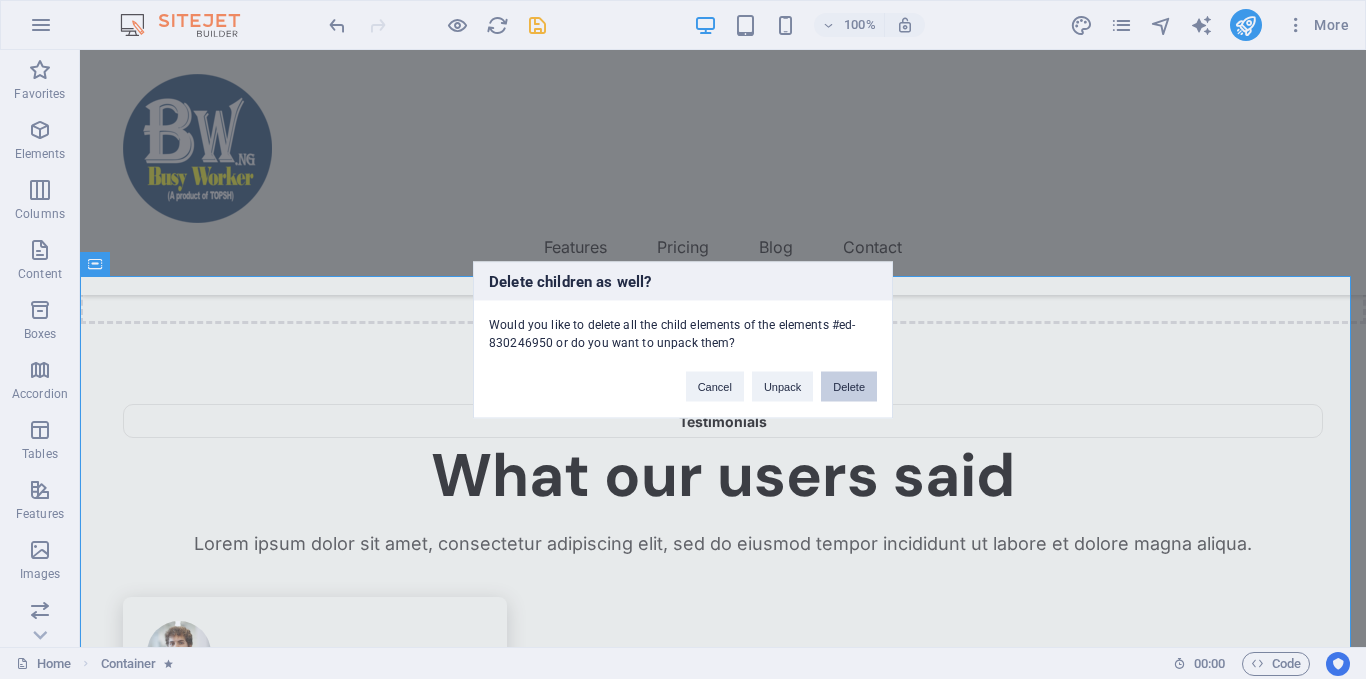 click on "Delete" at bounding box center (849, 386) 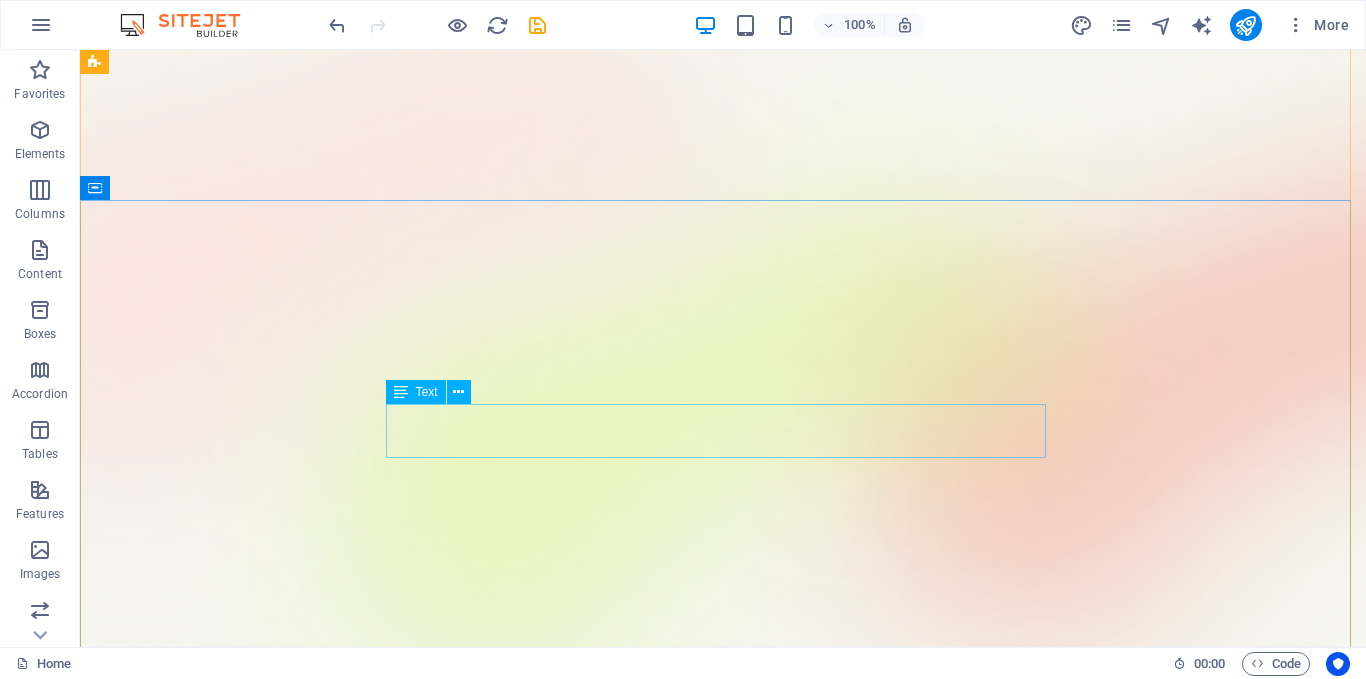 scroll, scrollTop: 0, scrollLeft: 0, axis: both 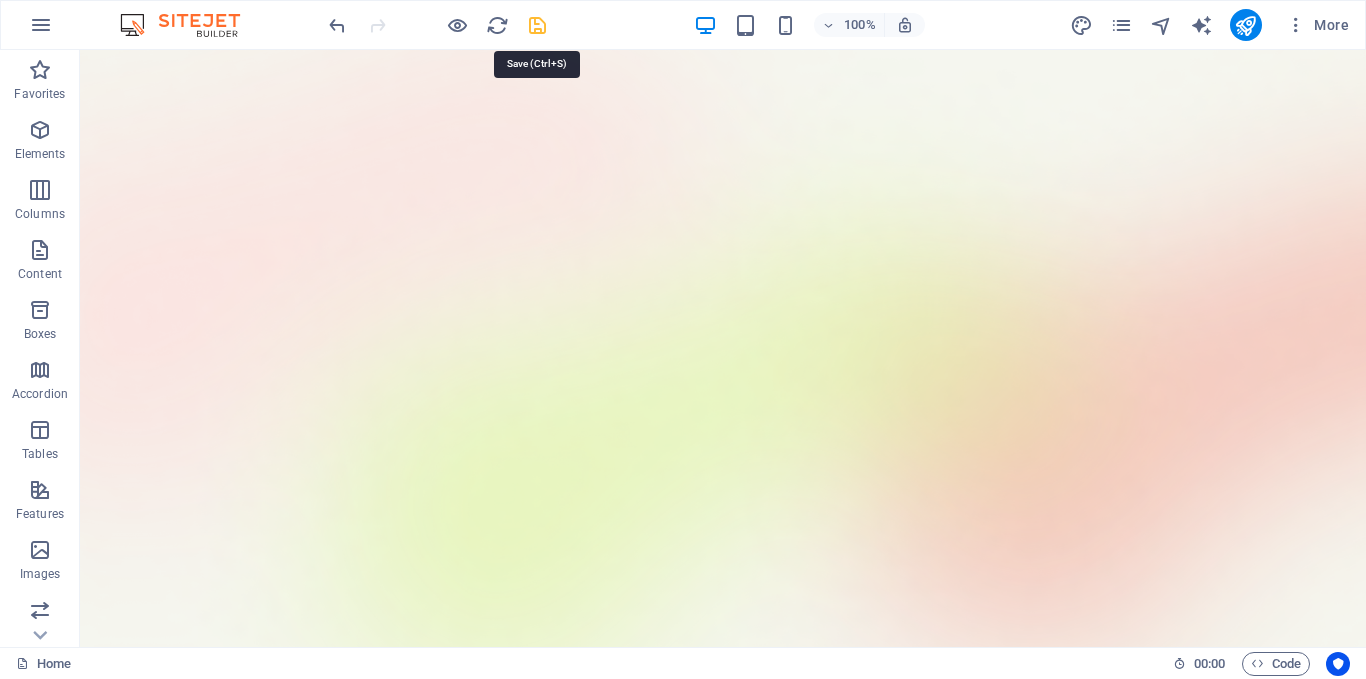click at bounding box center [537, 25] 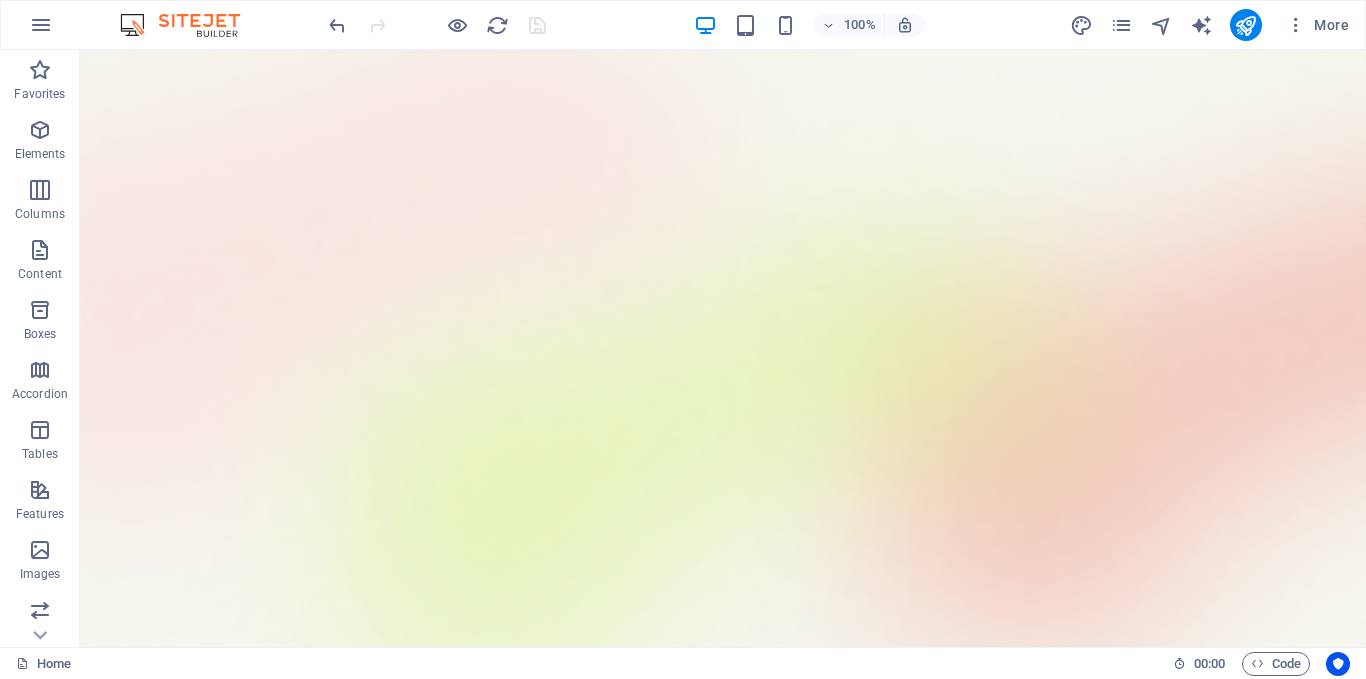 drag, startPoint x: 879, startPoint y: 627, endPoint x: 908, endPoint y: 548, distance: 84.15462 